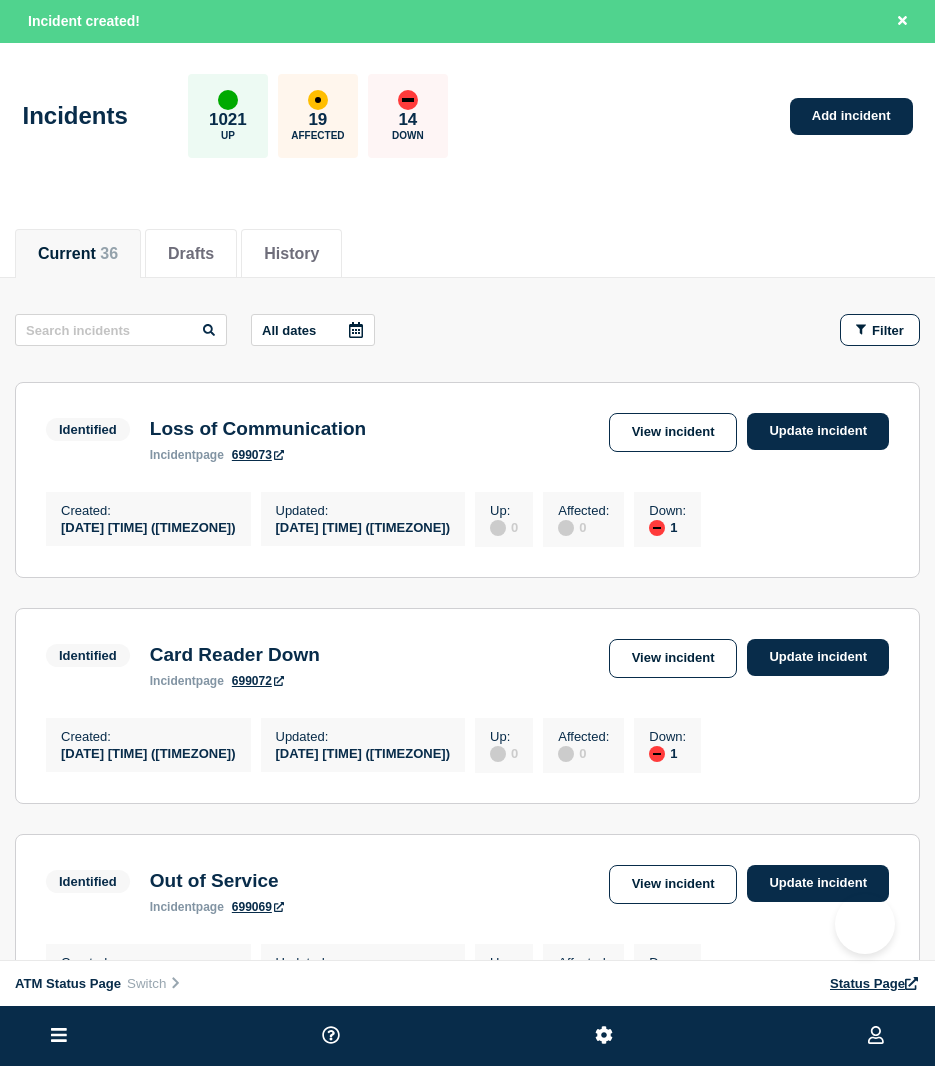 scroll, scrollTop: 0, scrollLeft: 0, axis: both 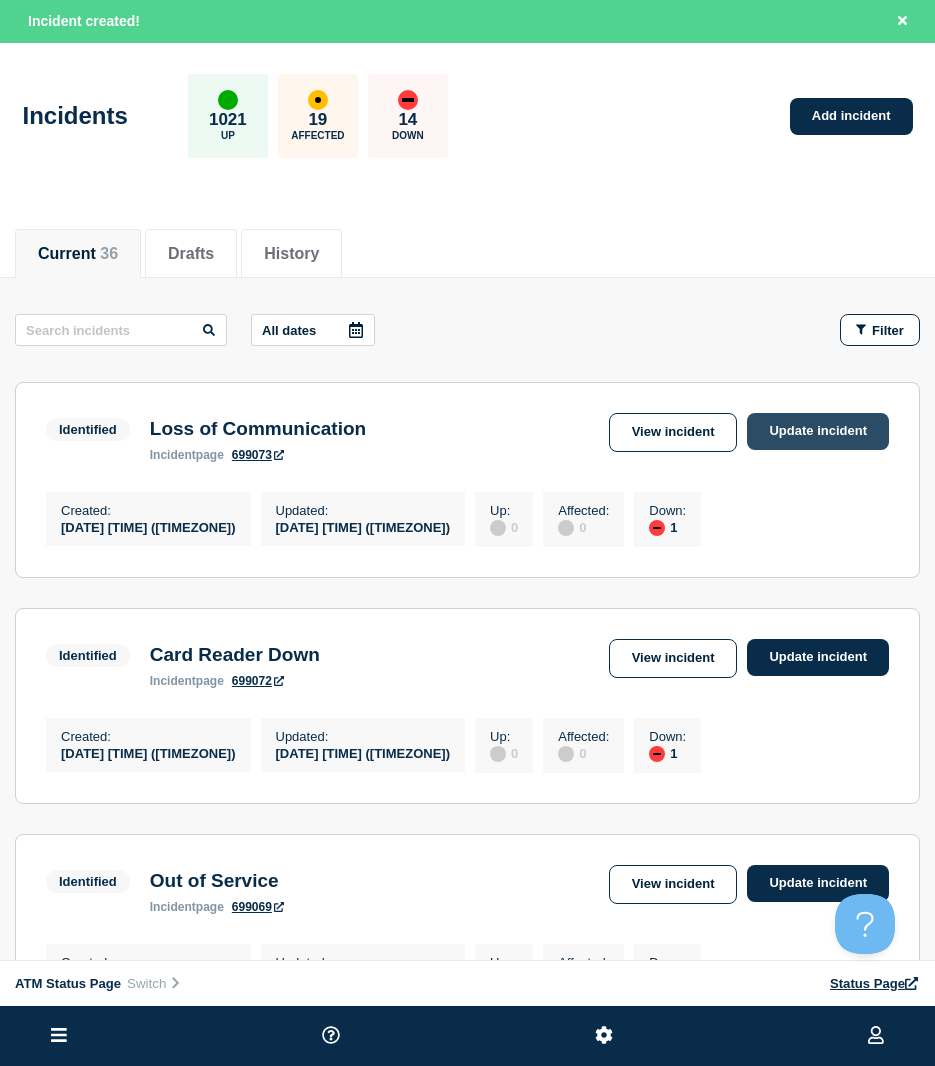 click on "Update incident" at bounding box center (818, 431) 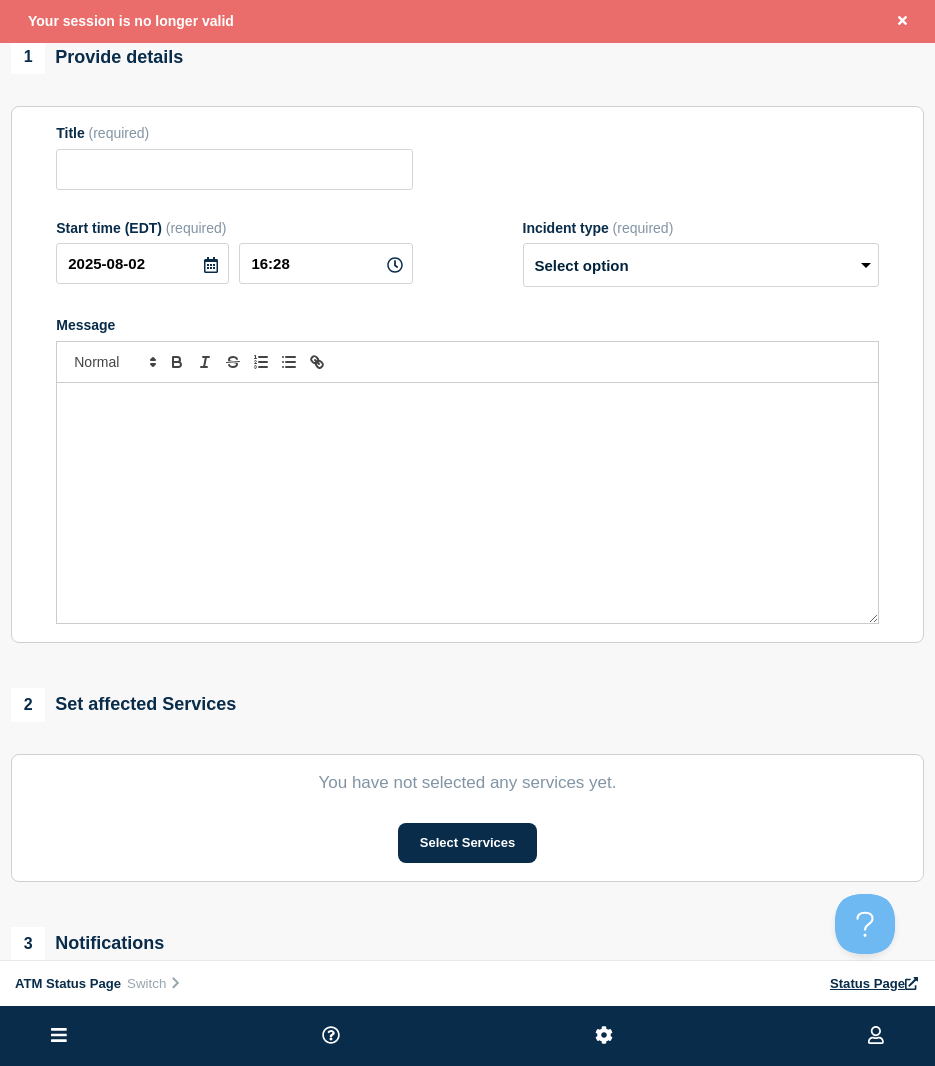 scroll, scrollTop: 323, scrollLeft: 0, axis: vertical 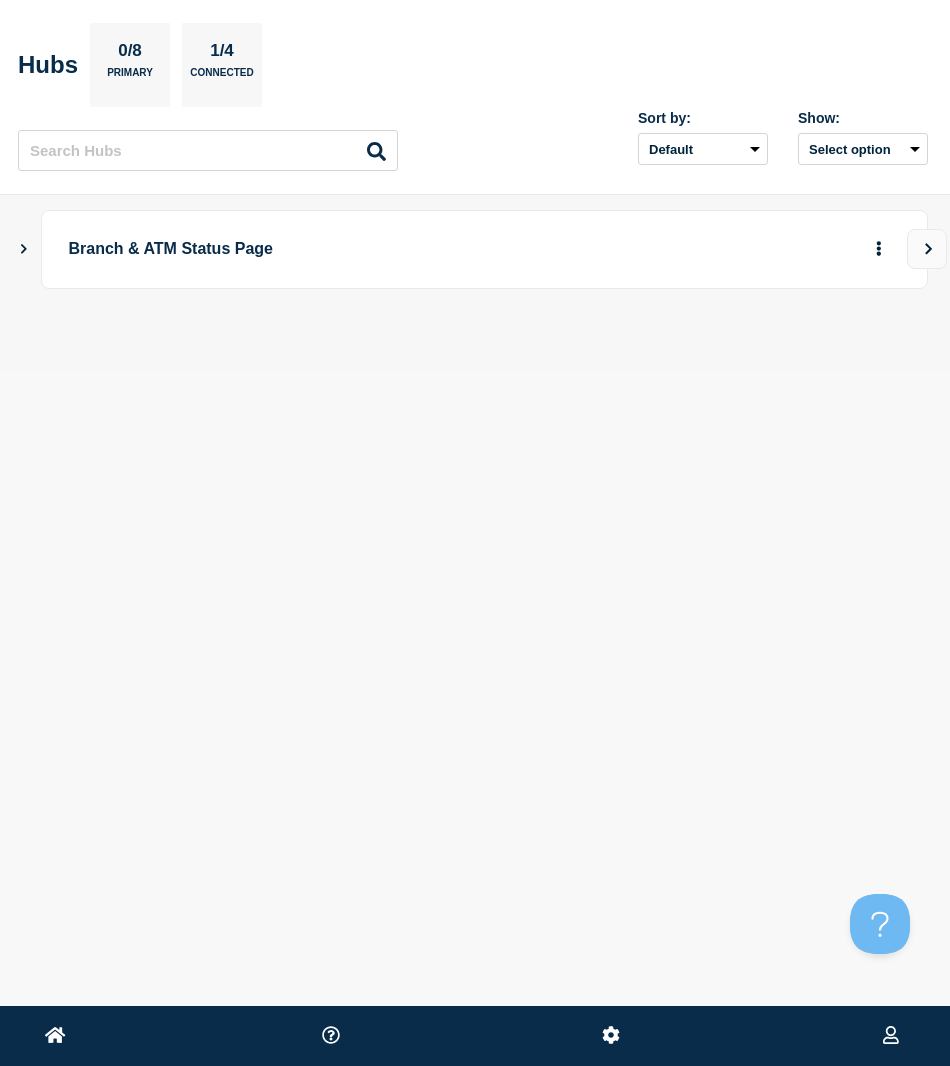 click 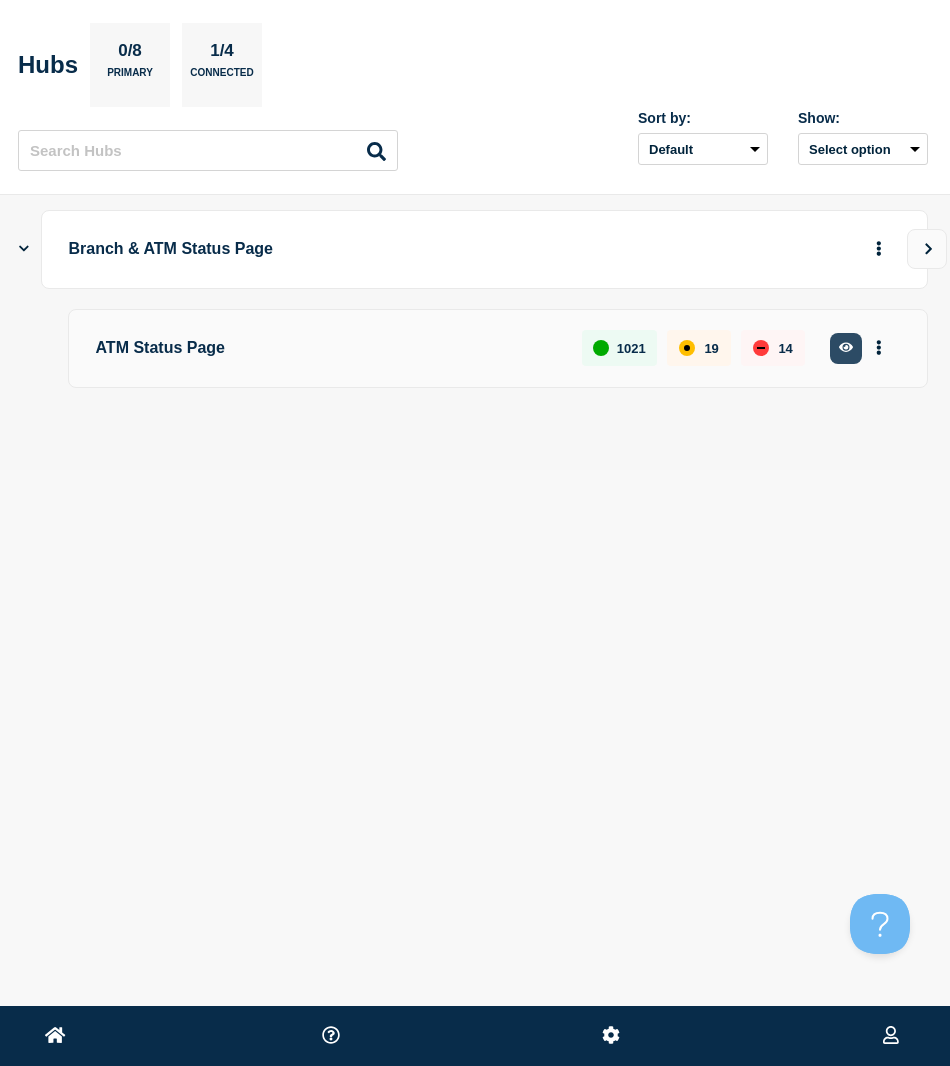 click at bounding box center [846, 348] 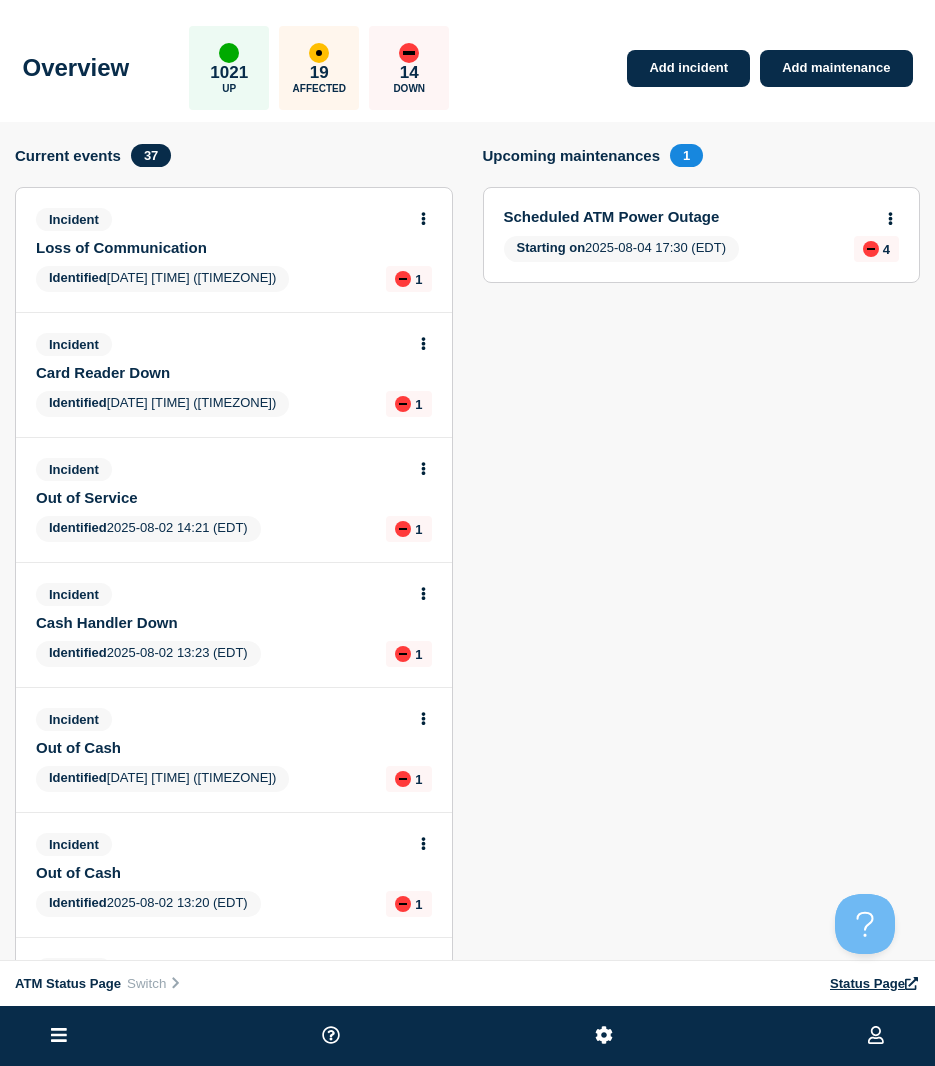 click at bounding box center [59, 1036] 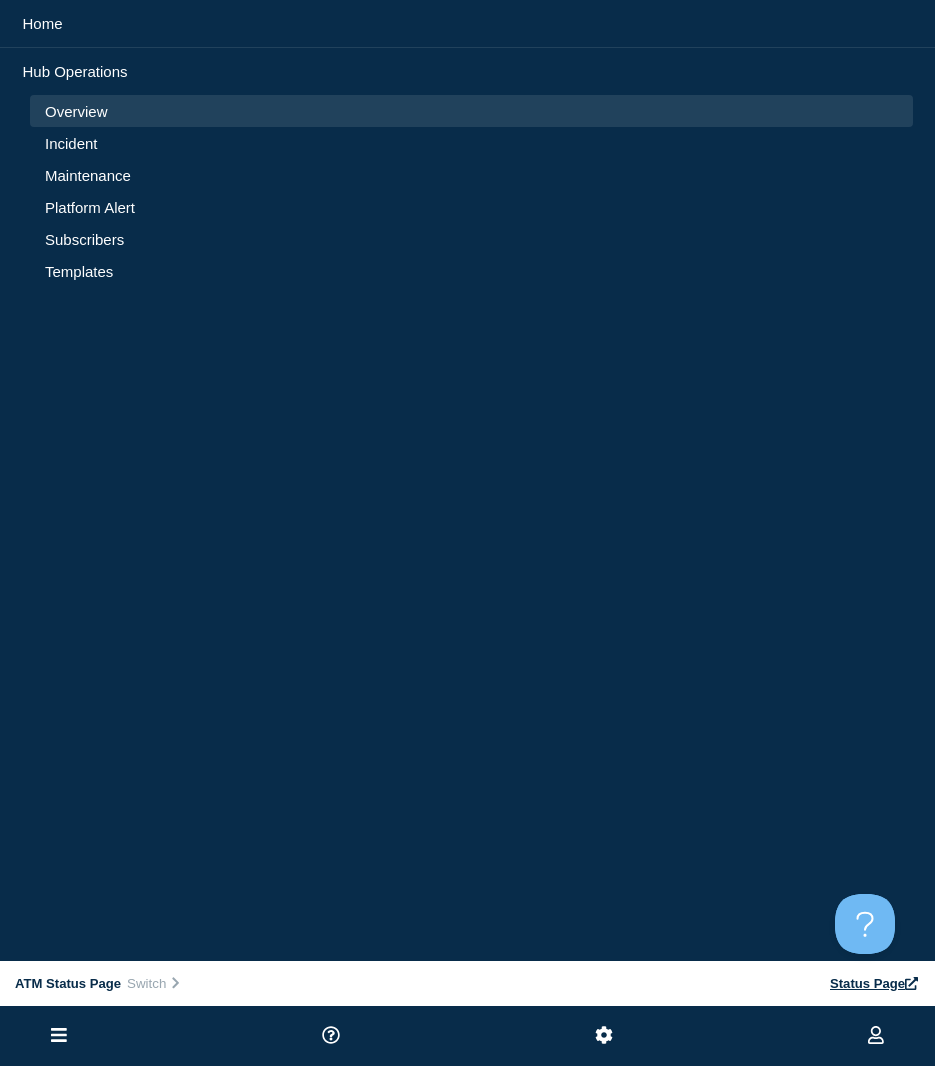 click on "Incident" at bounding box center (471, 143) 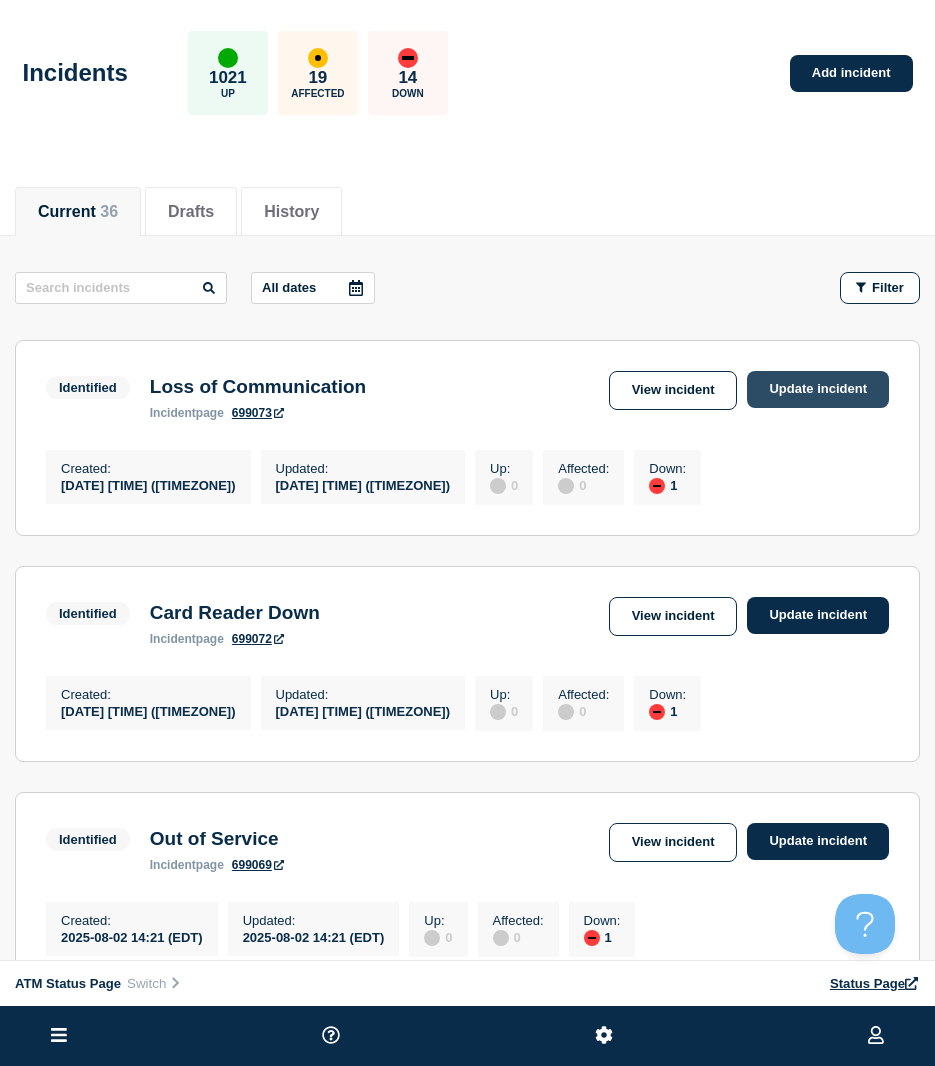 click on "Update incident" at bounding box center [818, 389] 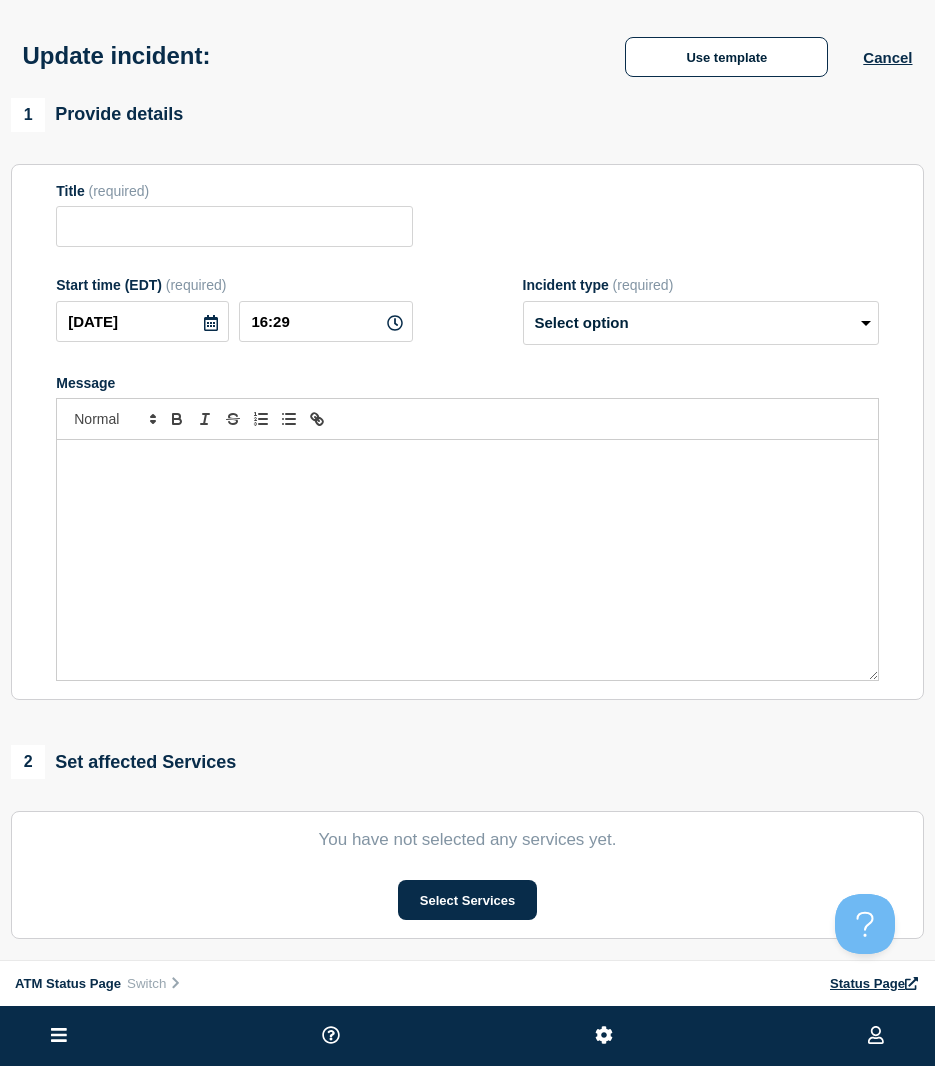 type on "Loss of Communication" 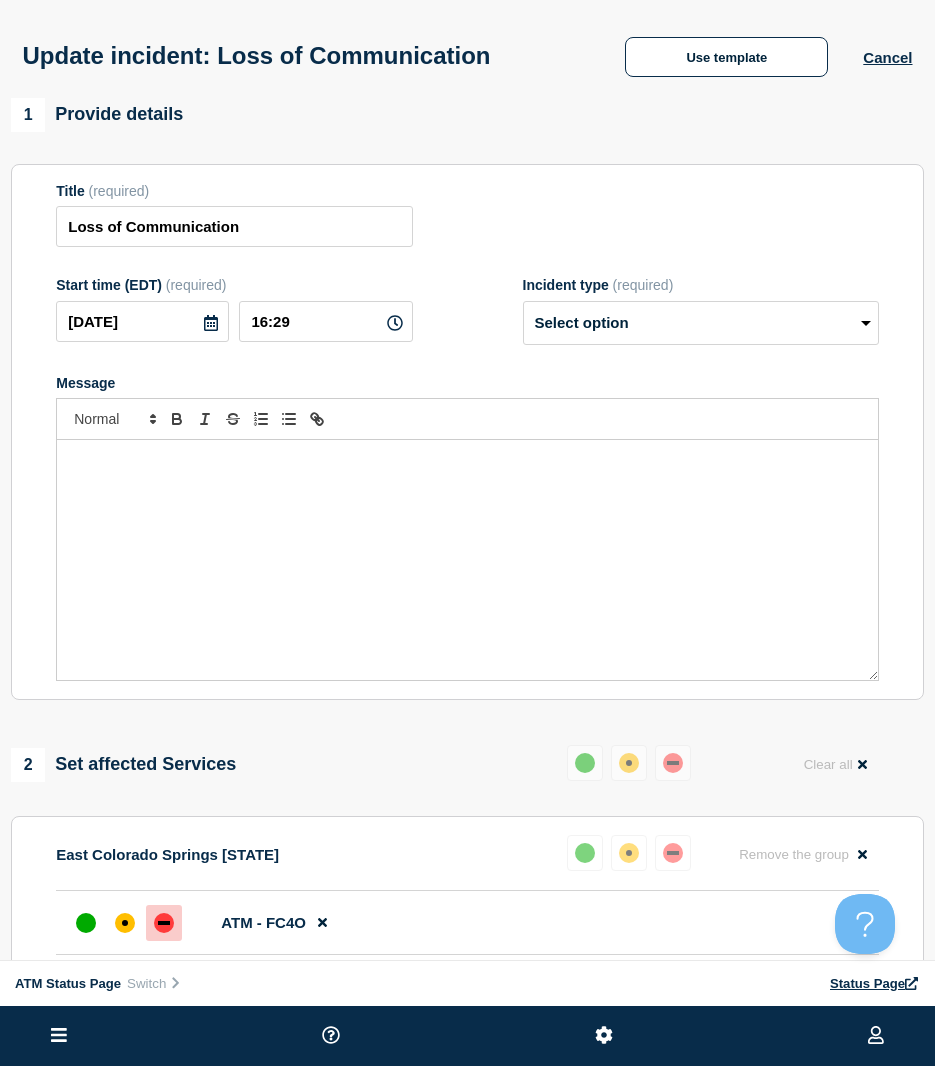 click on "Update incident: Loss of Communication Use template Cancel" at bounding box center [467, 49] 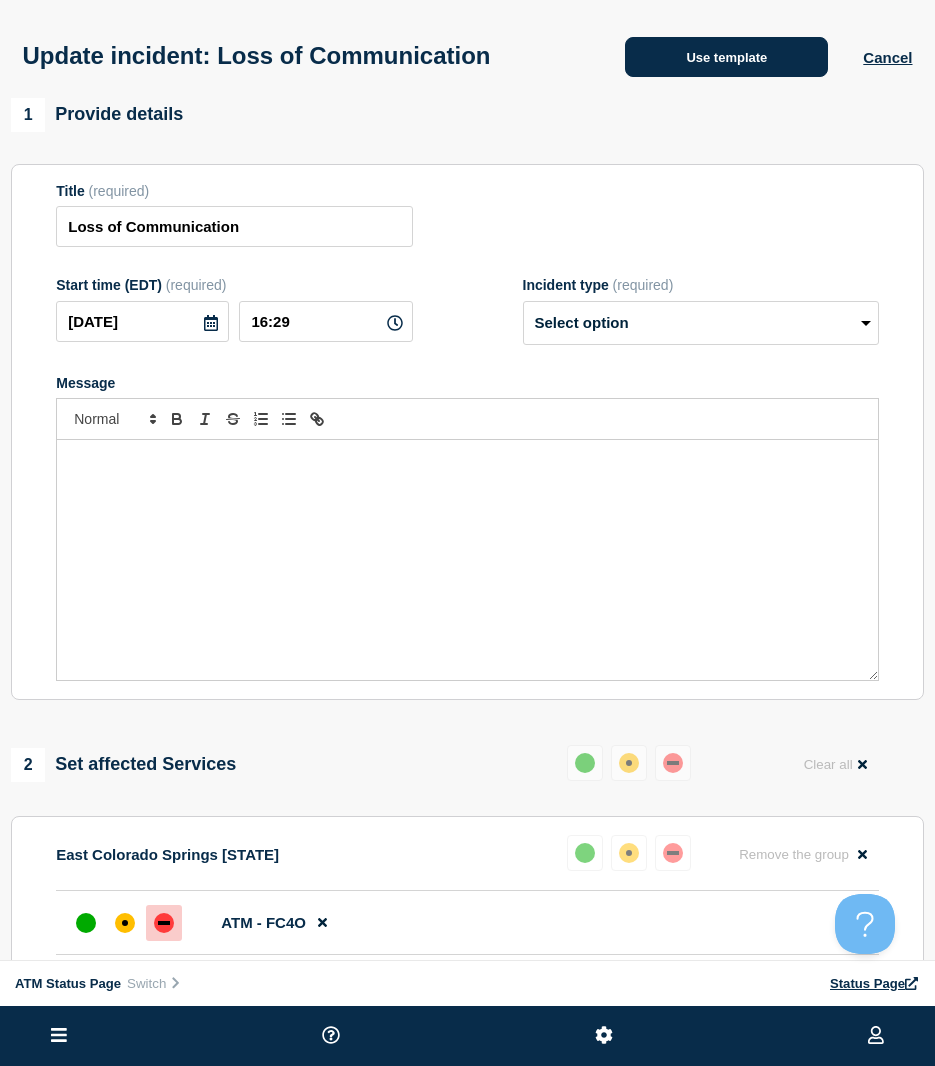 click on "Use template" at bounding box center [726, 57] 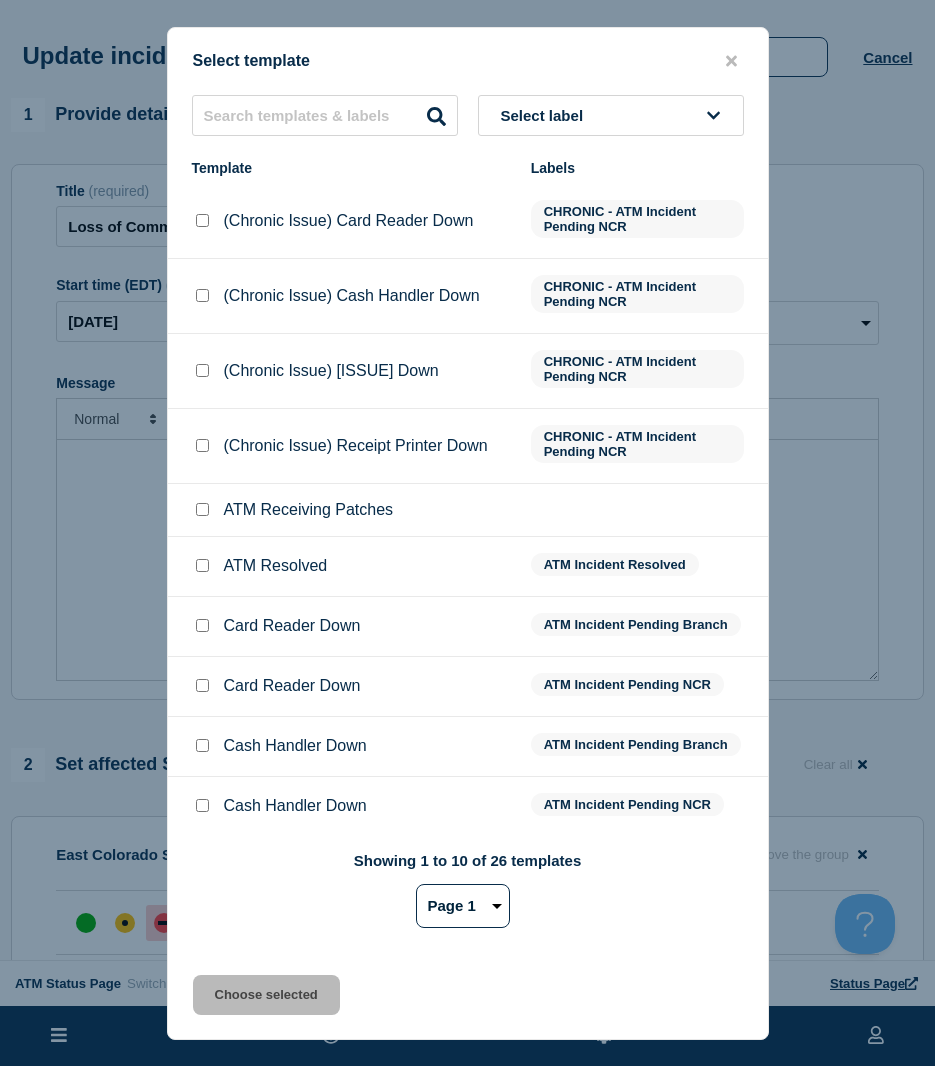 click at bounding box center [202, 565] 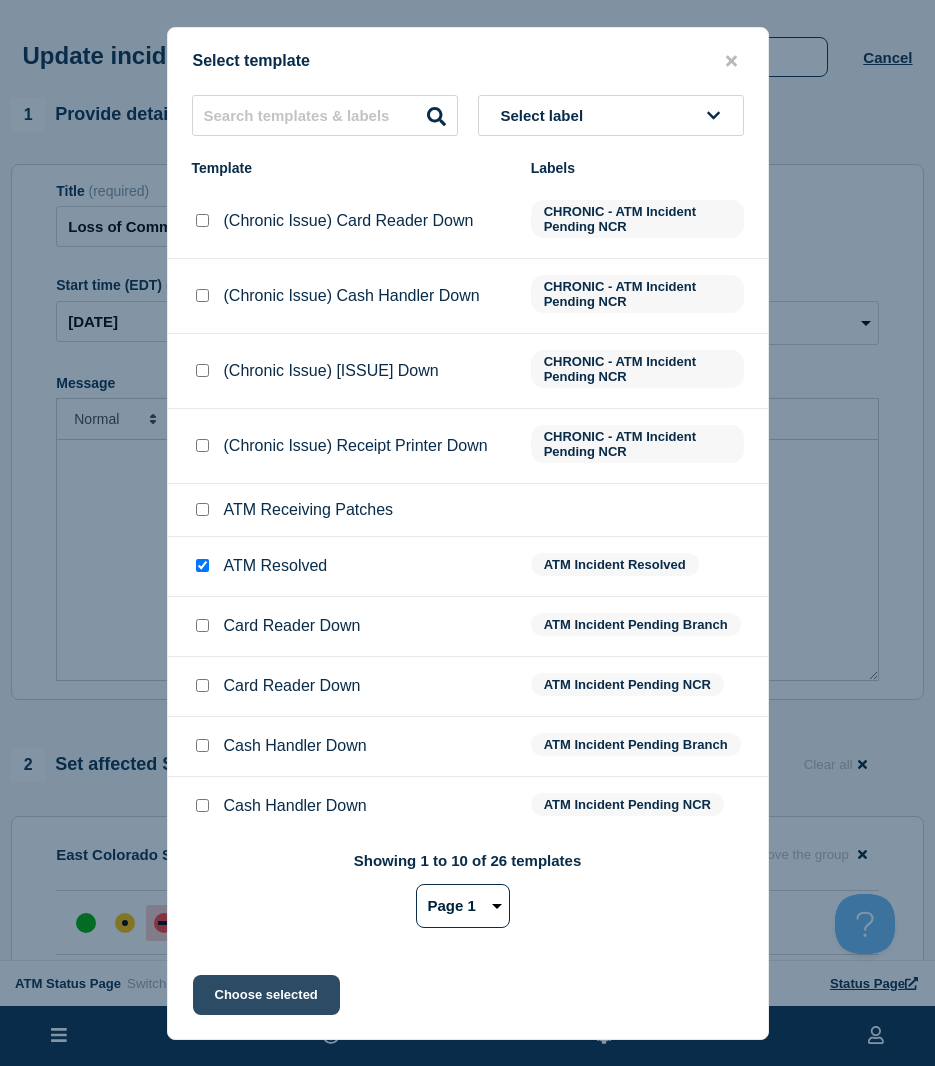 drag, startPoint x: 201, startPoint y: 982, endPoint x: 210, endPoint y: 989, distance: 11.401754 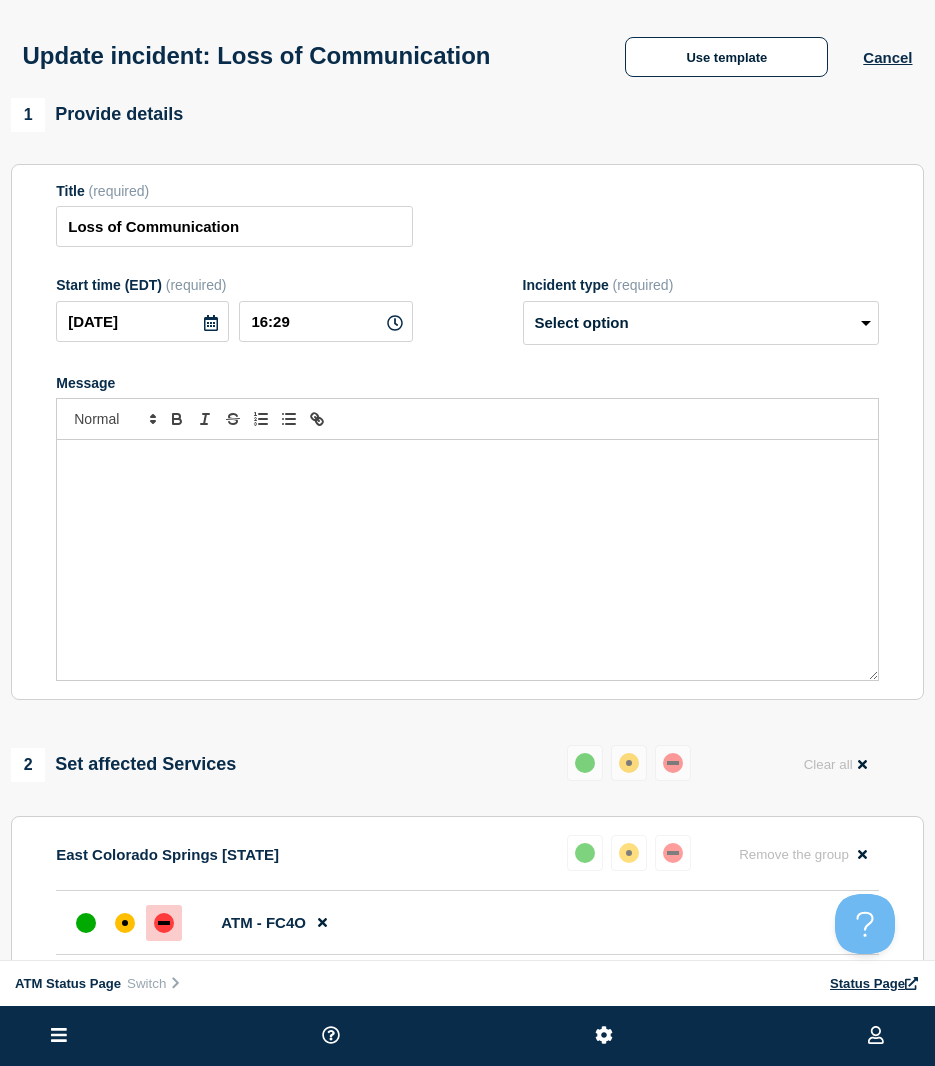 select on "resolved" 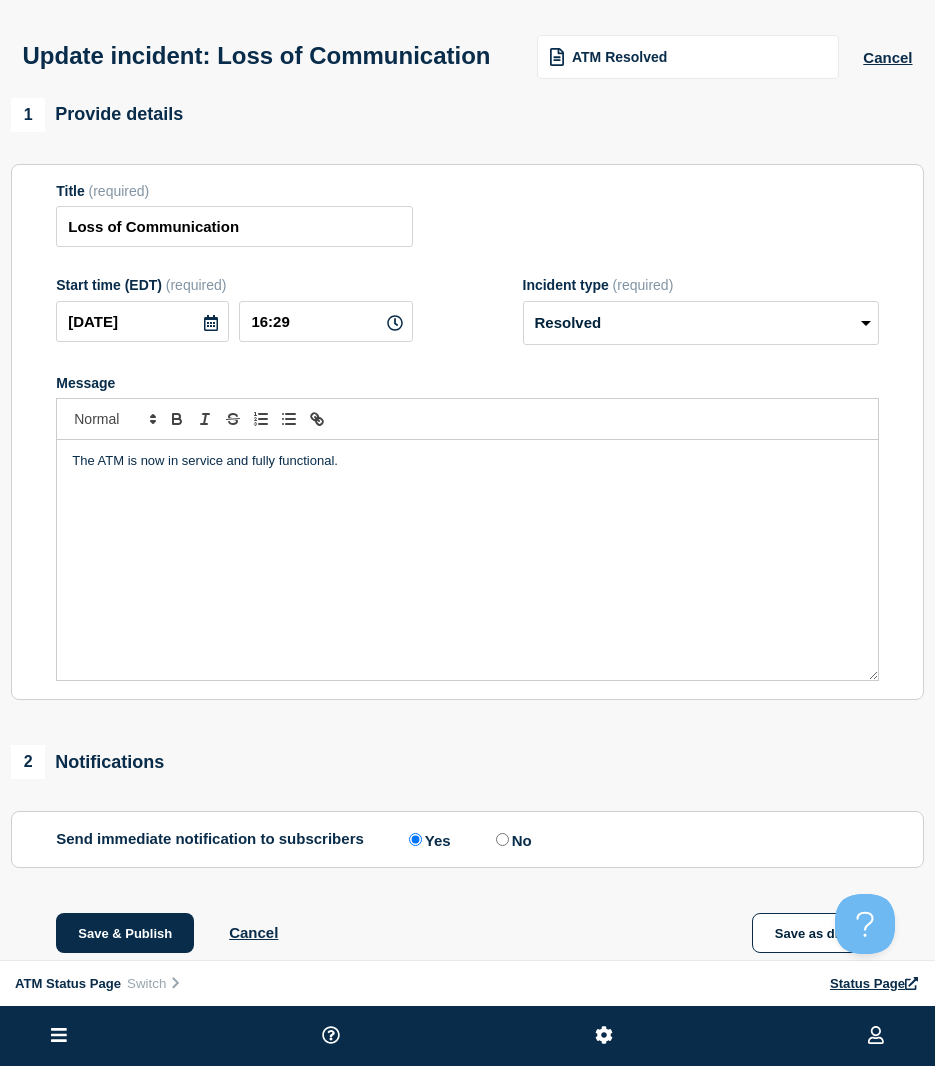 scroll, scrollTop: 100, scrollLeft: 0, axis: vertical 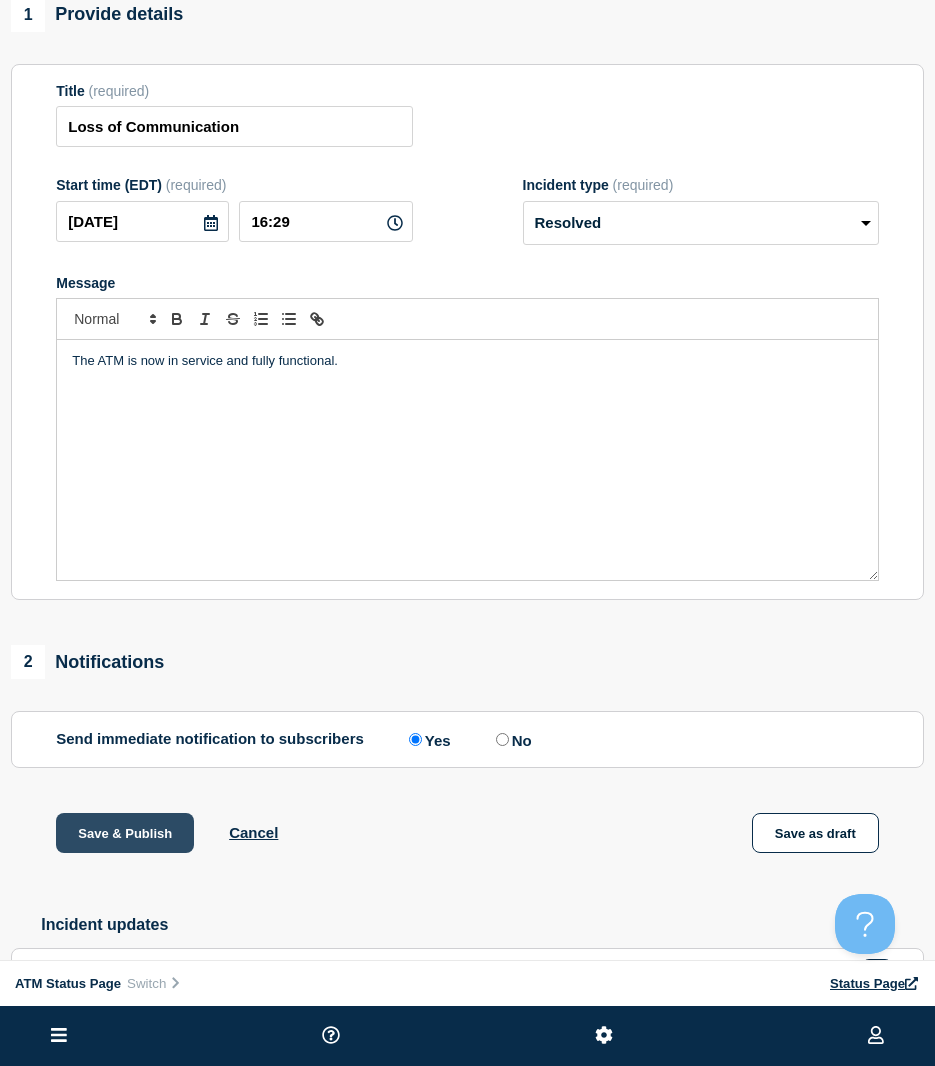 click on "Save & Publish" at bounding box center (125, 833) 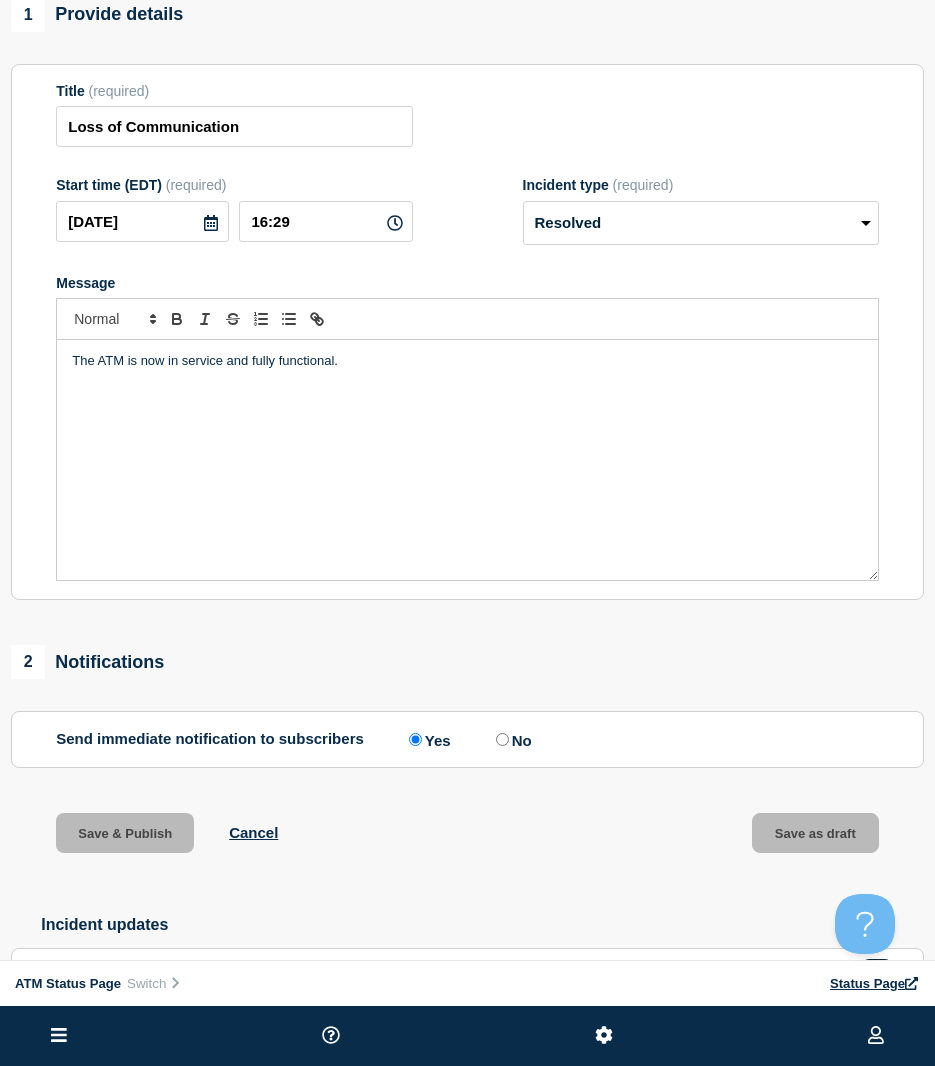 scroll, scrollTop: 0, scrollLeft: 0, axis: both 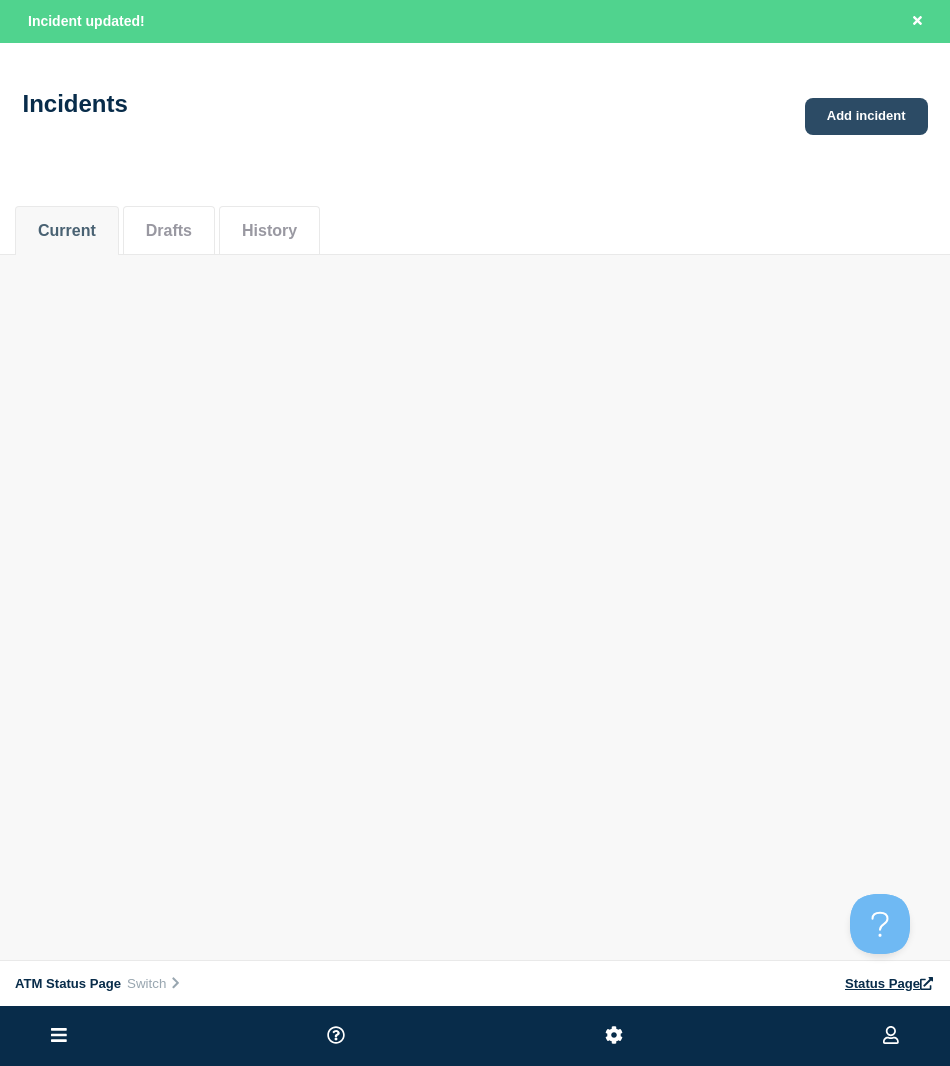 click on "Add incident" 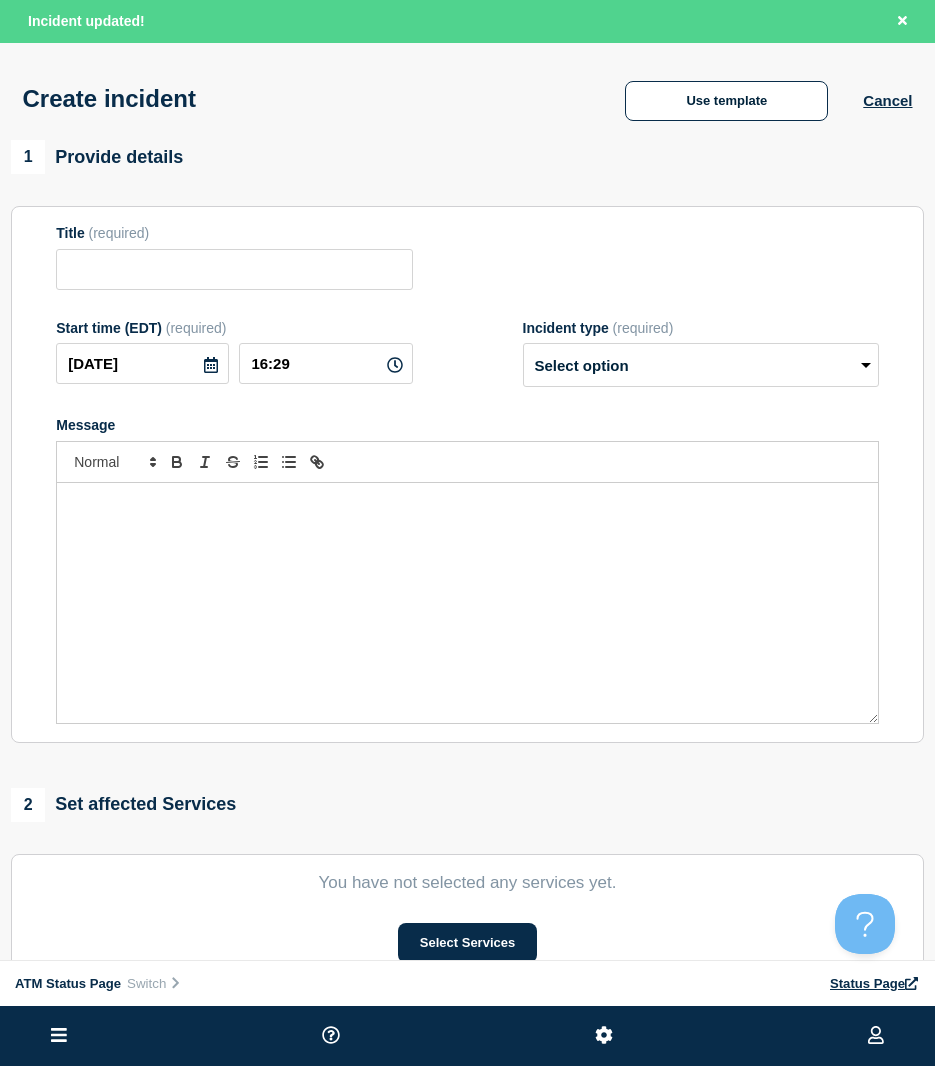 click on "Create incident Use template Cancel" at bounding box center [467, 92] 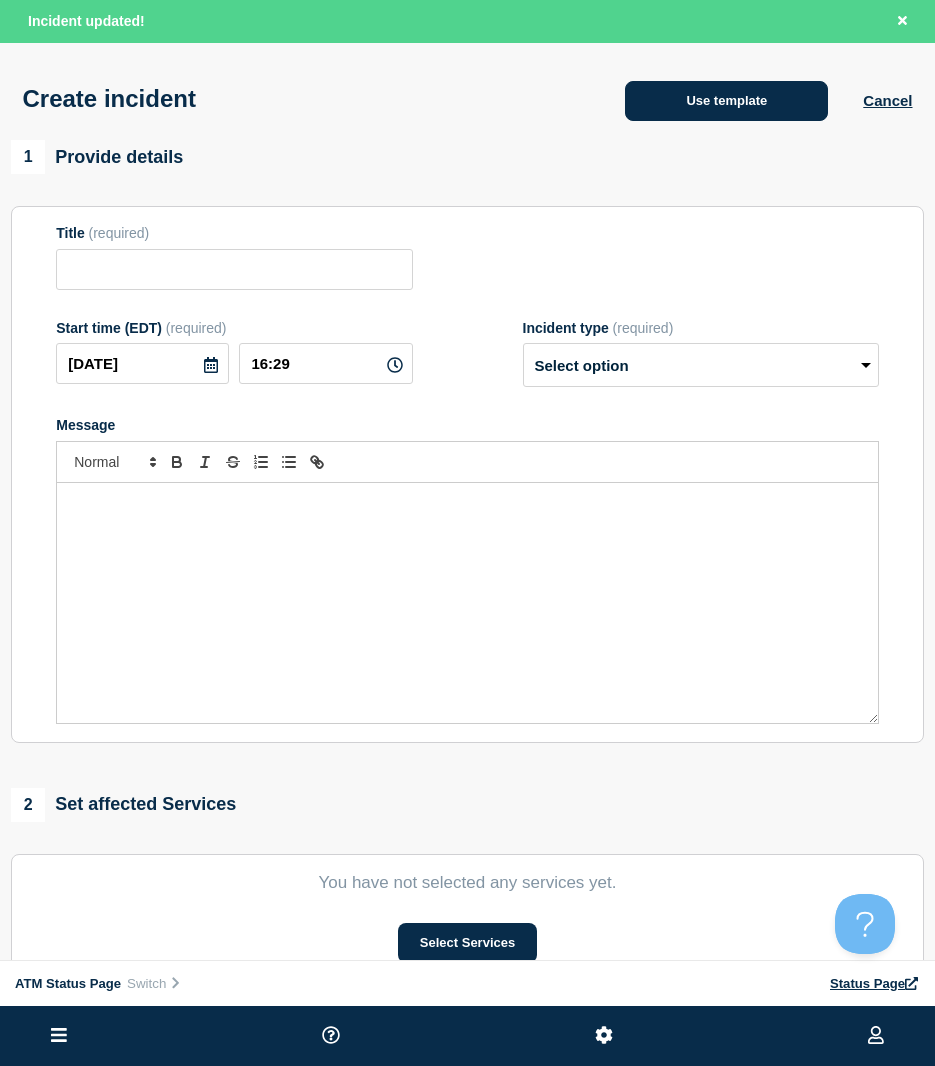 click on "Use template" at bounding box center (726, 101) 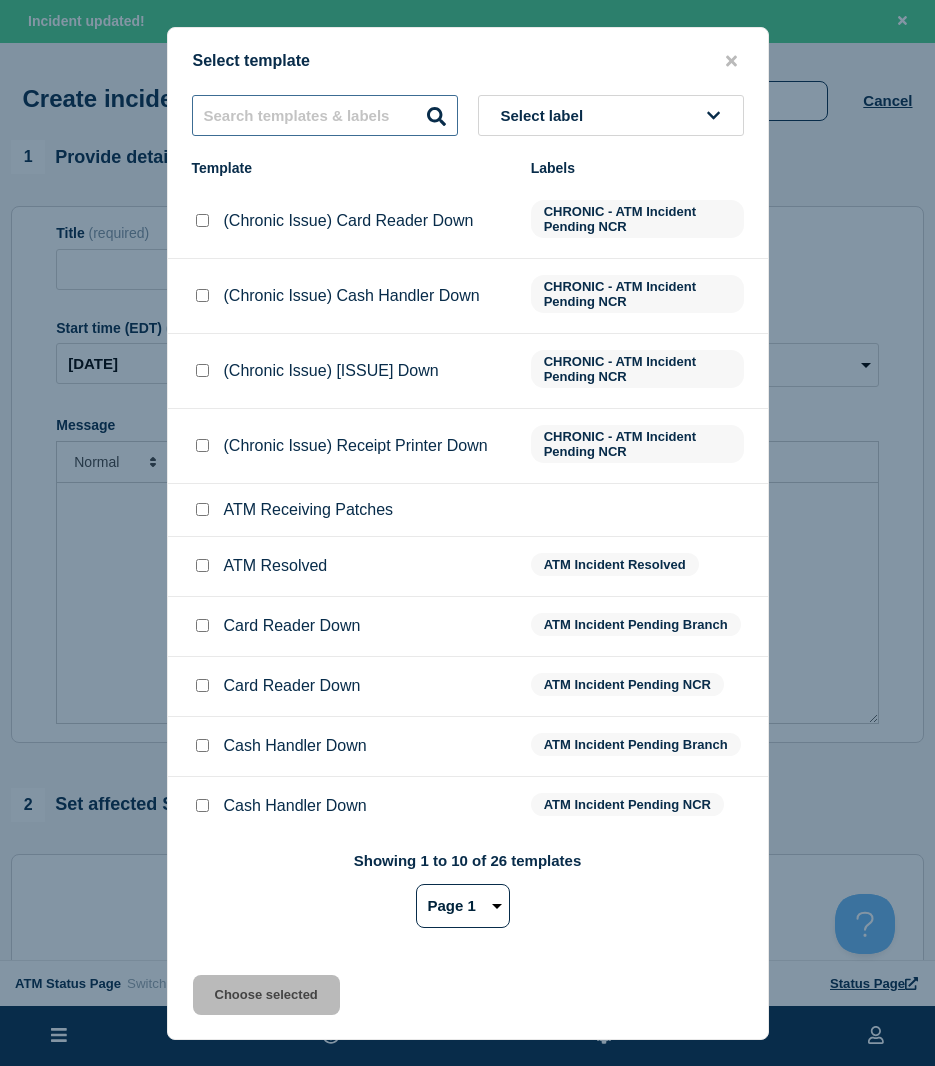 click at bounding box center (325, 115) 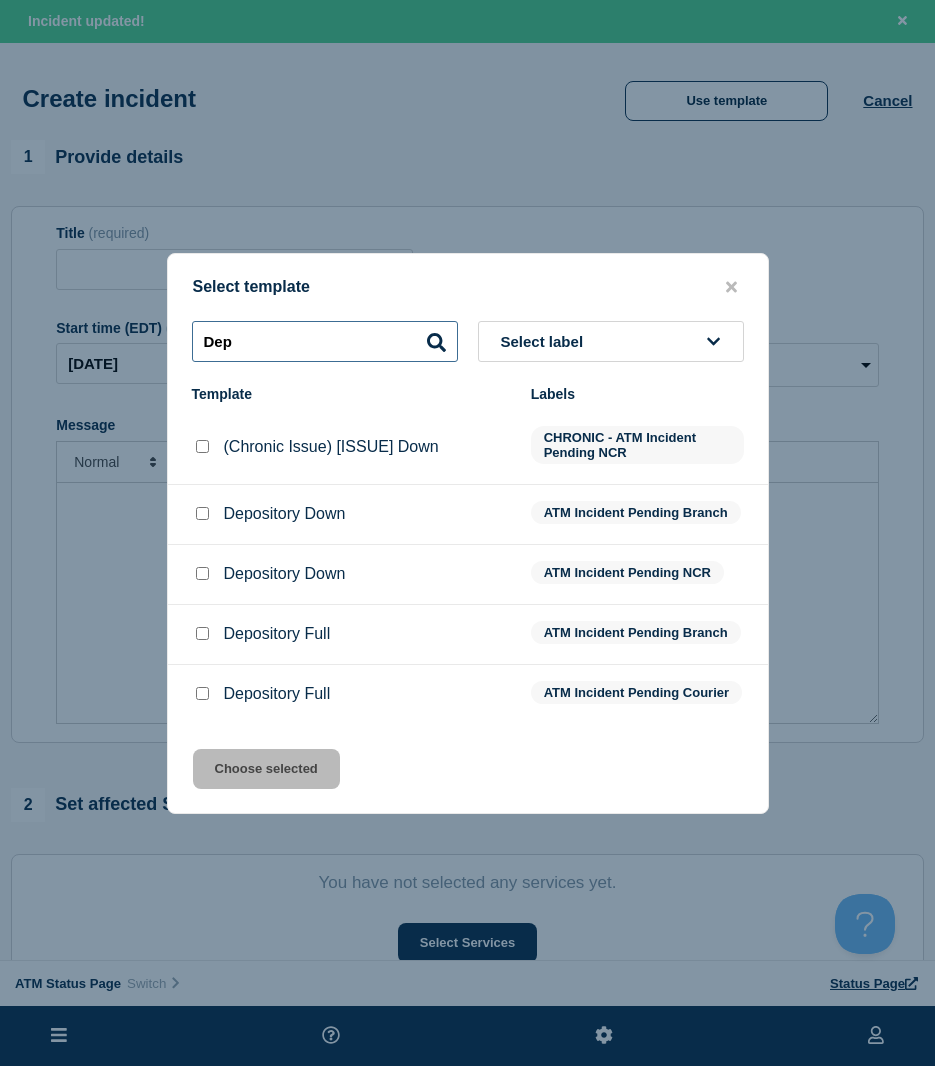type on "Dep" 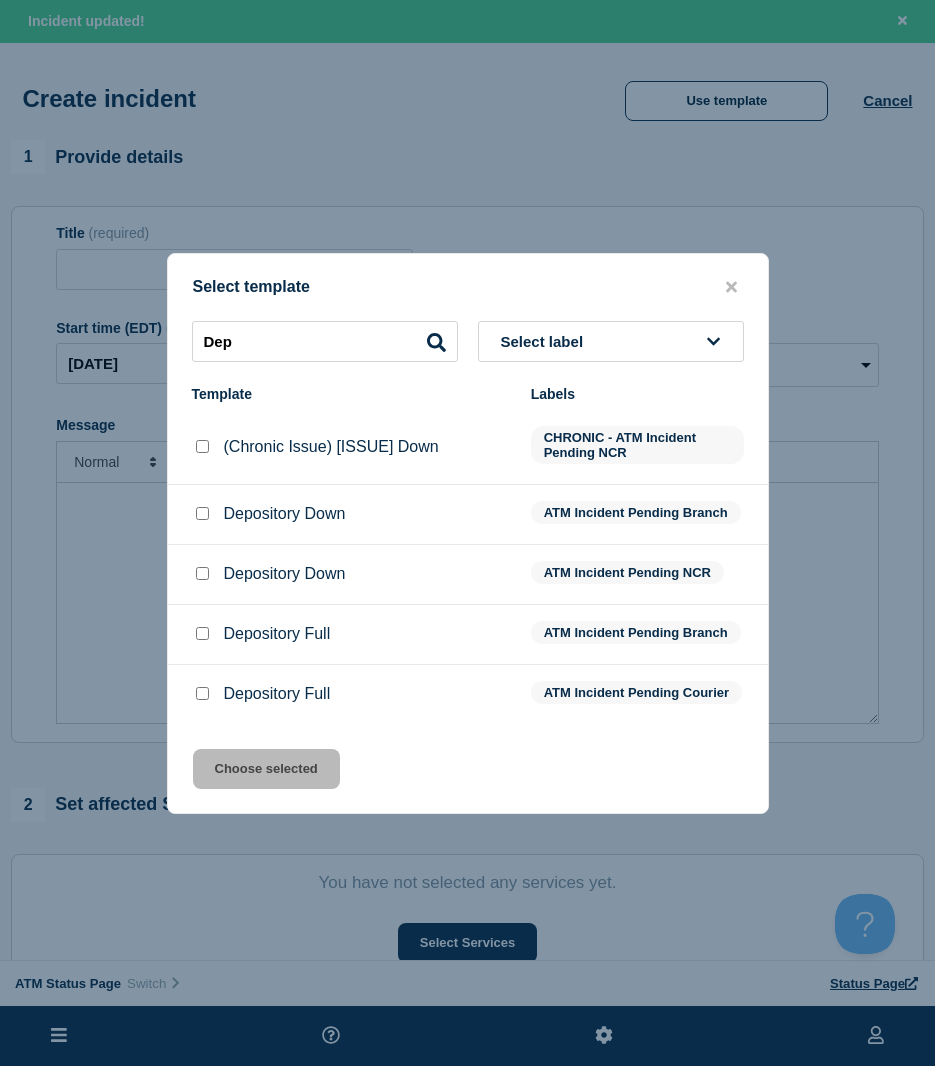 click at bounding box center [202, 573] 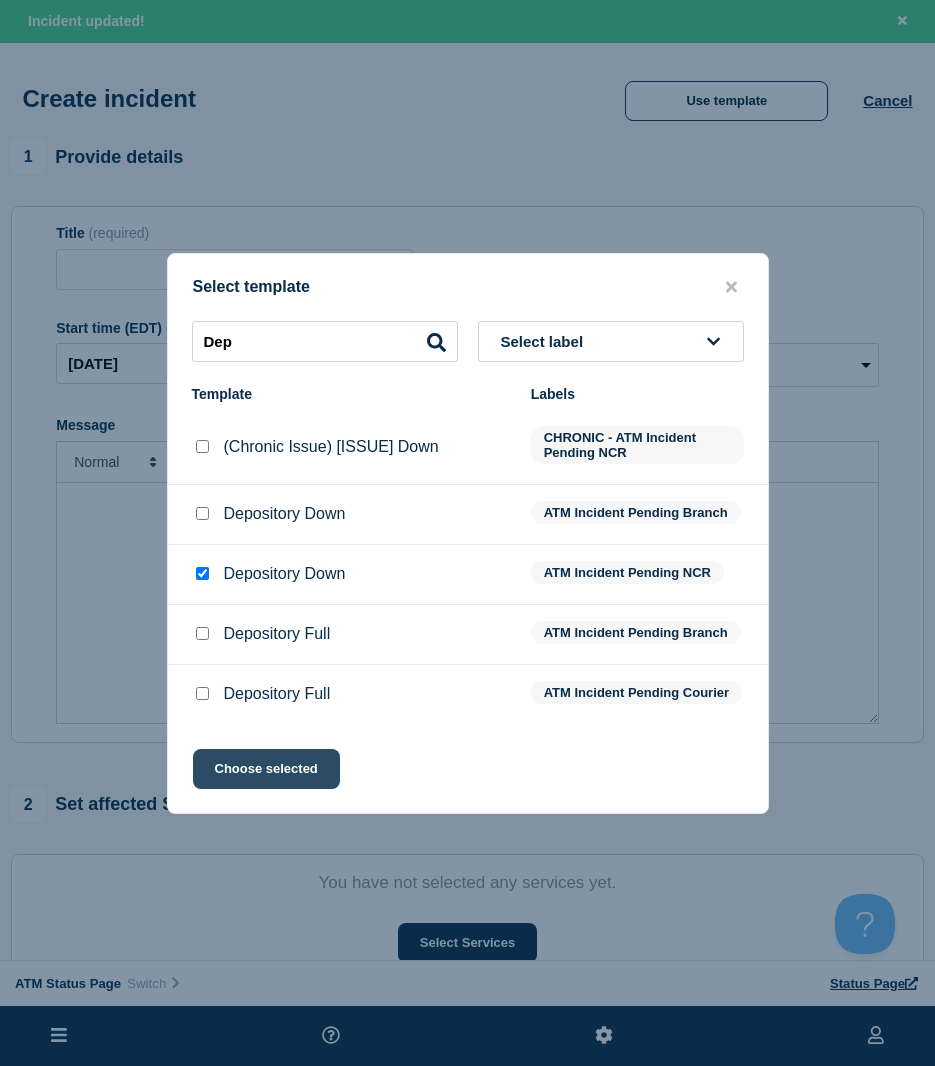 click on "Choose selected" 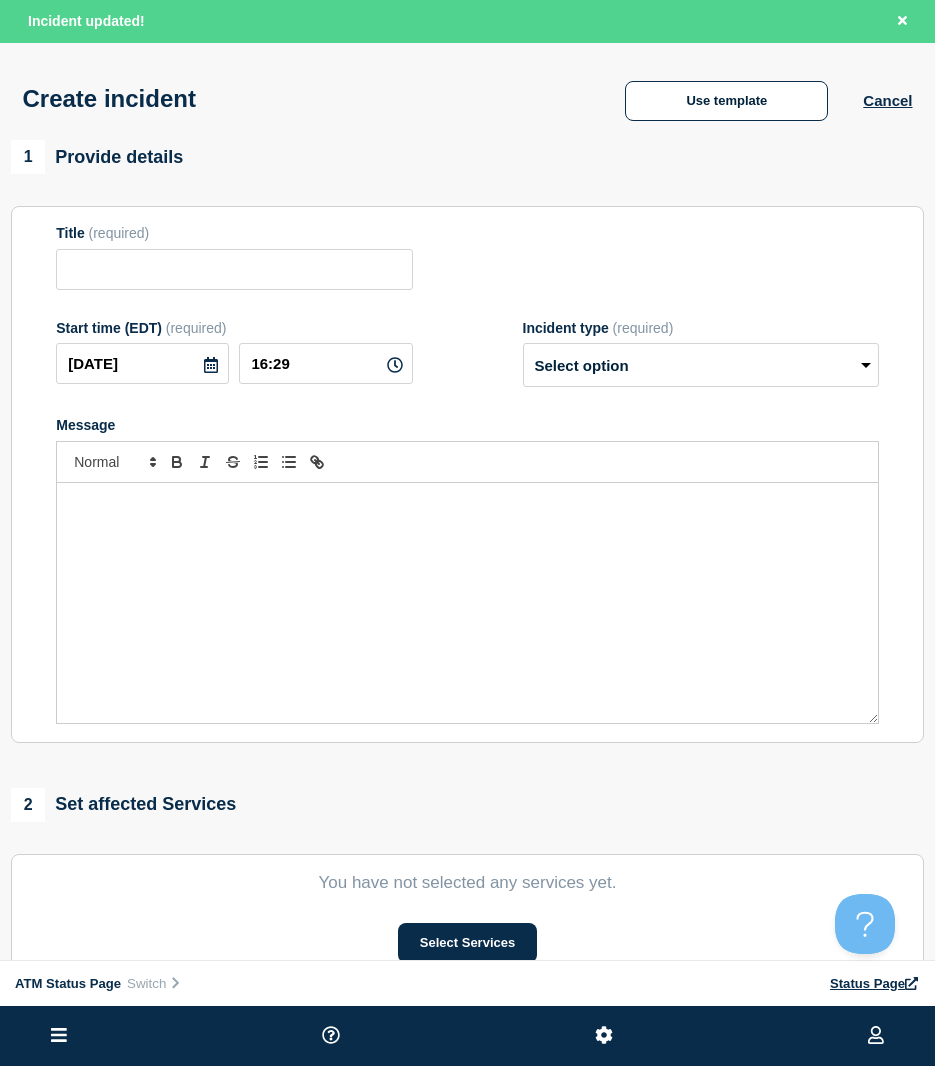 type on "Depository Down" 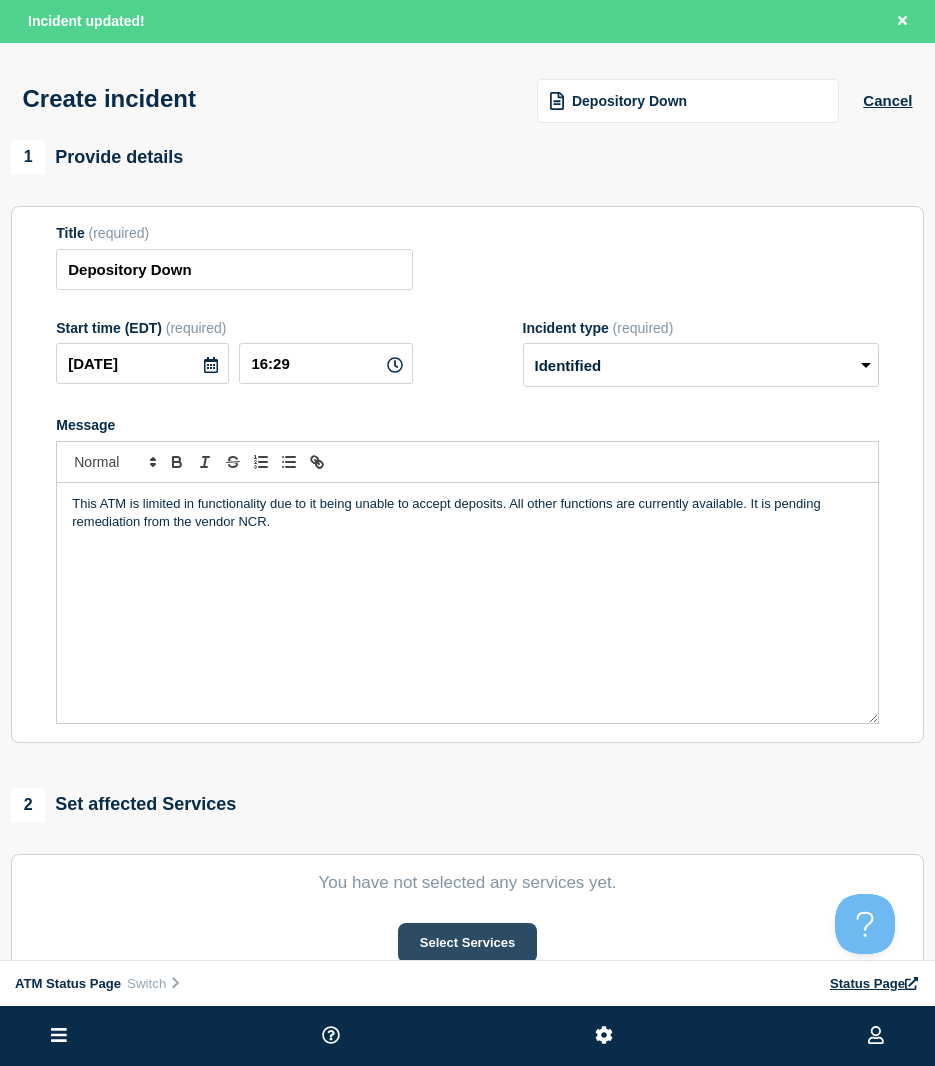 click on "Select Services" at bounding box center [467, 943] 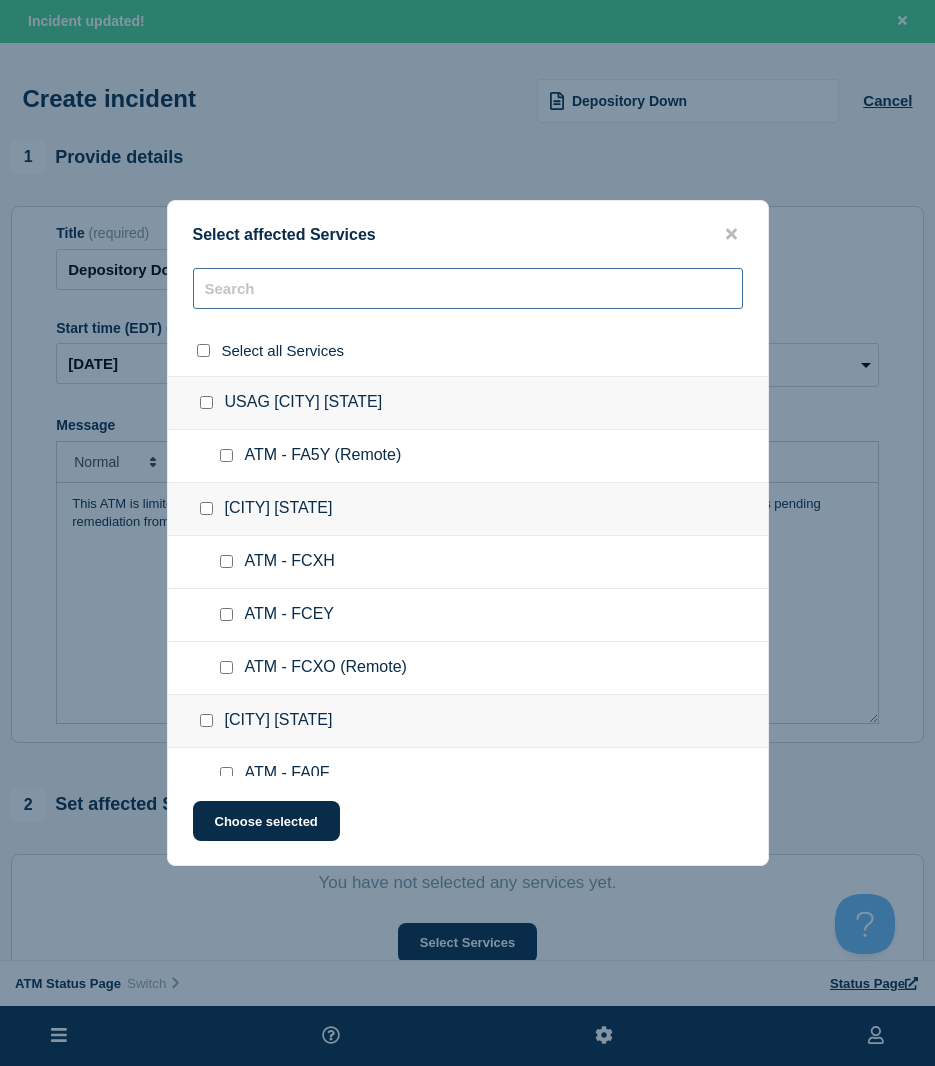 click at bounding box center [468, 288] 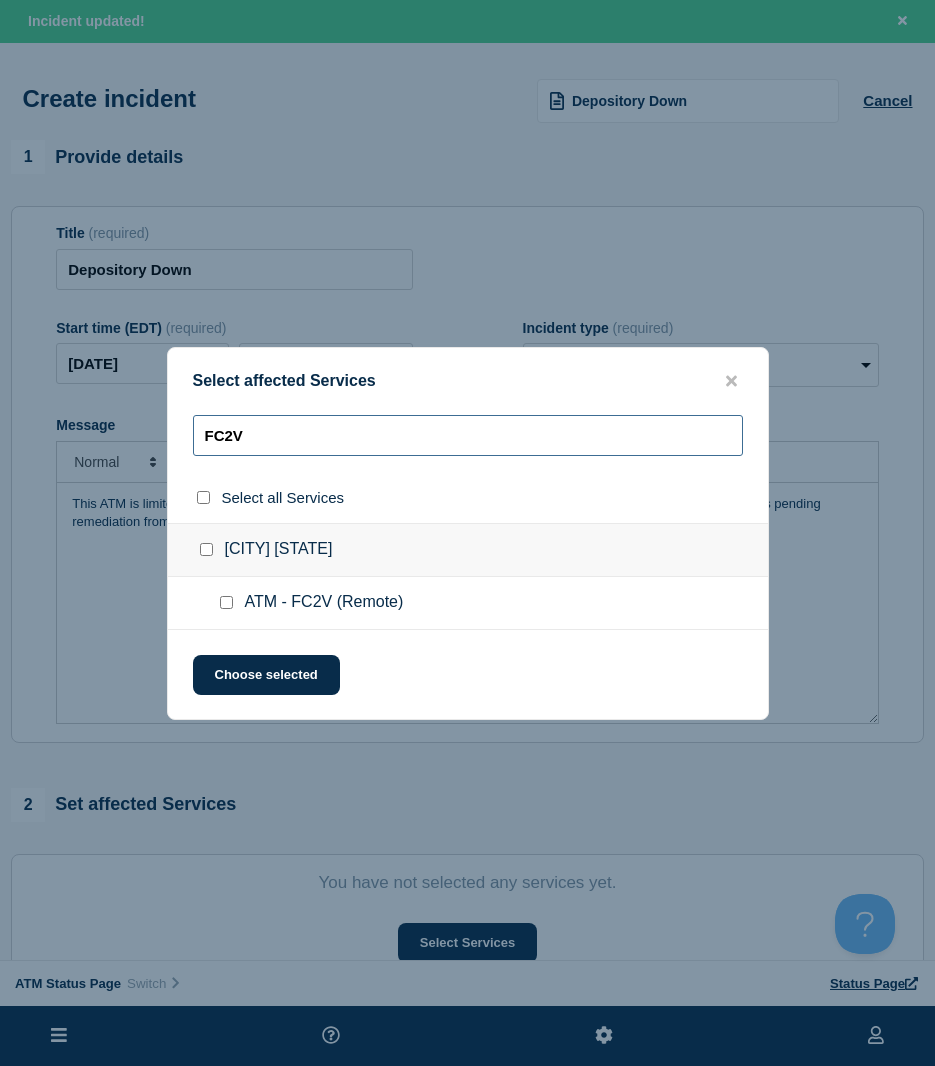 type on "FC2V" 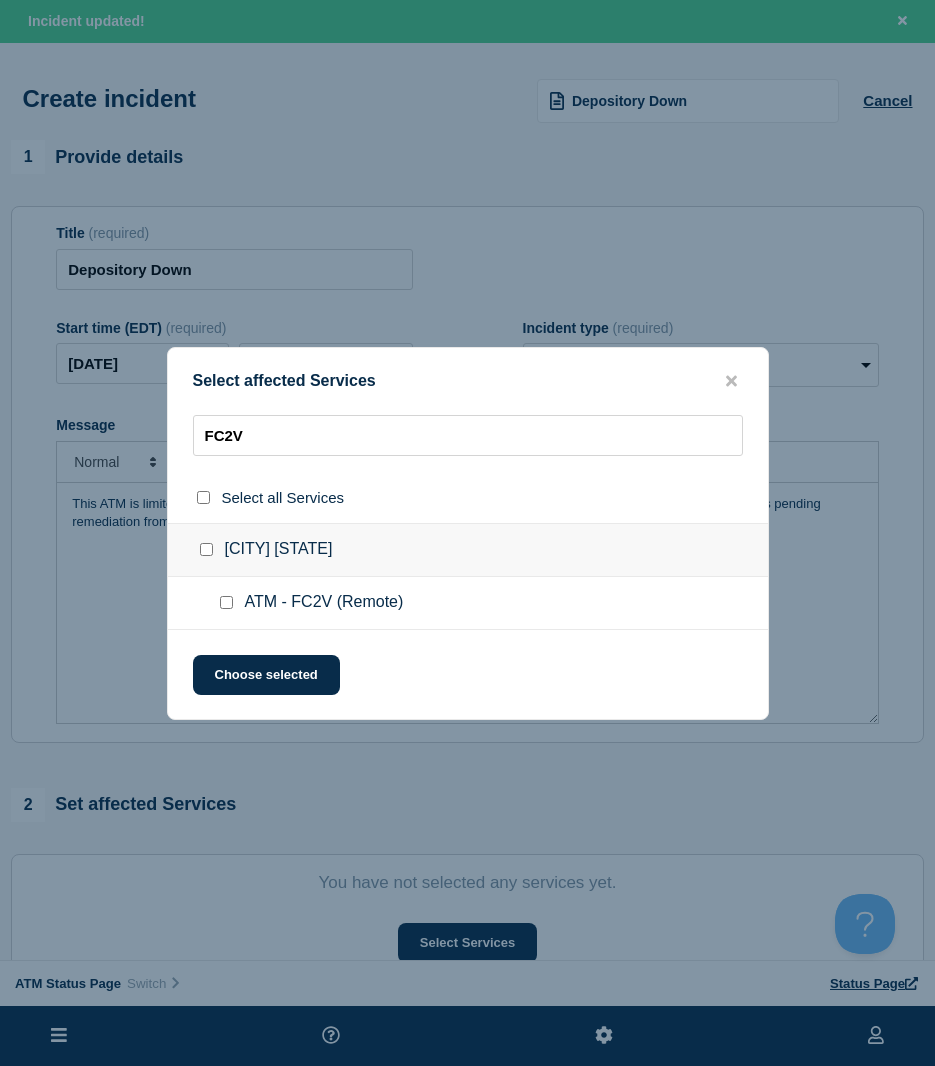 click at bounding box center [226, 602] 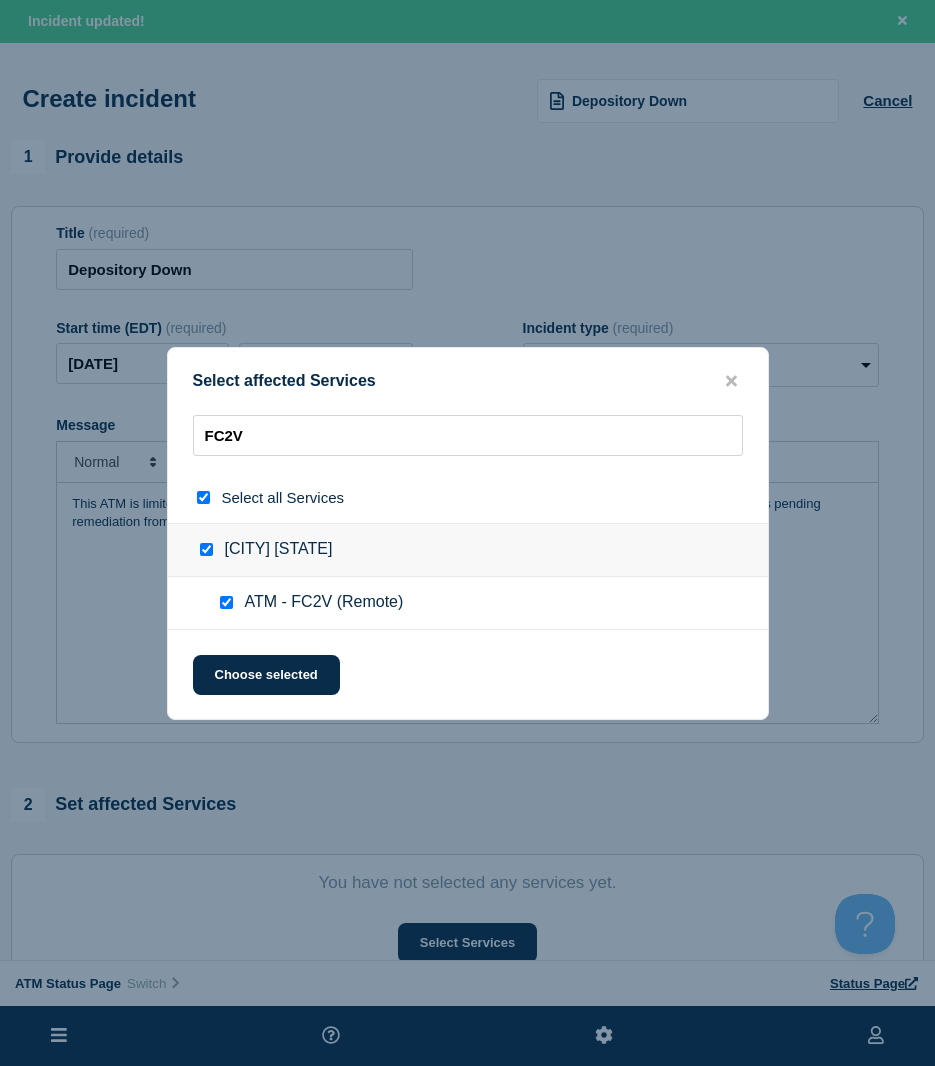 checkbox on "true" 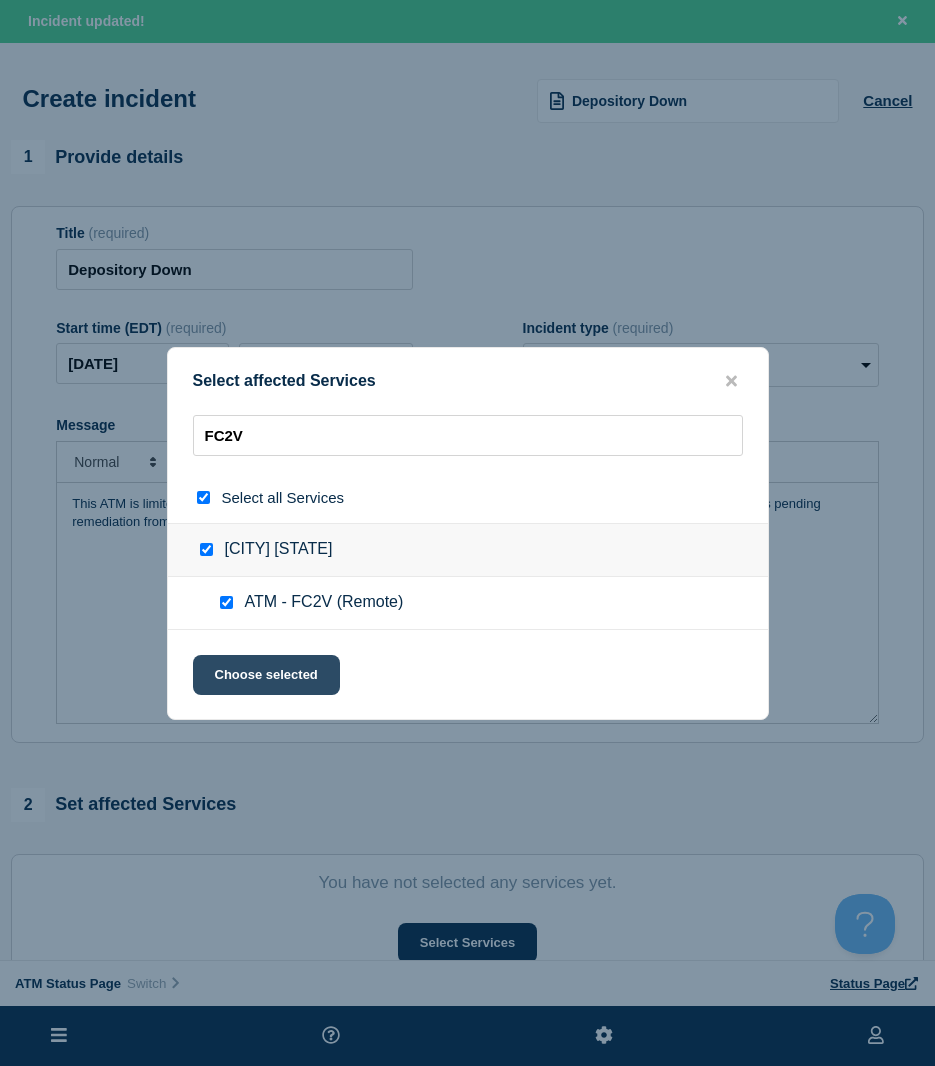 click on "Choose selected" 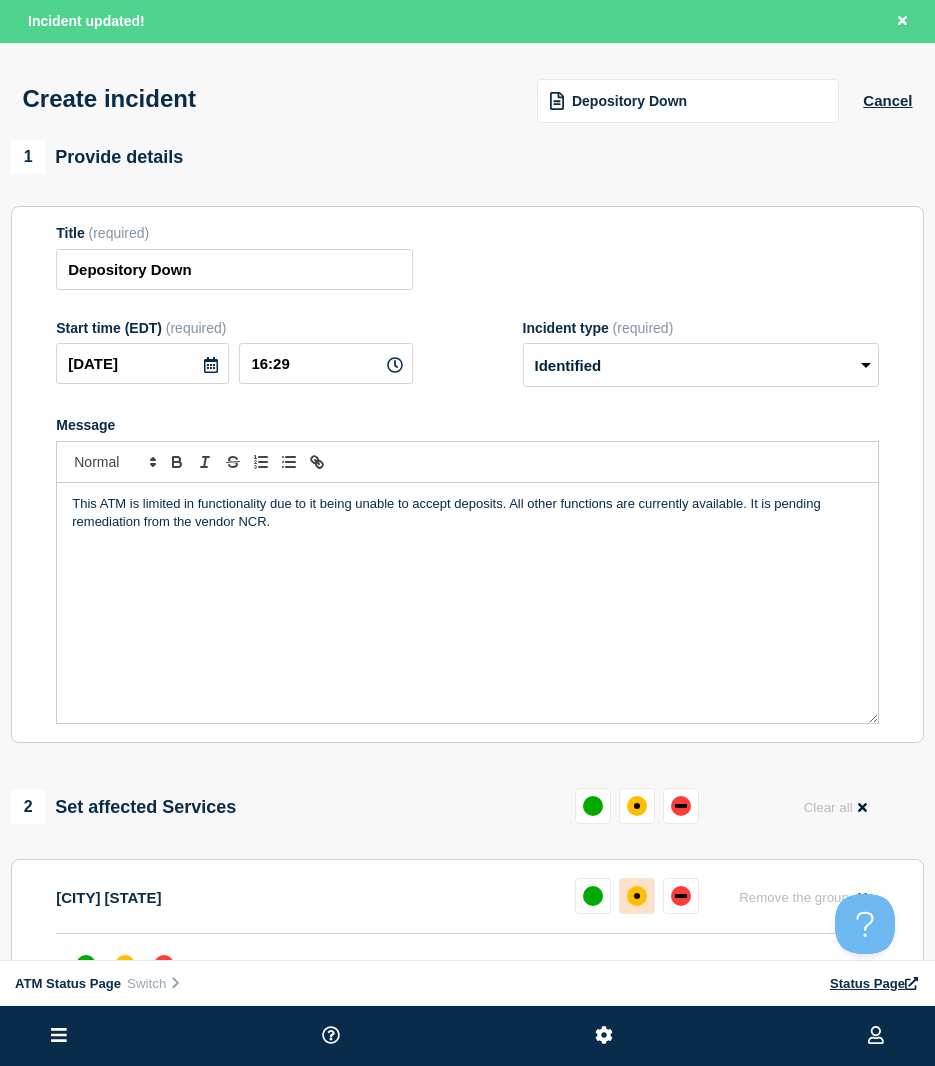 click at bounding box center [637, 896] 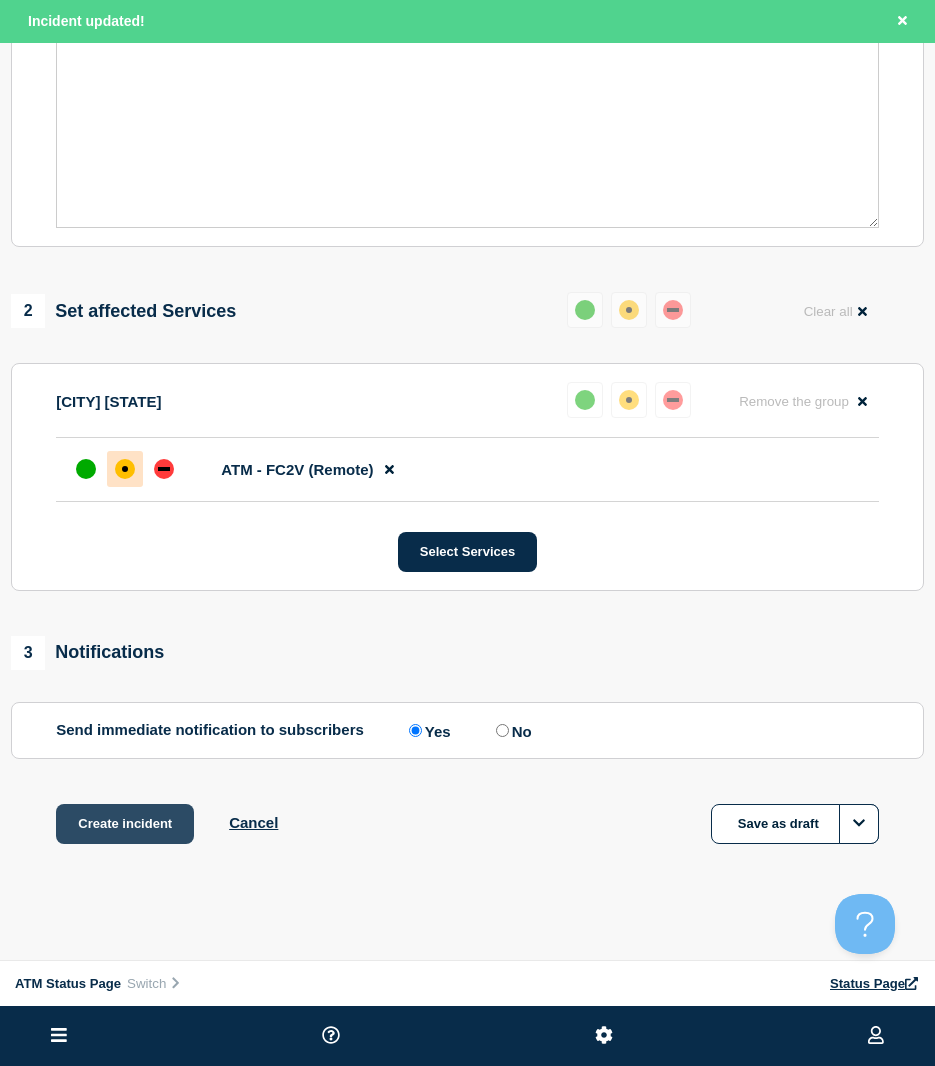 click on "Create incident" at bounding box center [125, 824] 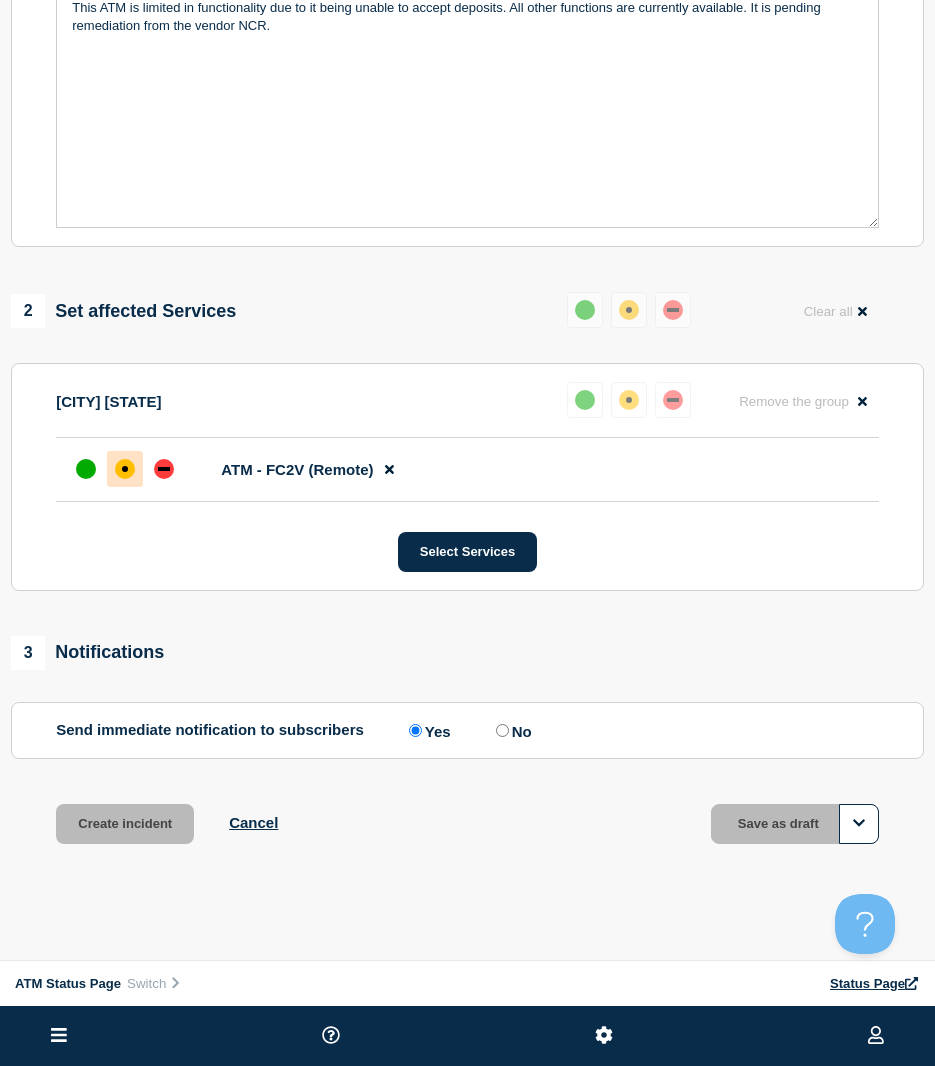 scroll, scrollTop: 457, scrollLeft: 0, axis: vertical 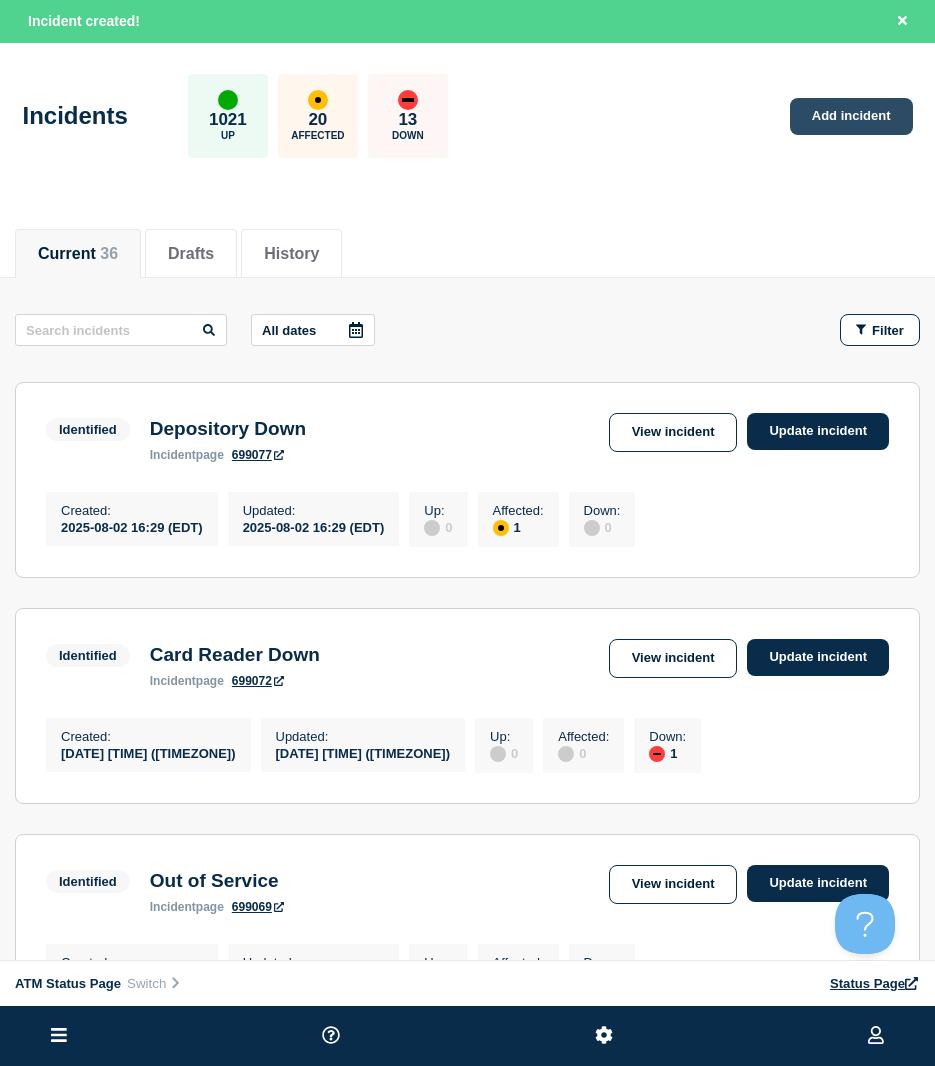 click on "Add incident" 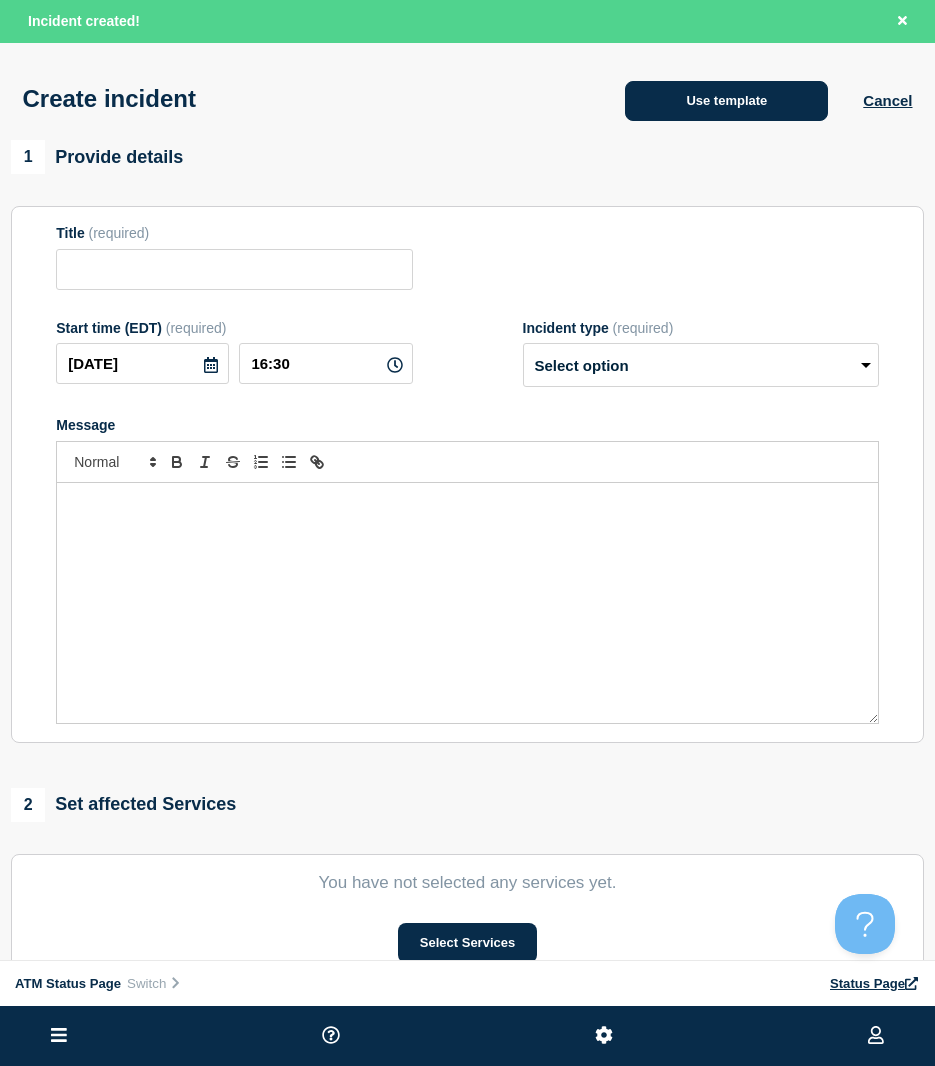 click on "Use template" at bounding box center [726, 101] 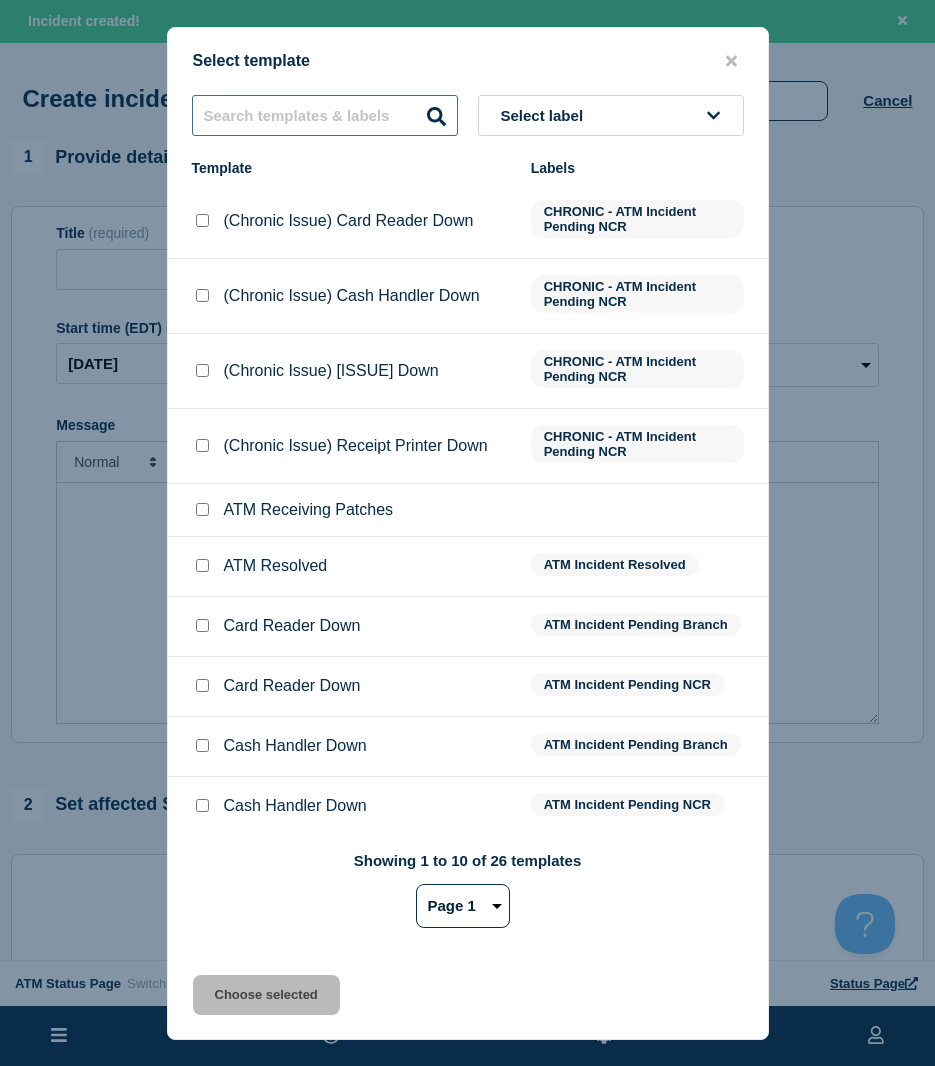 click at bounding box center (325, 115) 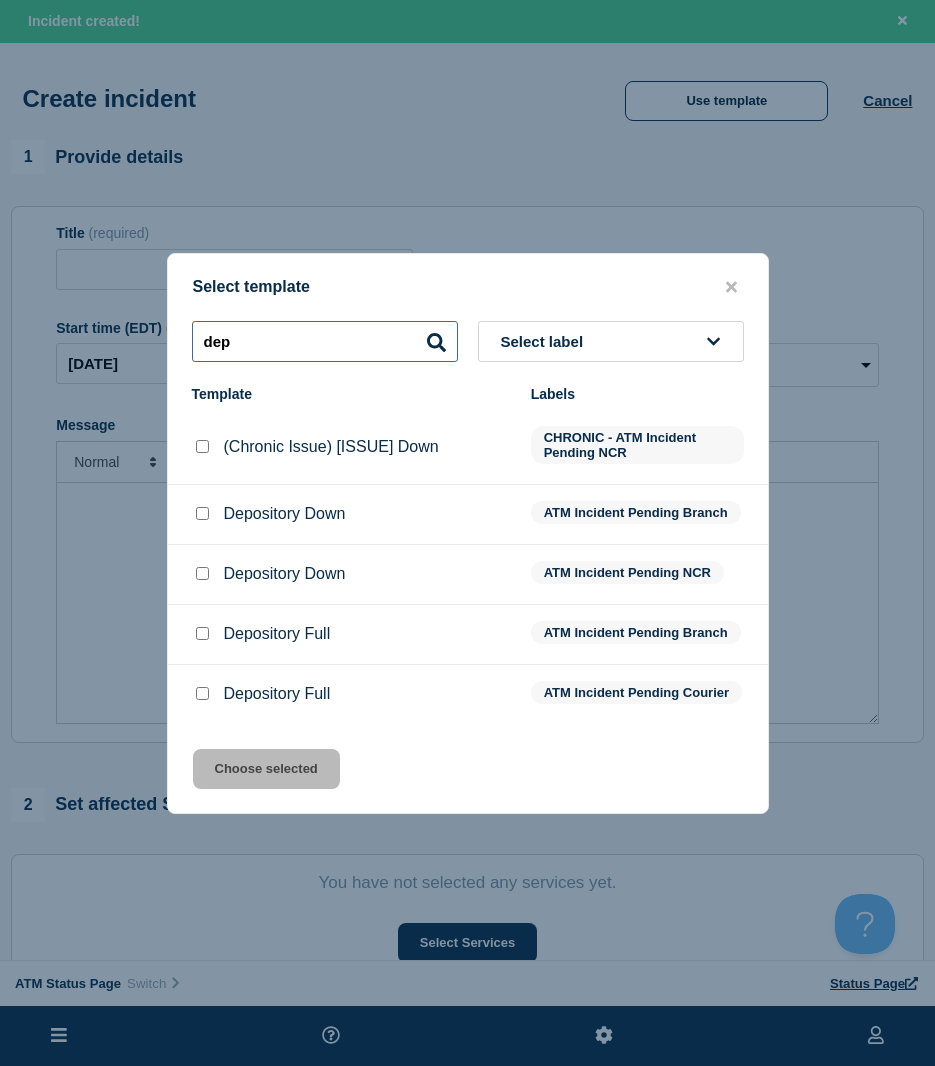 type on "dep" 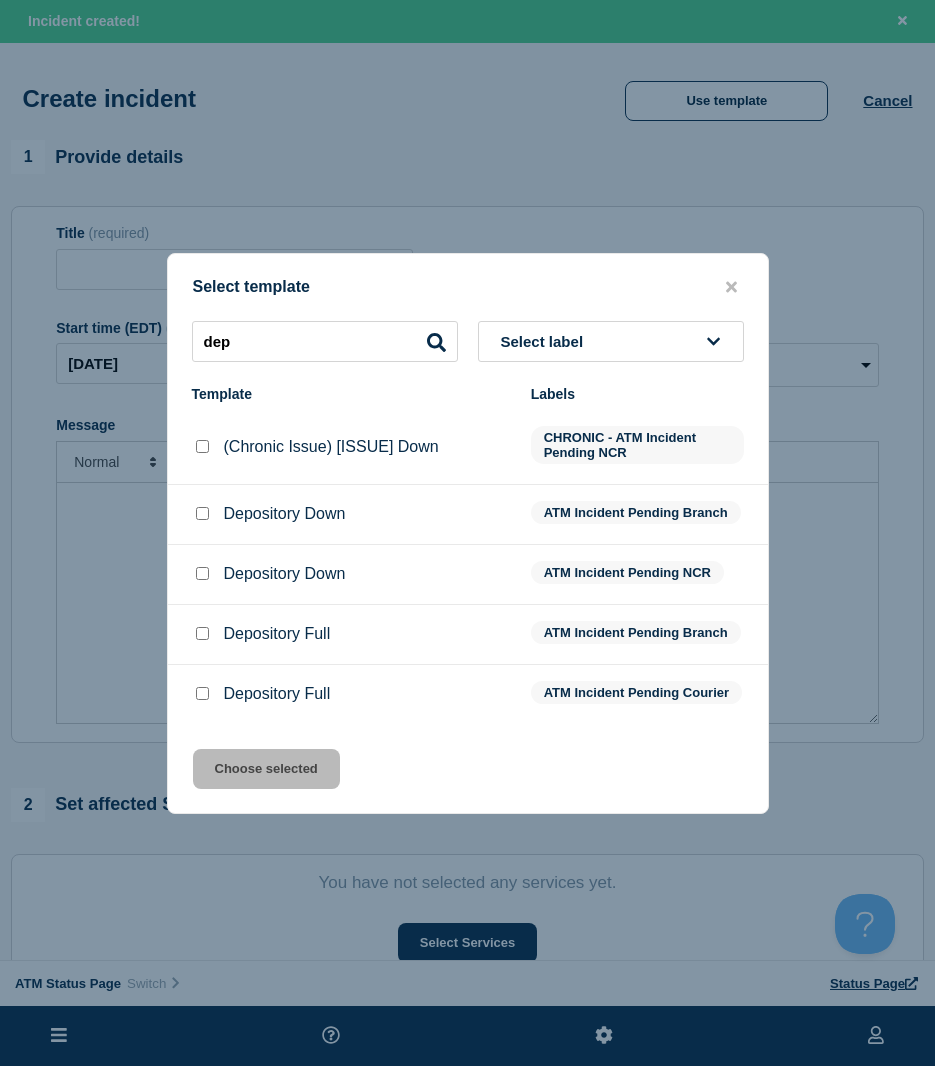 click at bounding box center [202, 514] 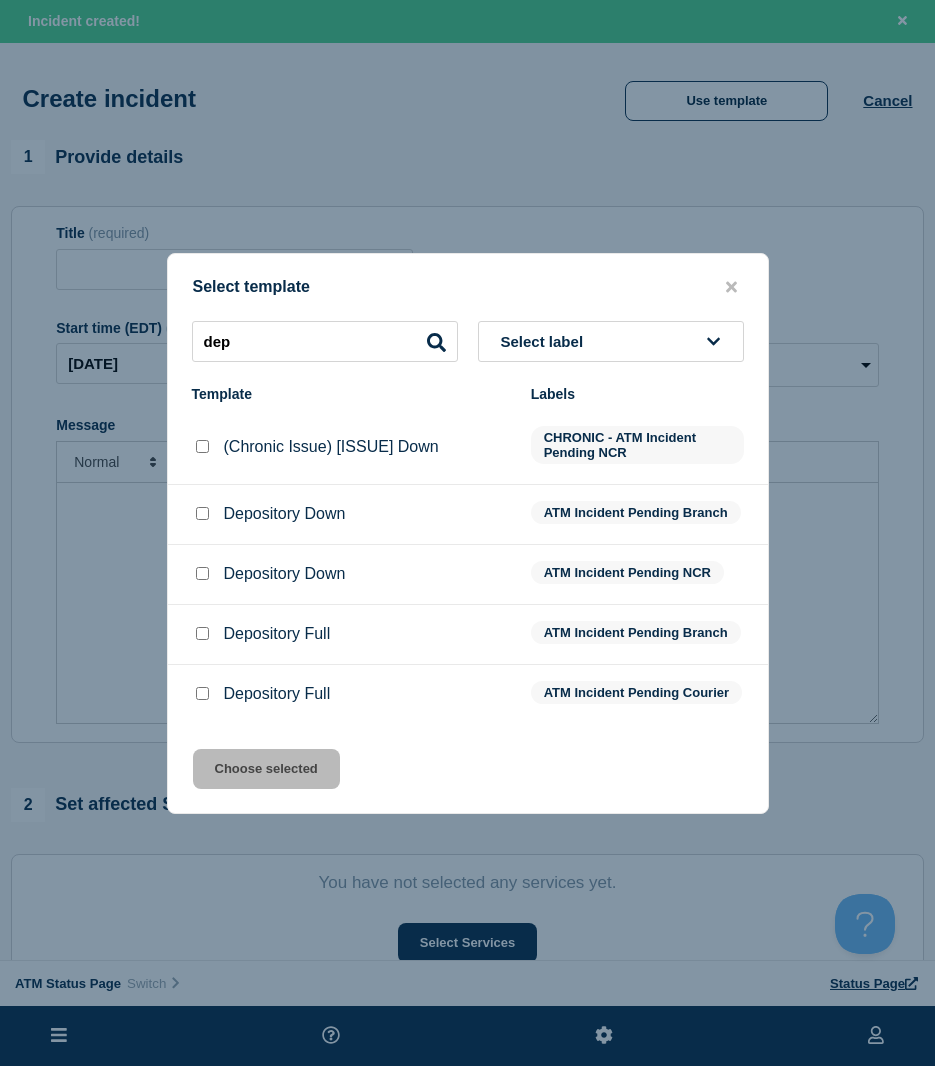 click at bounding box center (202, 513) 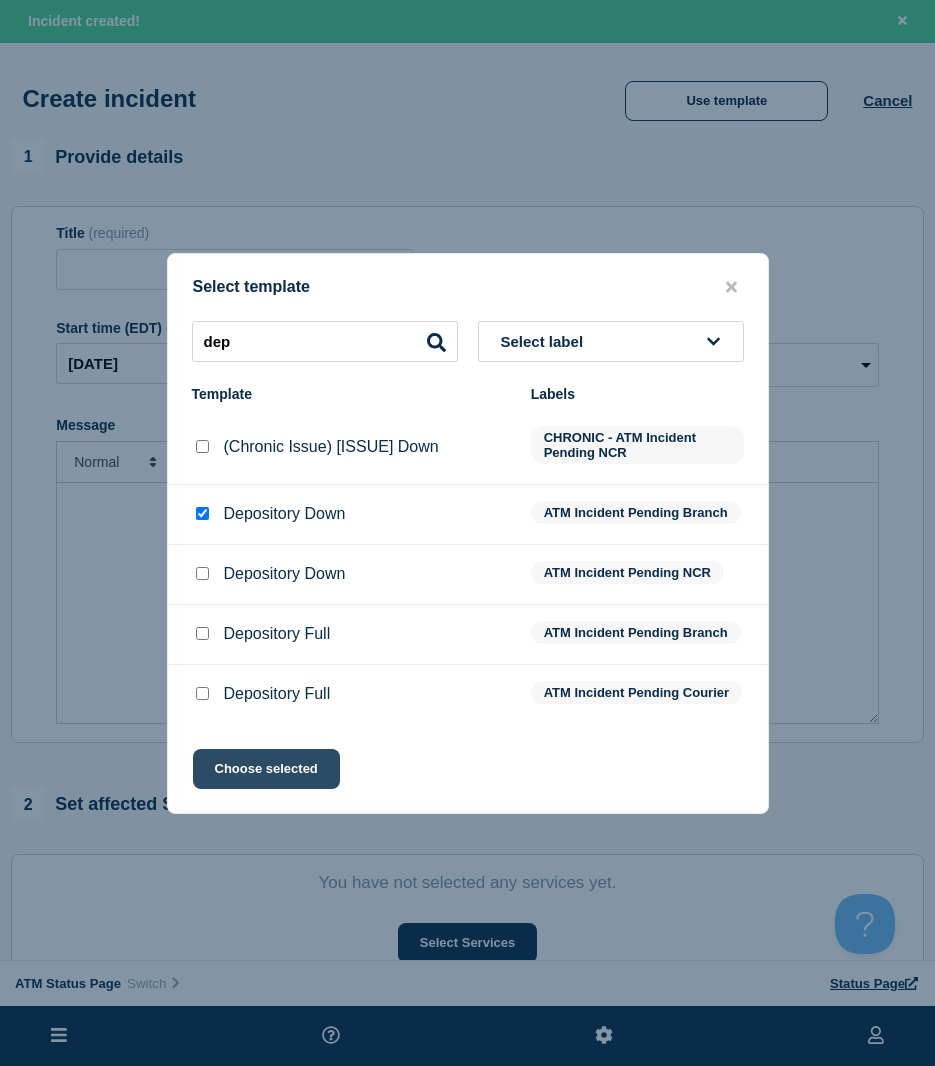 click on "Choose selected" 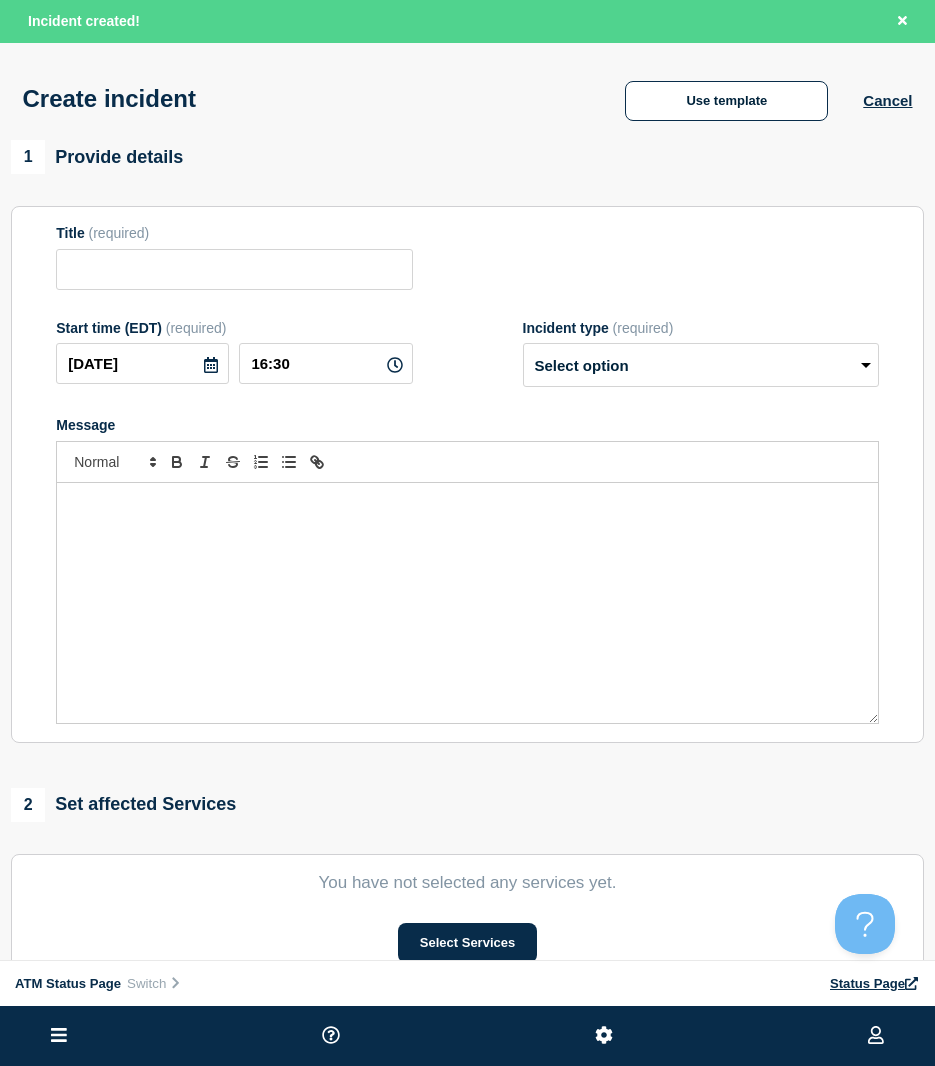 type on "Depository Down" 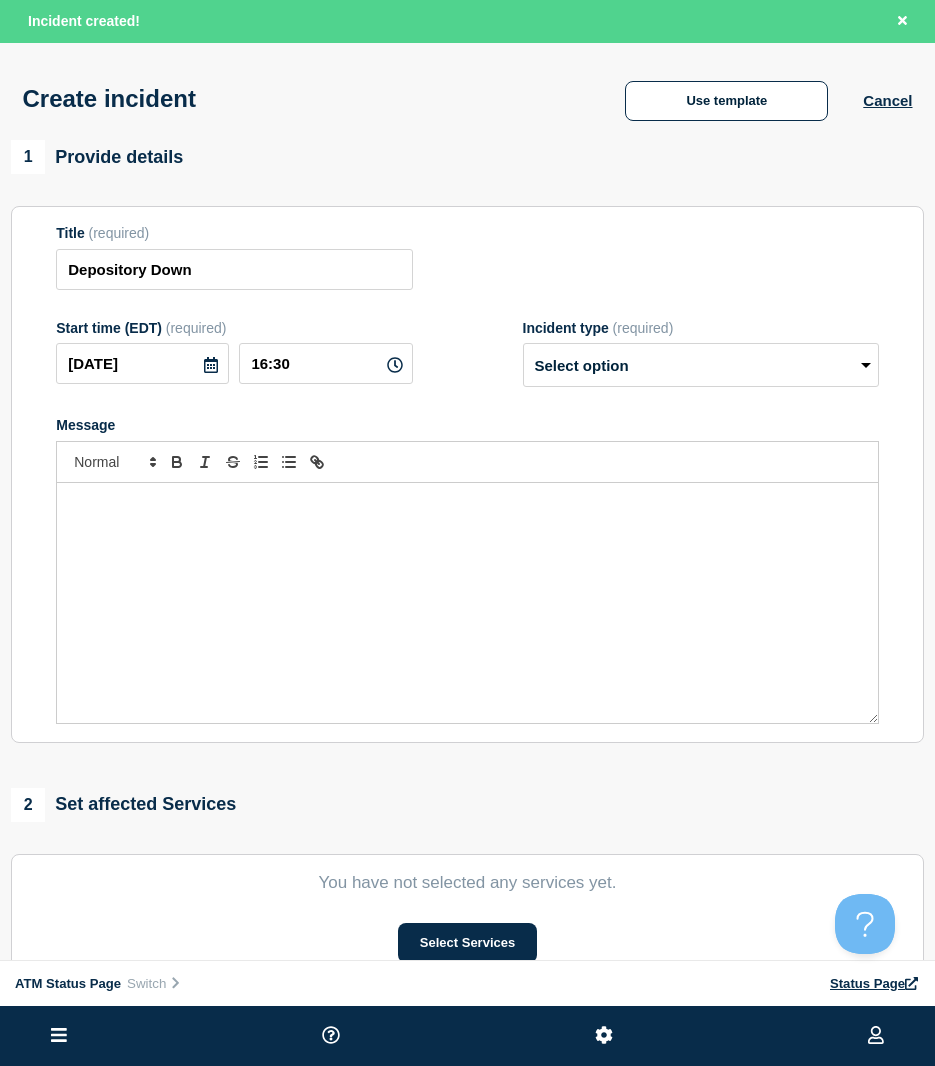 select on "identified" 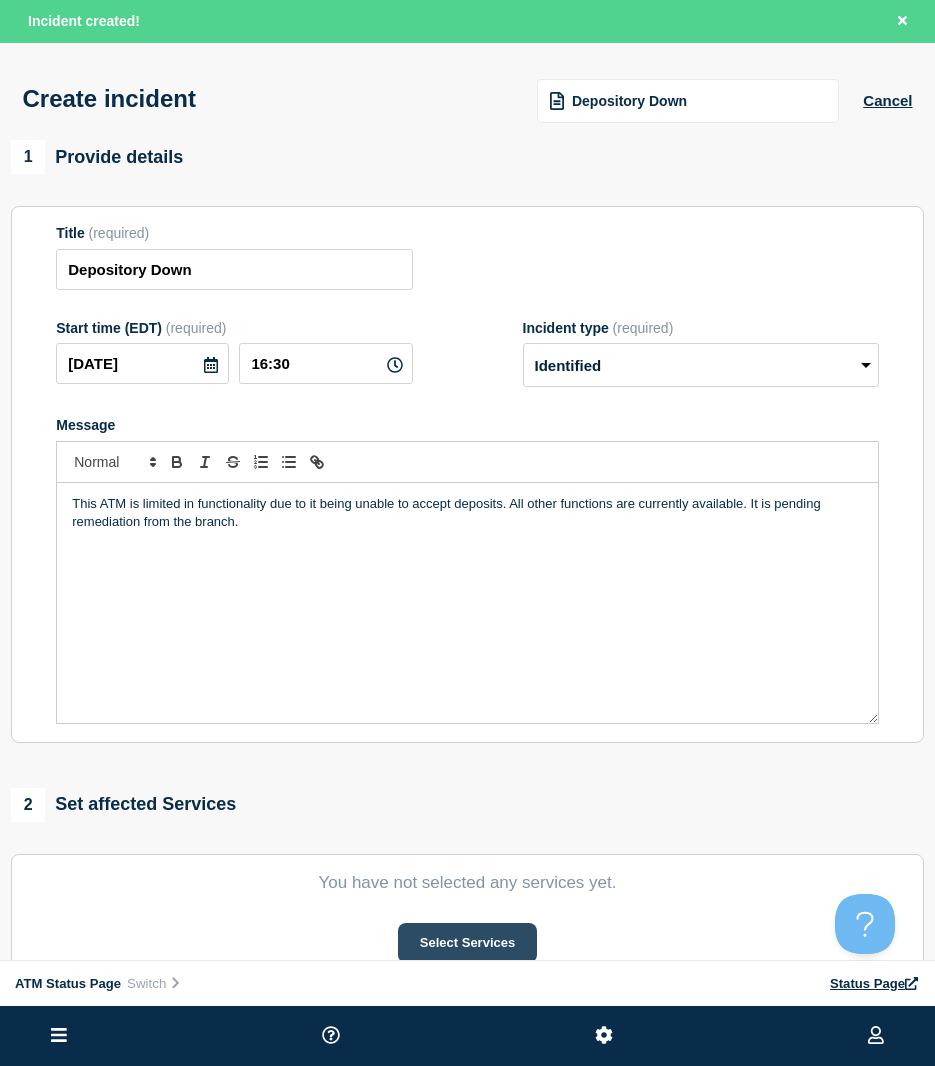 scroll, scrollTop: 100, scrollLeft: 0, axis: vertical 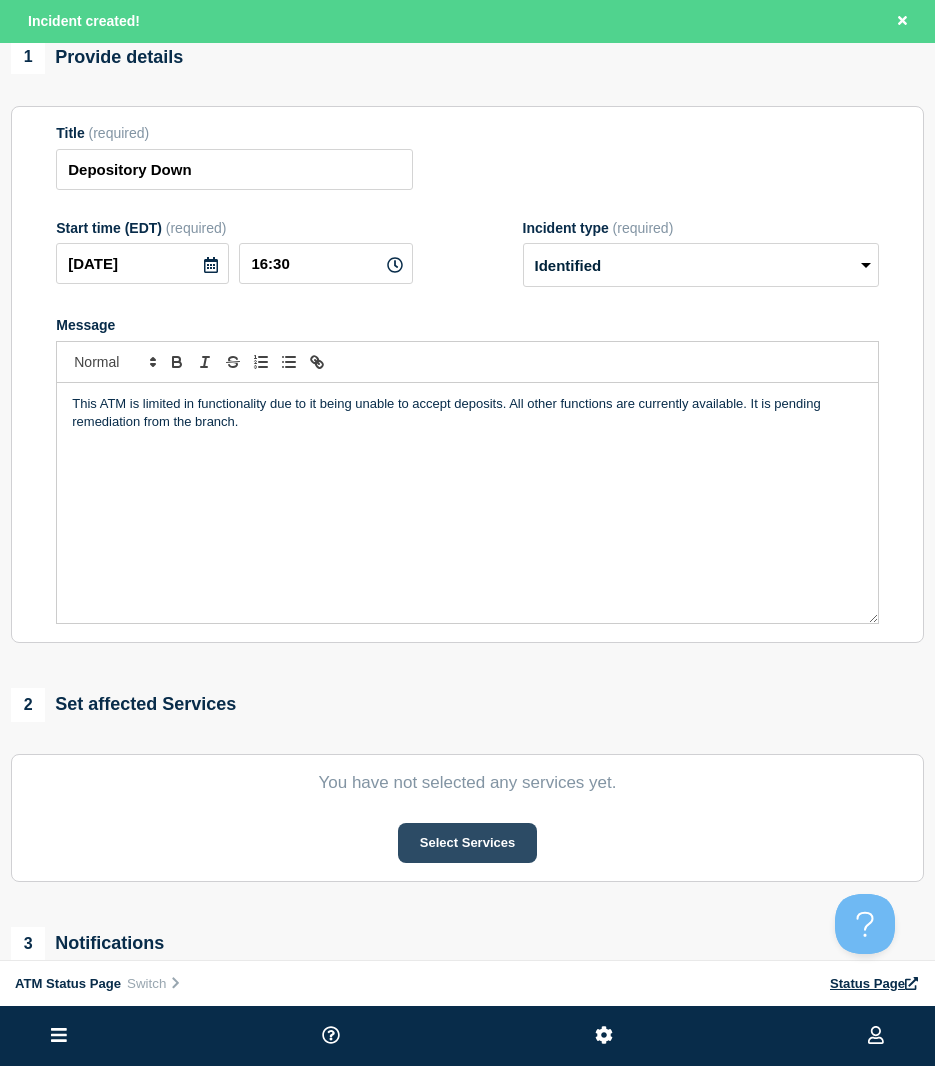 click on "Select Services" at bounding box center (467, 843) 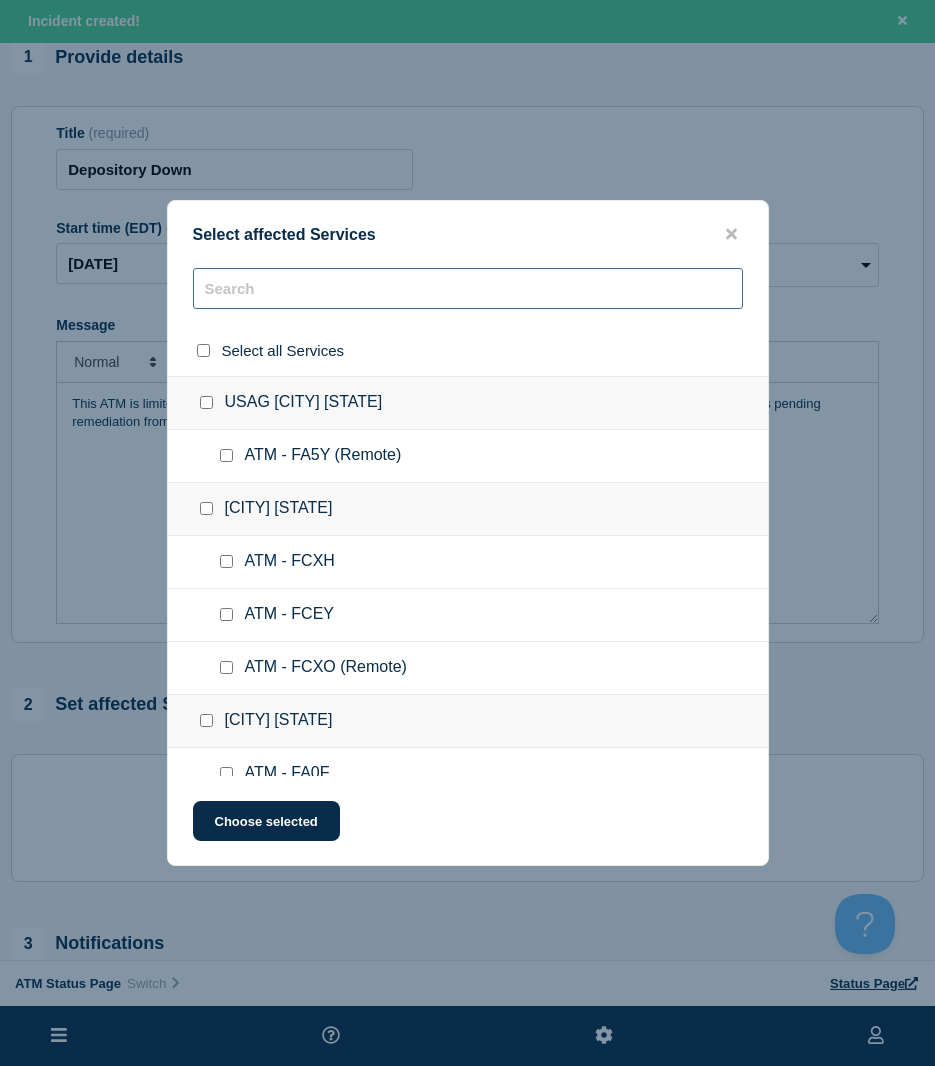 click at bounding box center [468, 288] 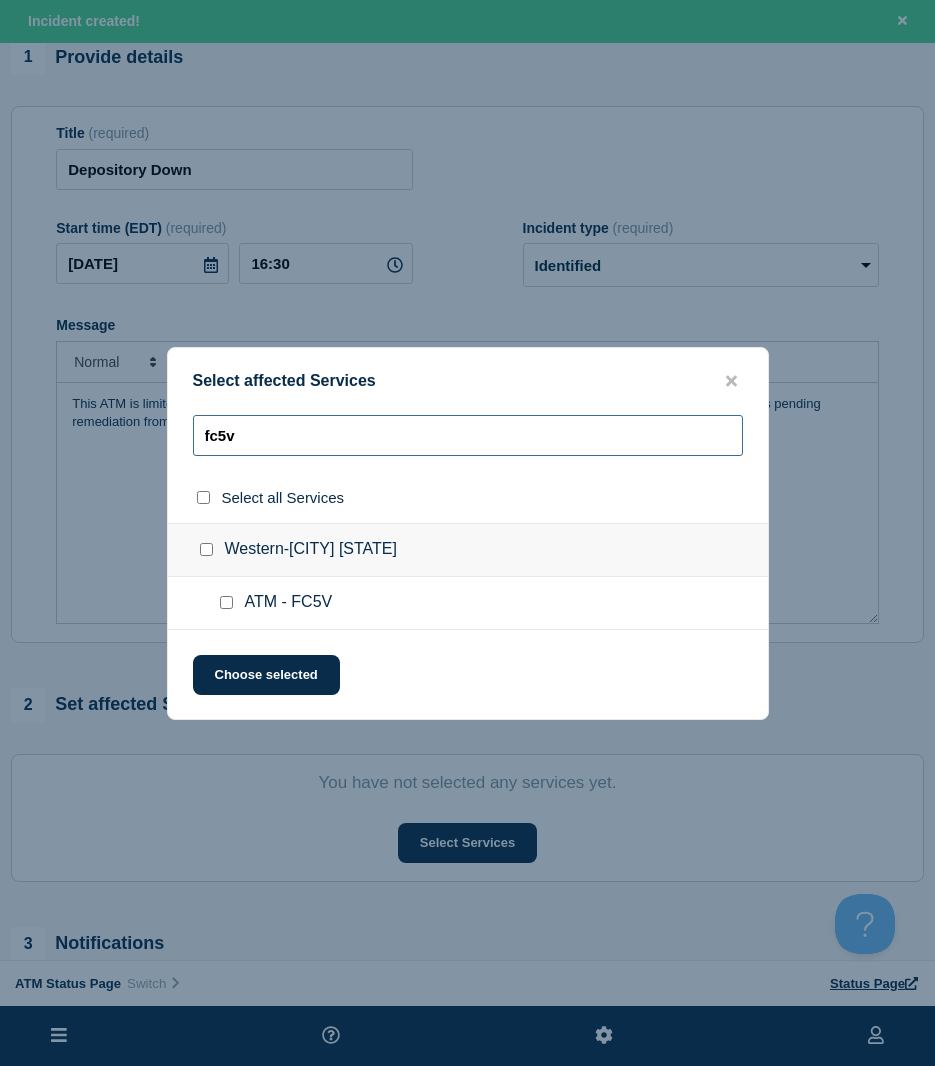 type on "fc5v" 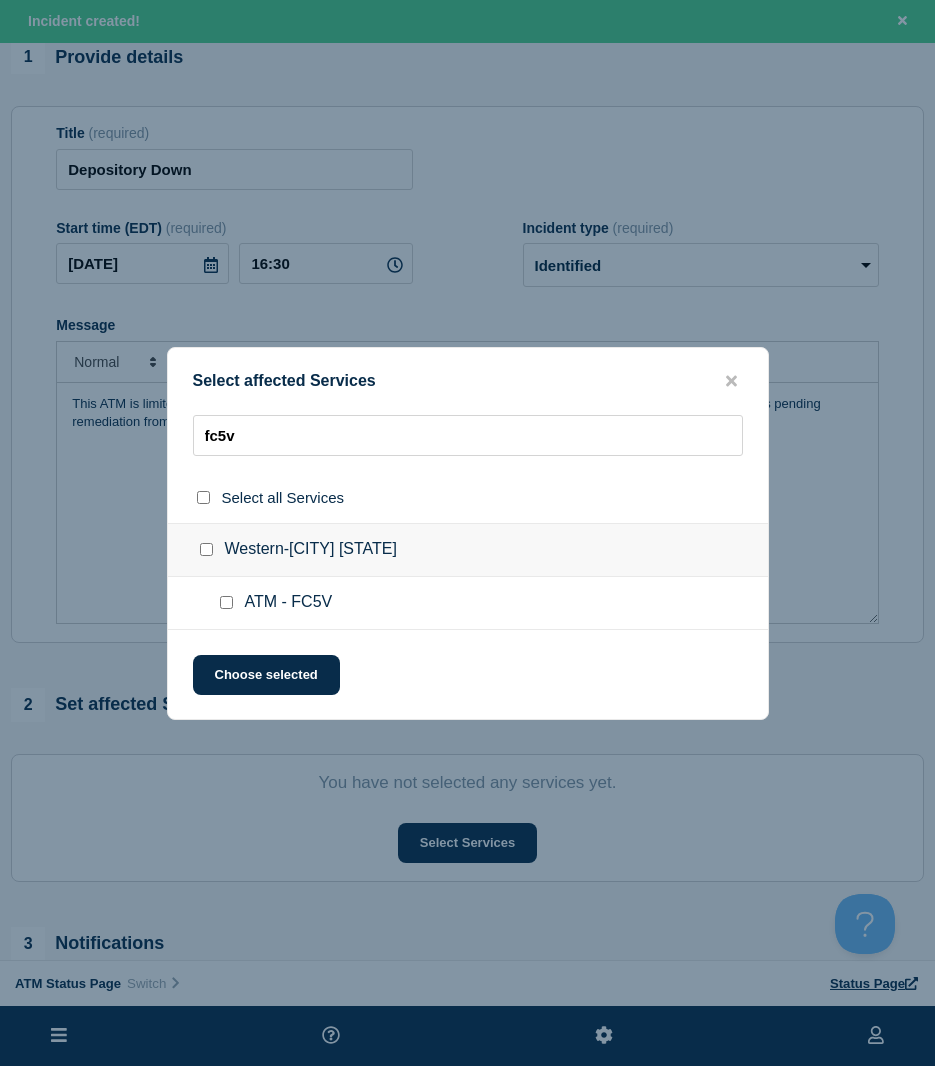 click at bounding box center (226, 602) 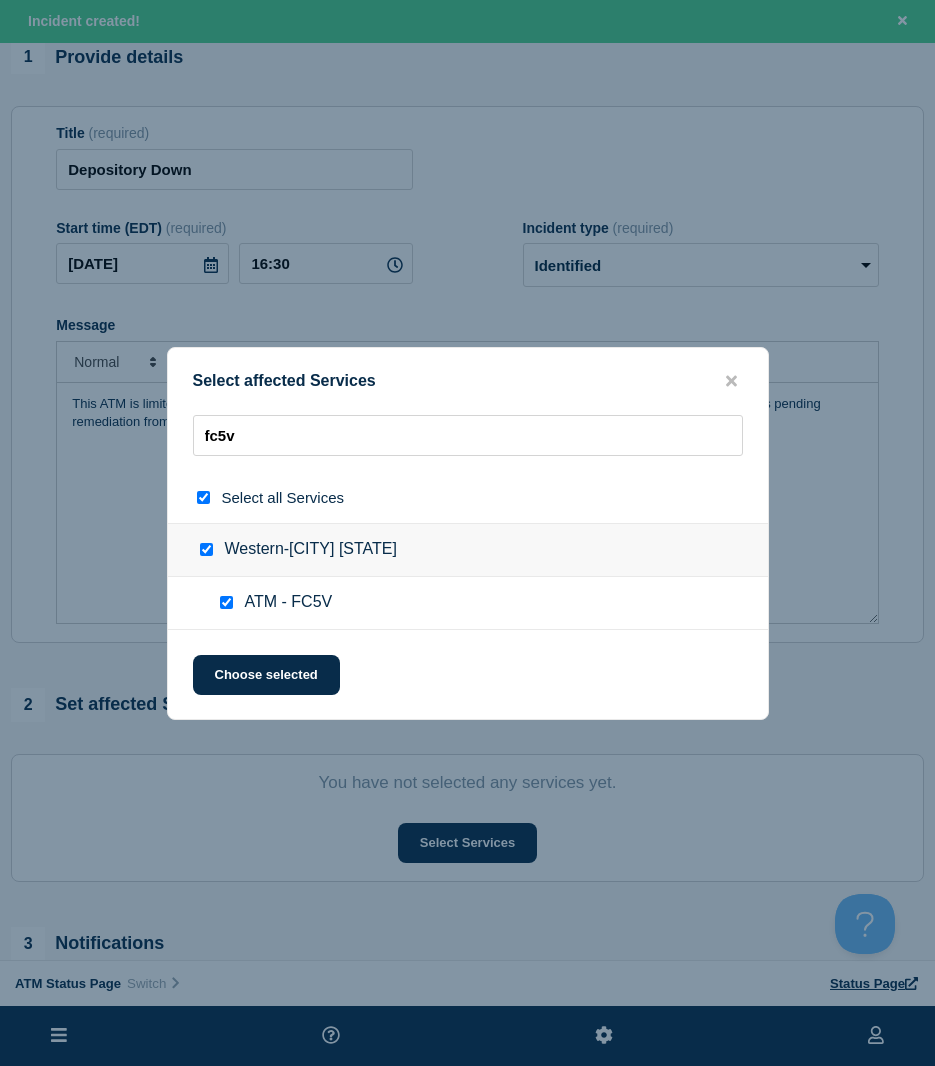 checkbox on "true" 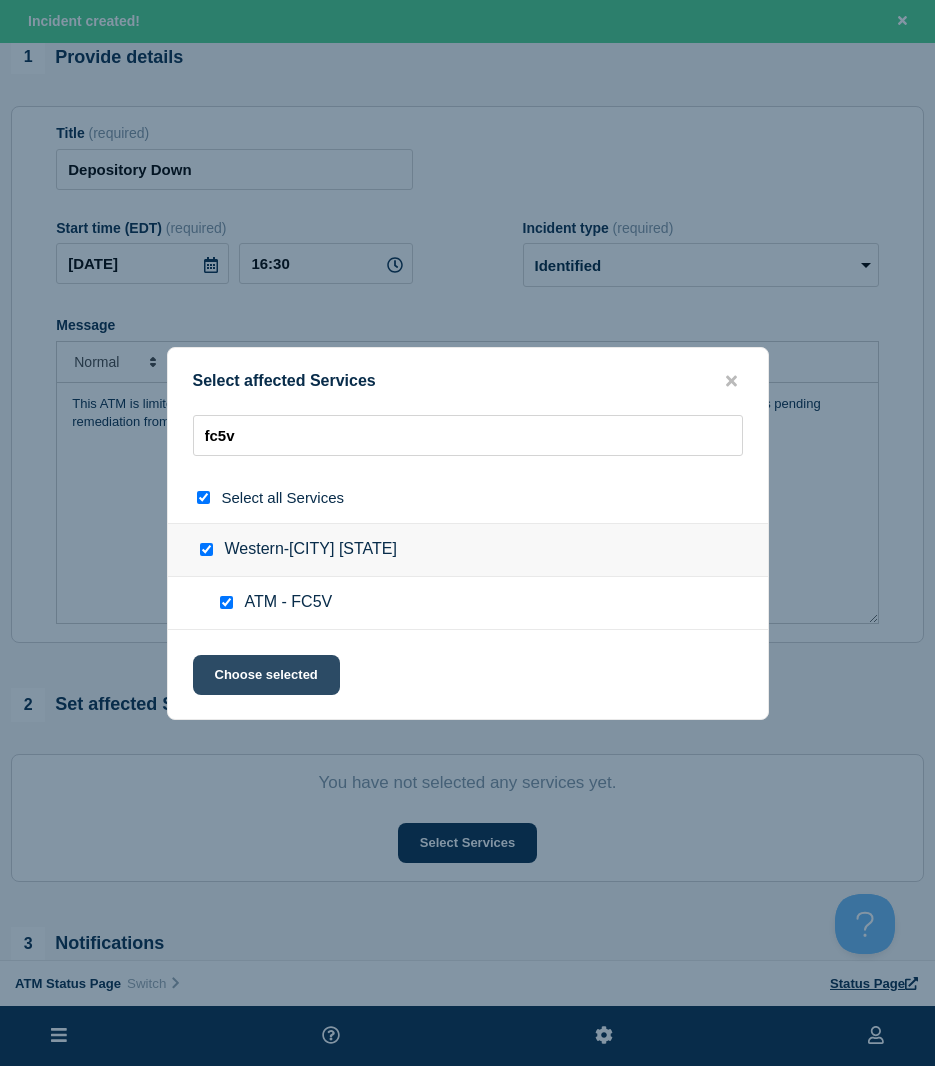 click on "Choose selected" 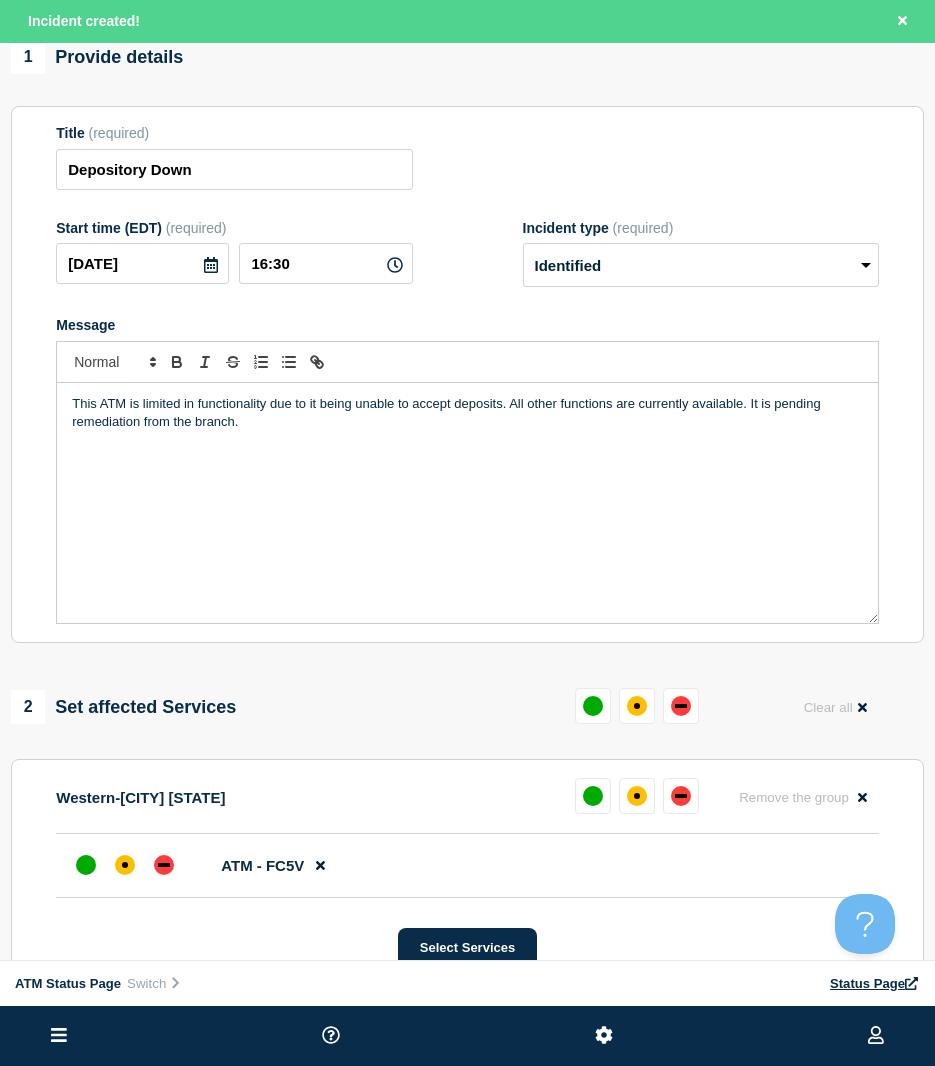click on "ATM - FC5V" 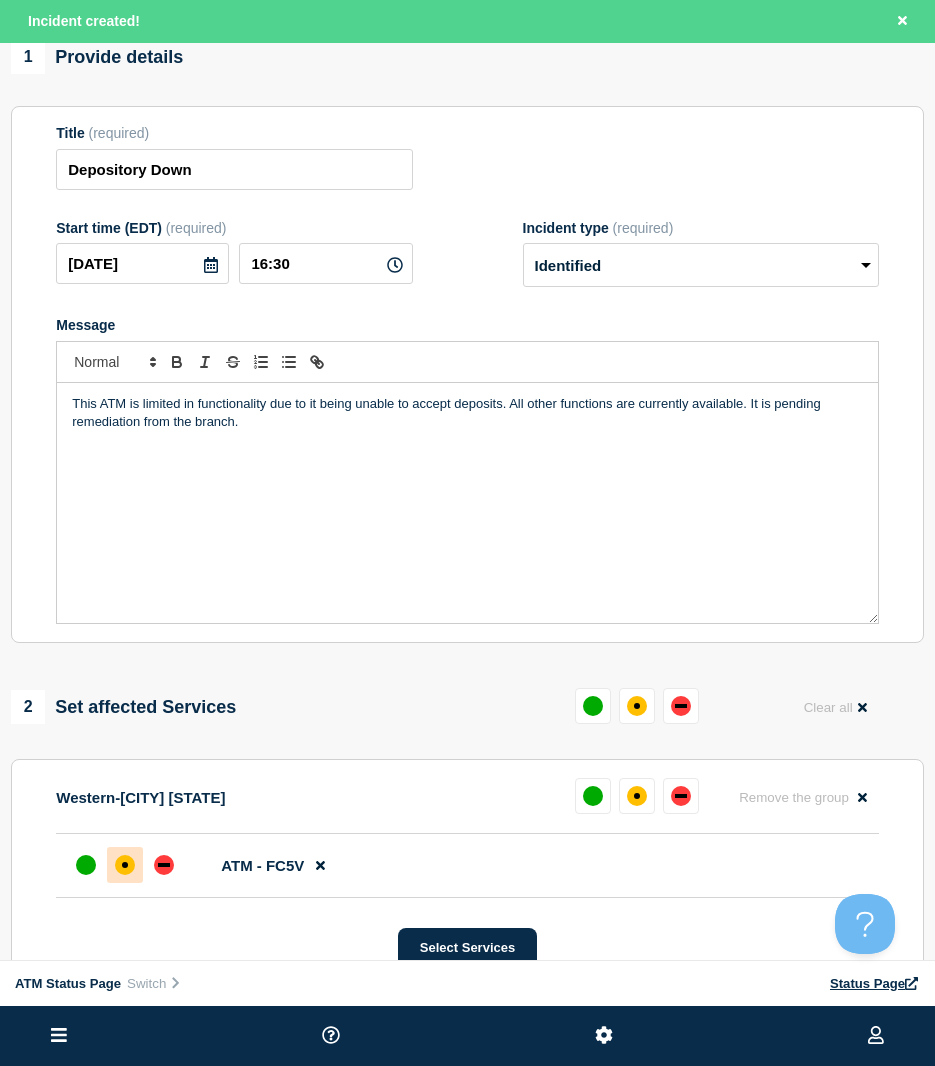 click at bounding box center [125, 865] 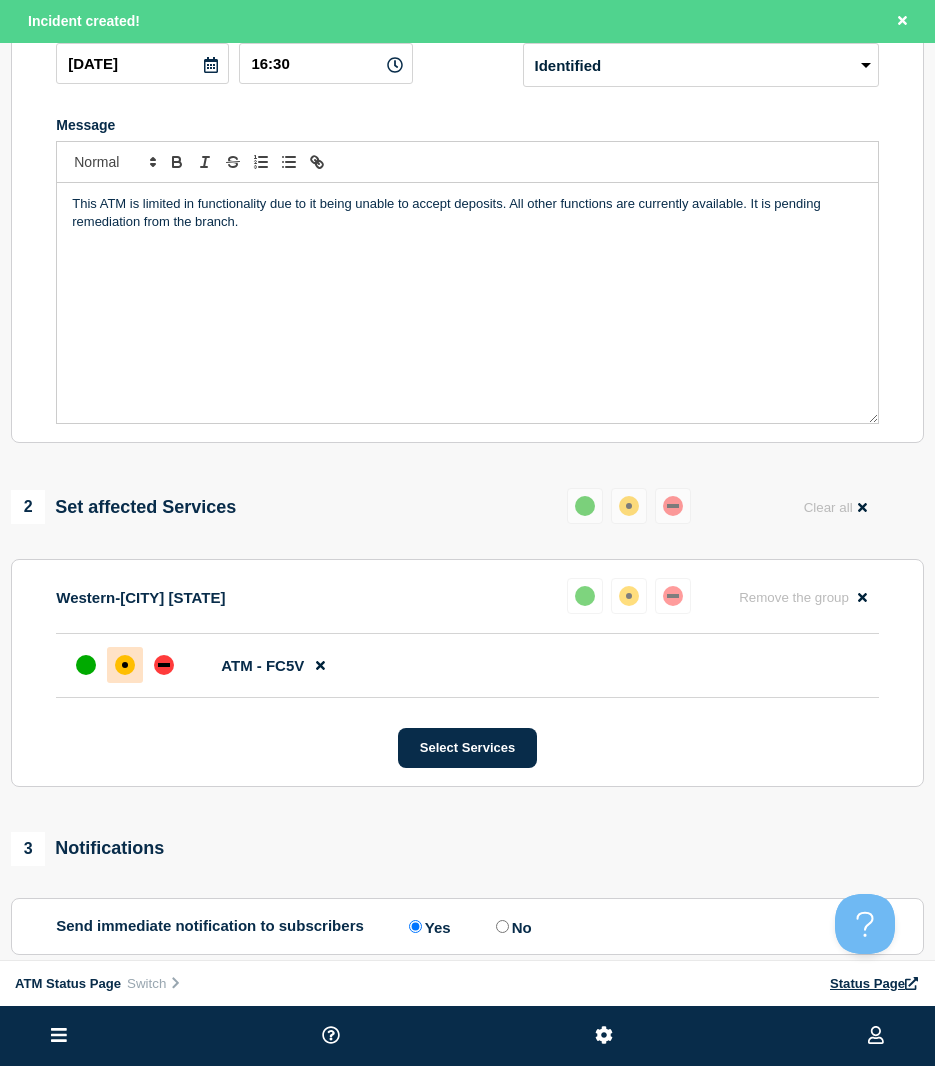 scroll, scrollTop: 500, scrollLeft: 0, axis: vertical 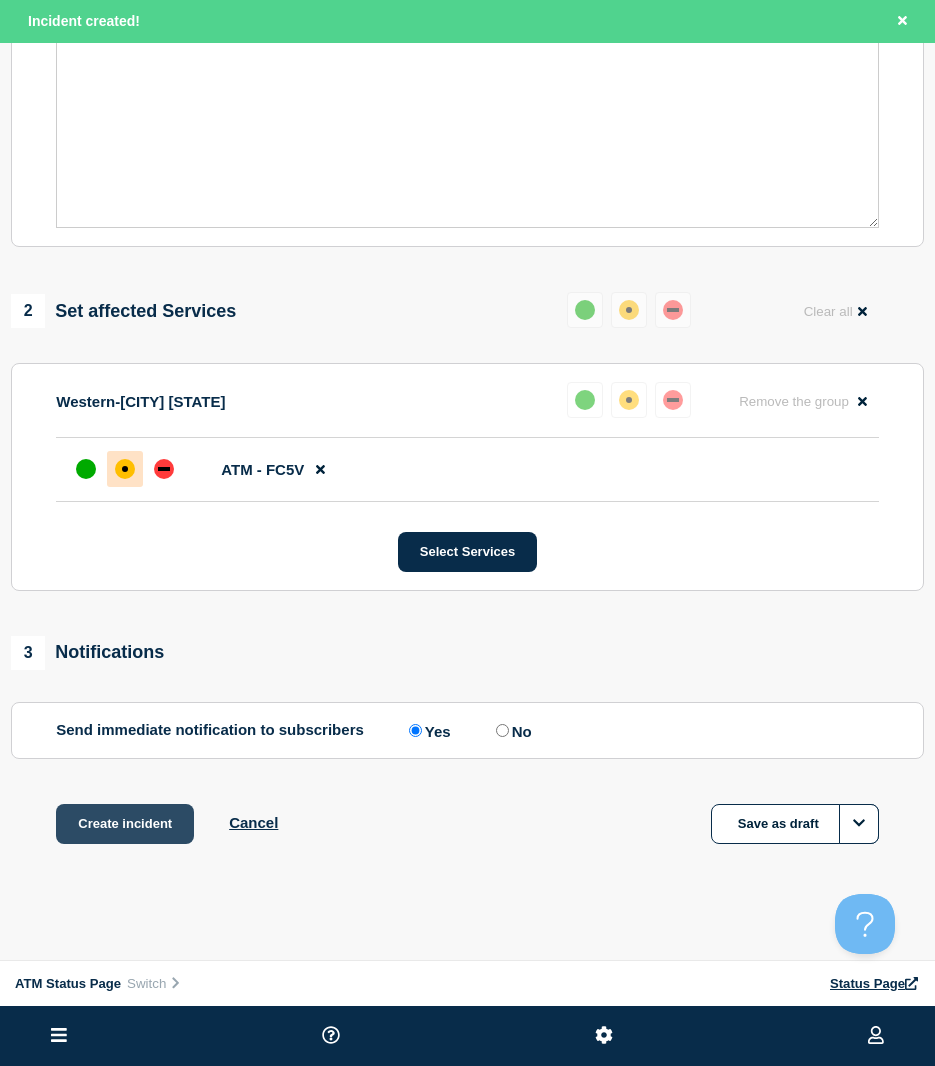 click on "Create incident" at bounding box center (125, 824) 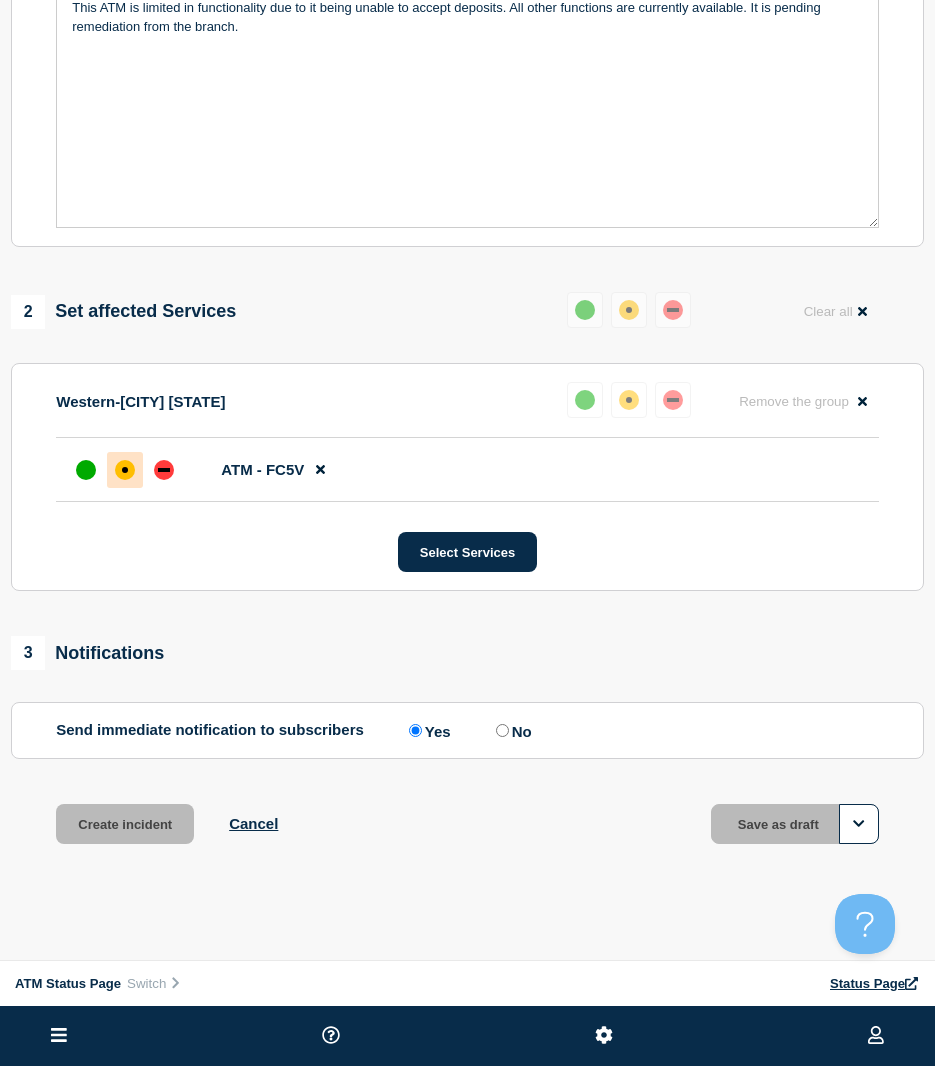 scroll, scrollTop: 457, scrollLeft: 0, axis: vertical 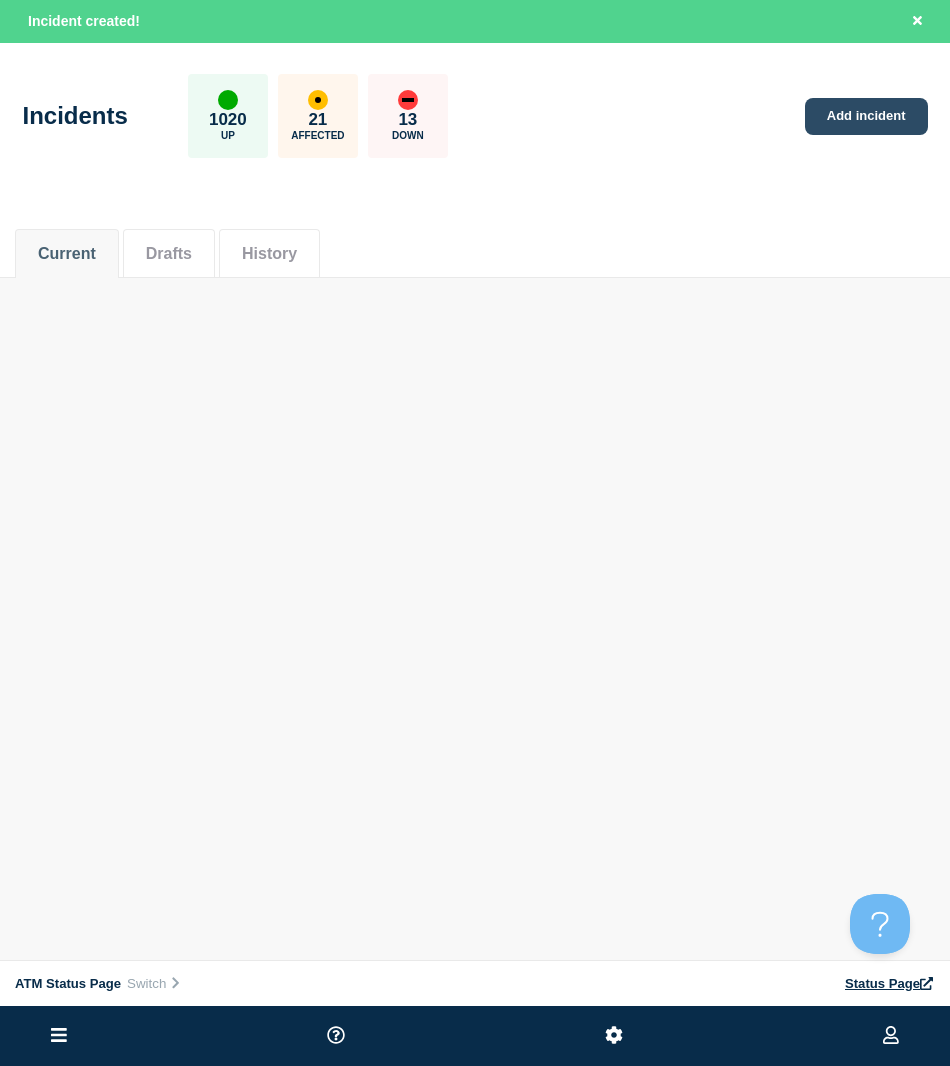 click on "Add incident" 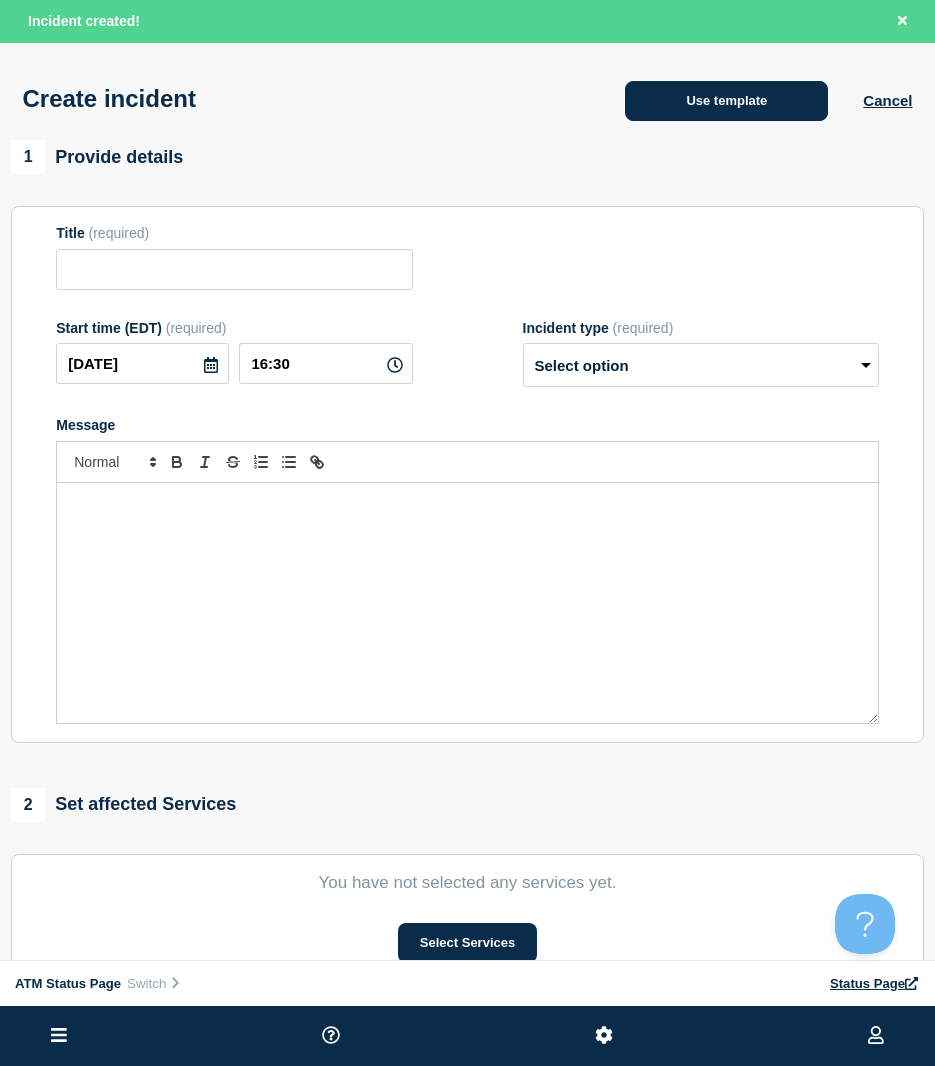 click on "Use template" at bounding box center [726, 101] 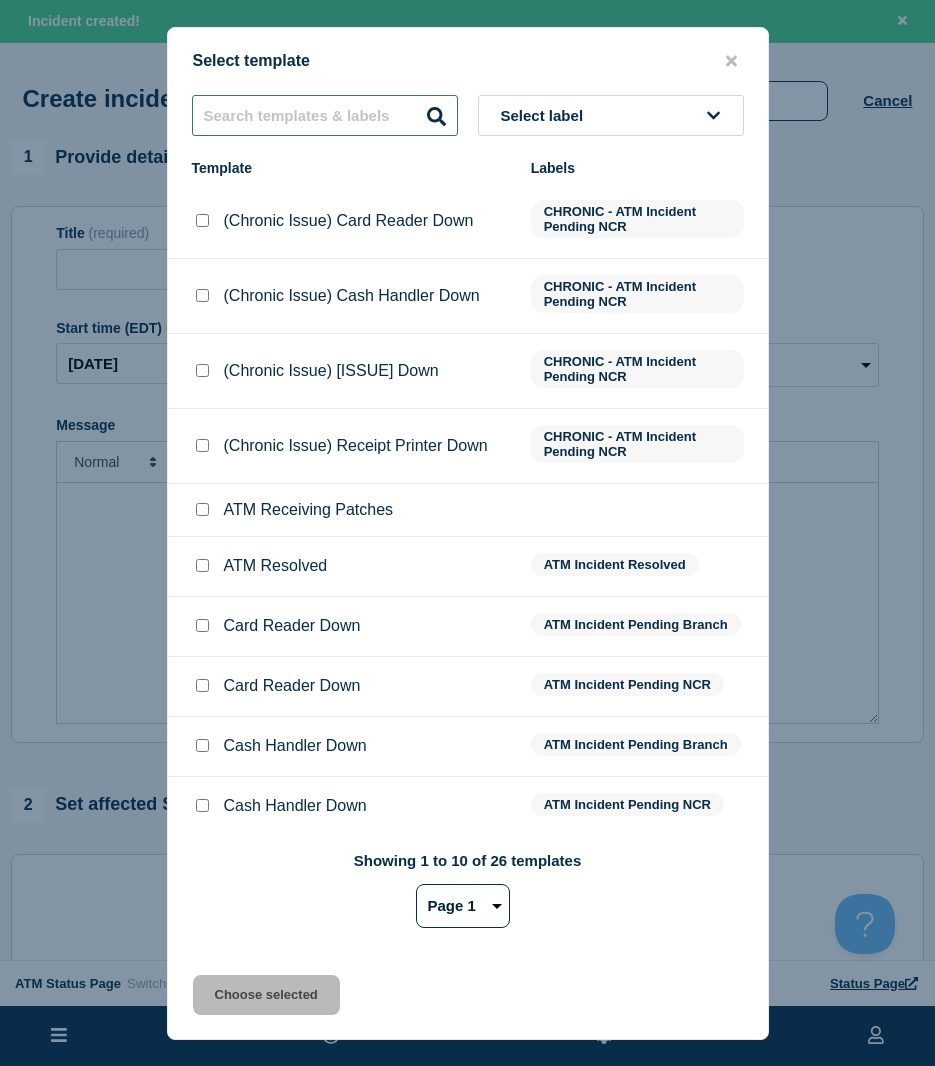 click at bounding box center [325, 115] 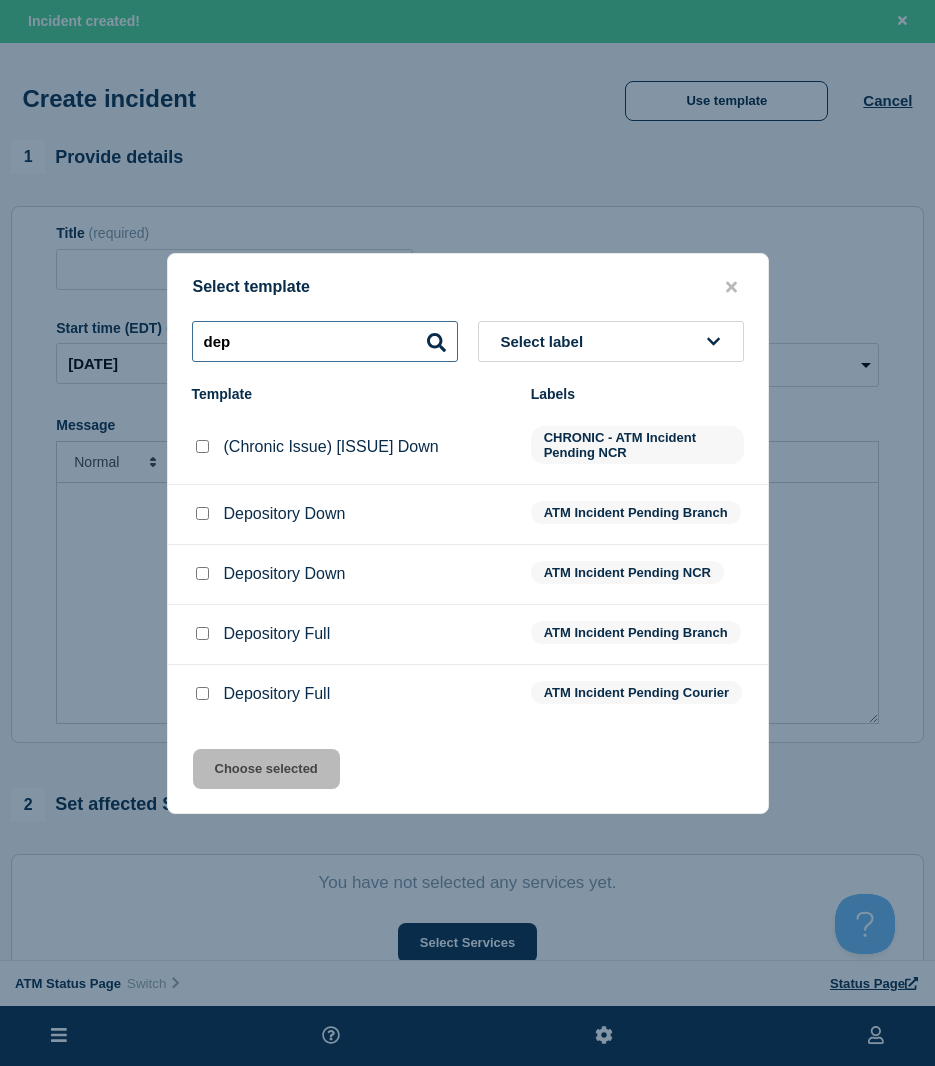 type on "dep" 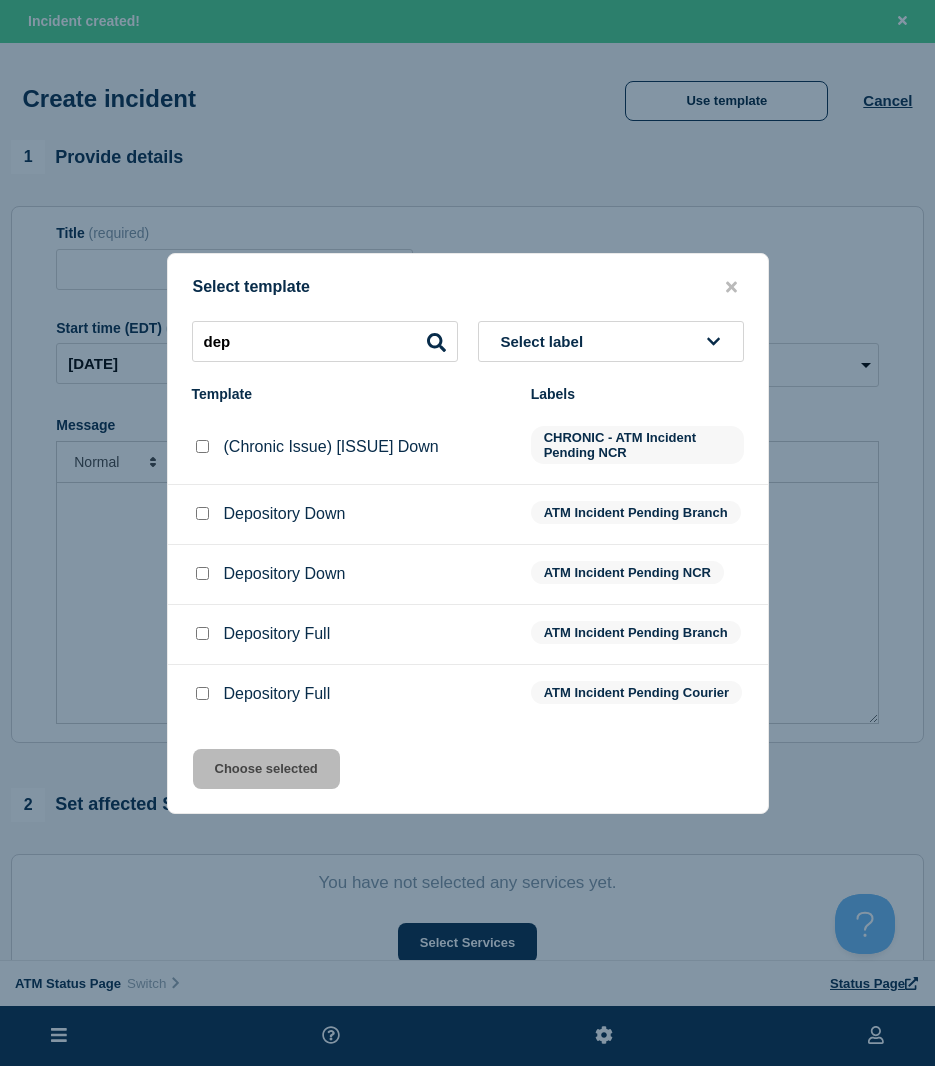 click at bounding box center (202, 513) 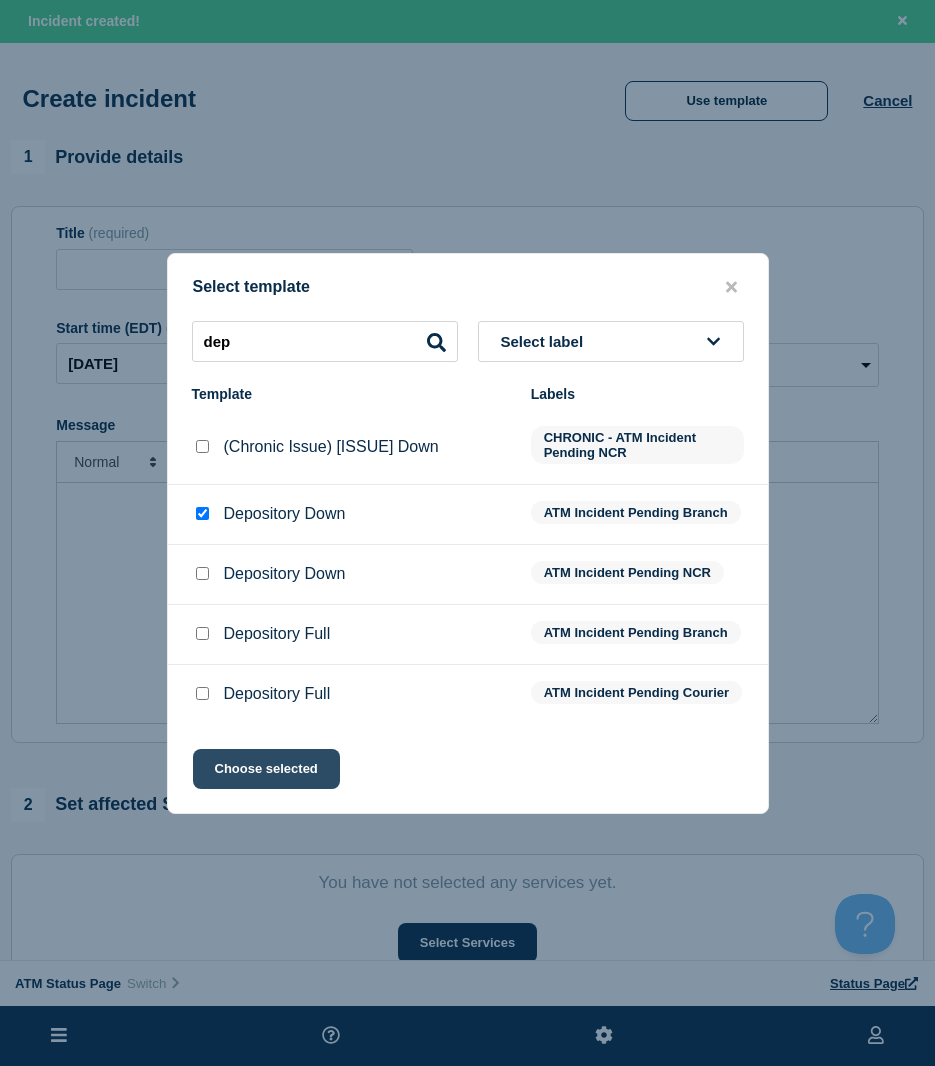 click on "Choose selected" 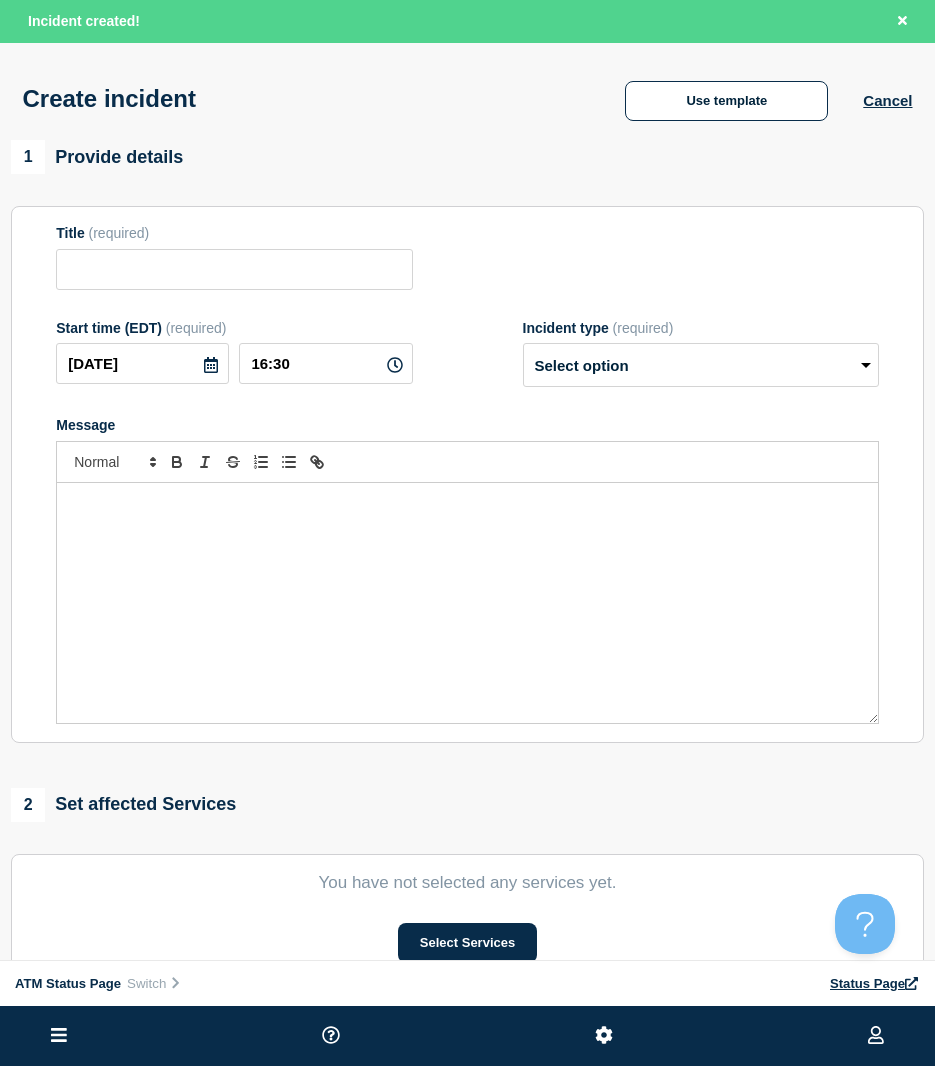 type on "Depository Down" 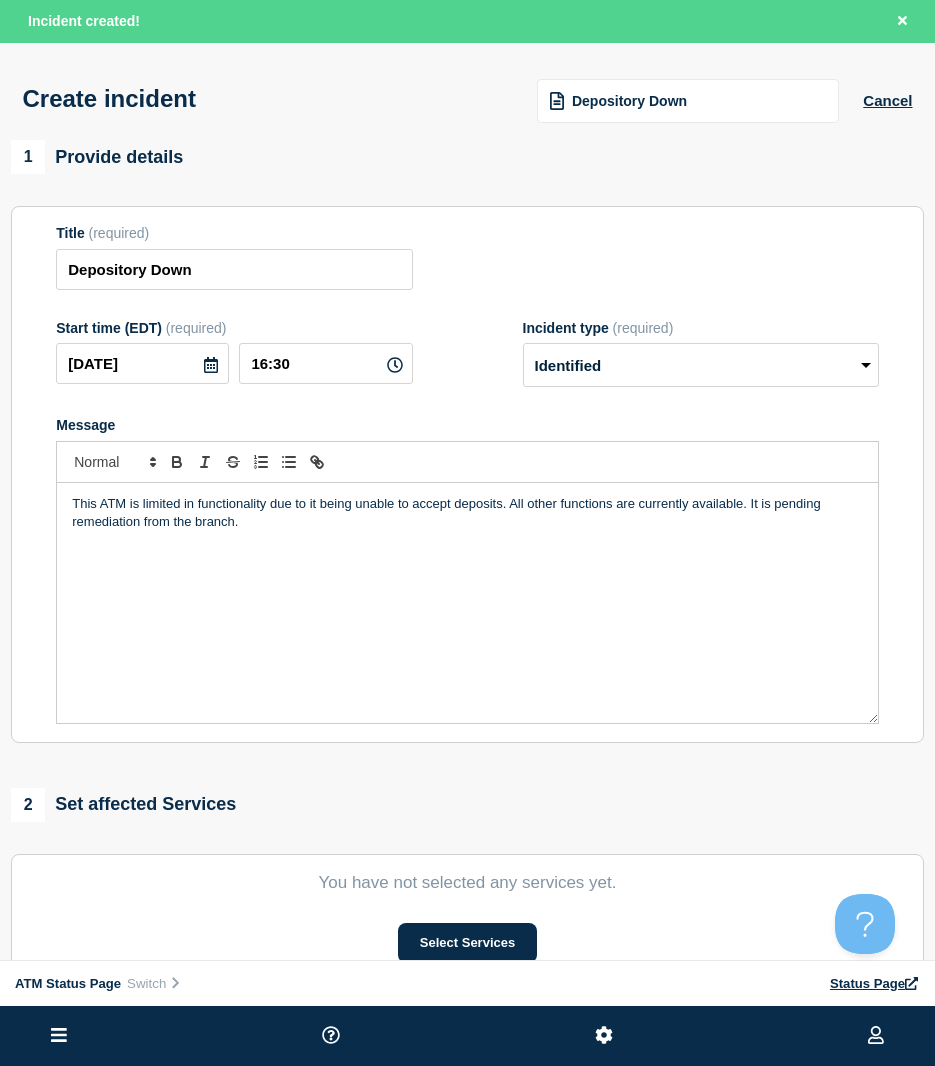 scroll, scrollTop: 300, scrollLeft: 0, axis: vertical 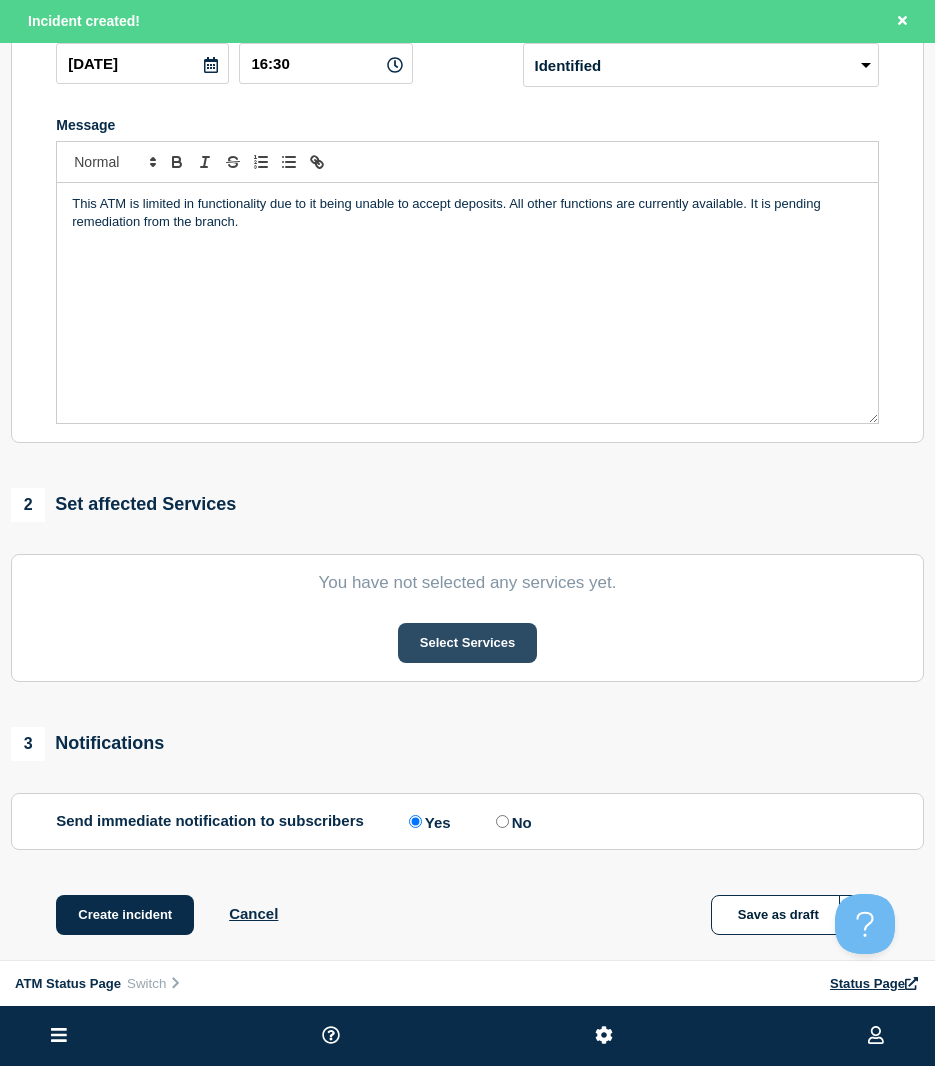 click on "Select Services" at bounding box center [467, 643] 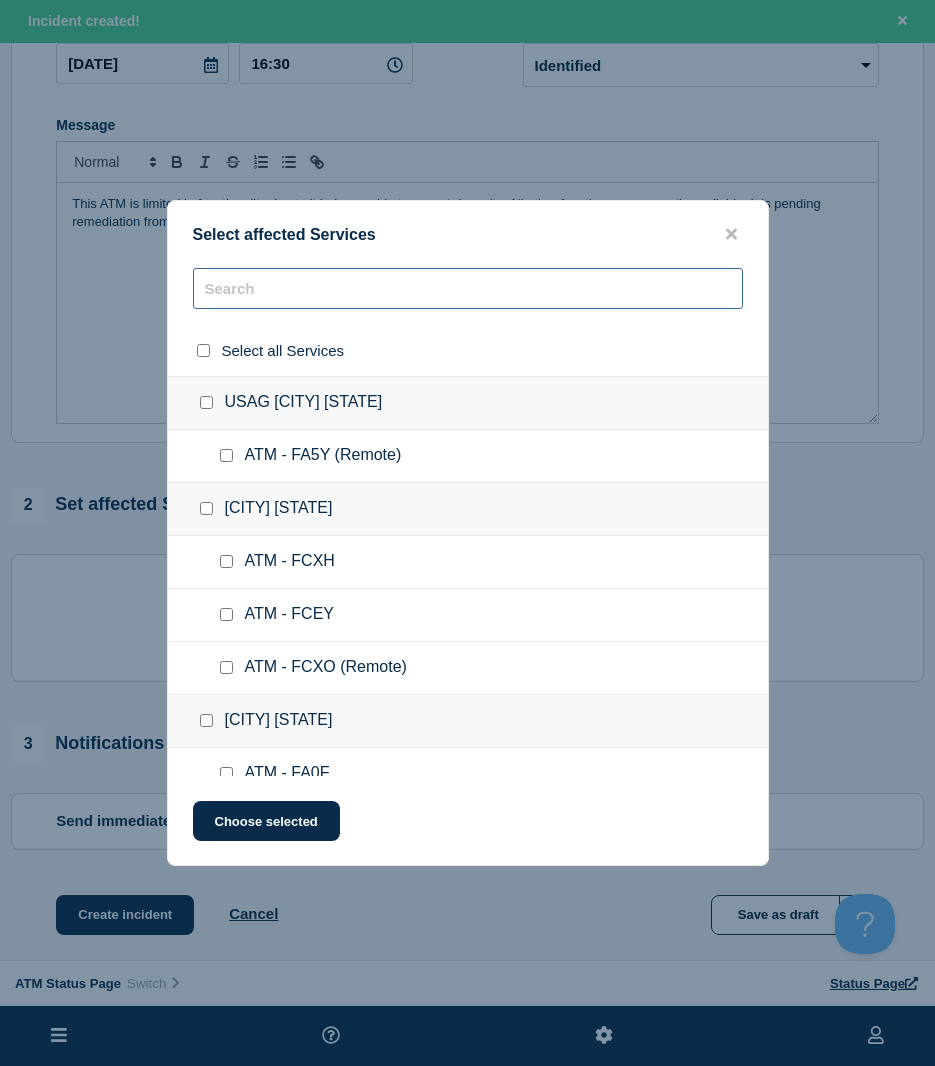 click at bounding box center [468, 288] 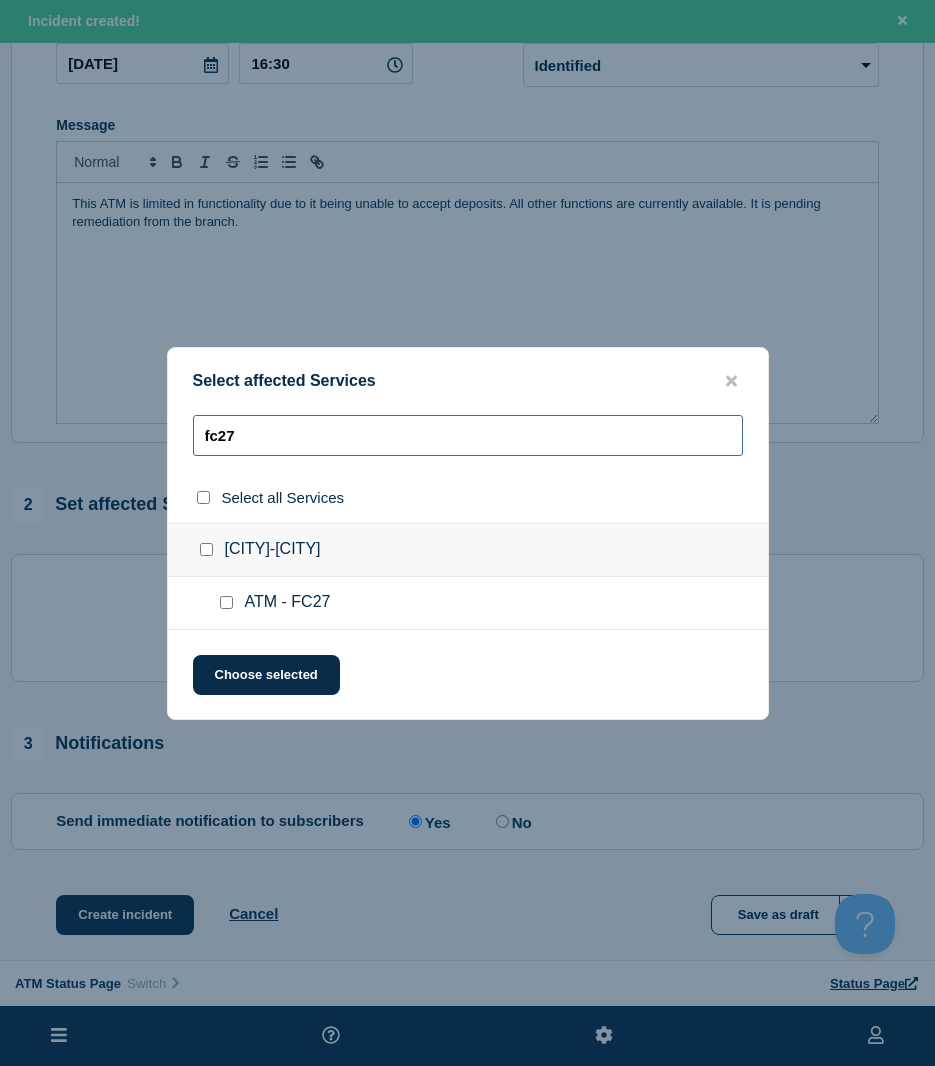type on "fc27" 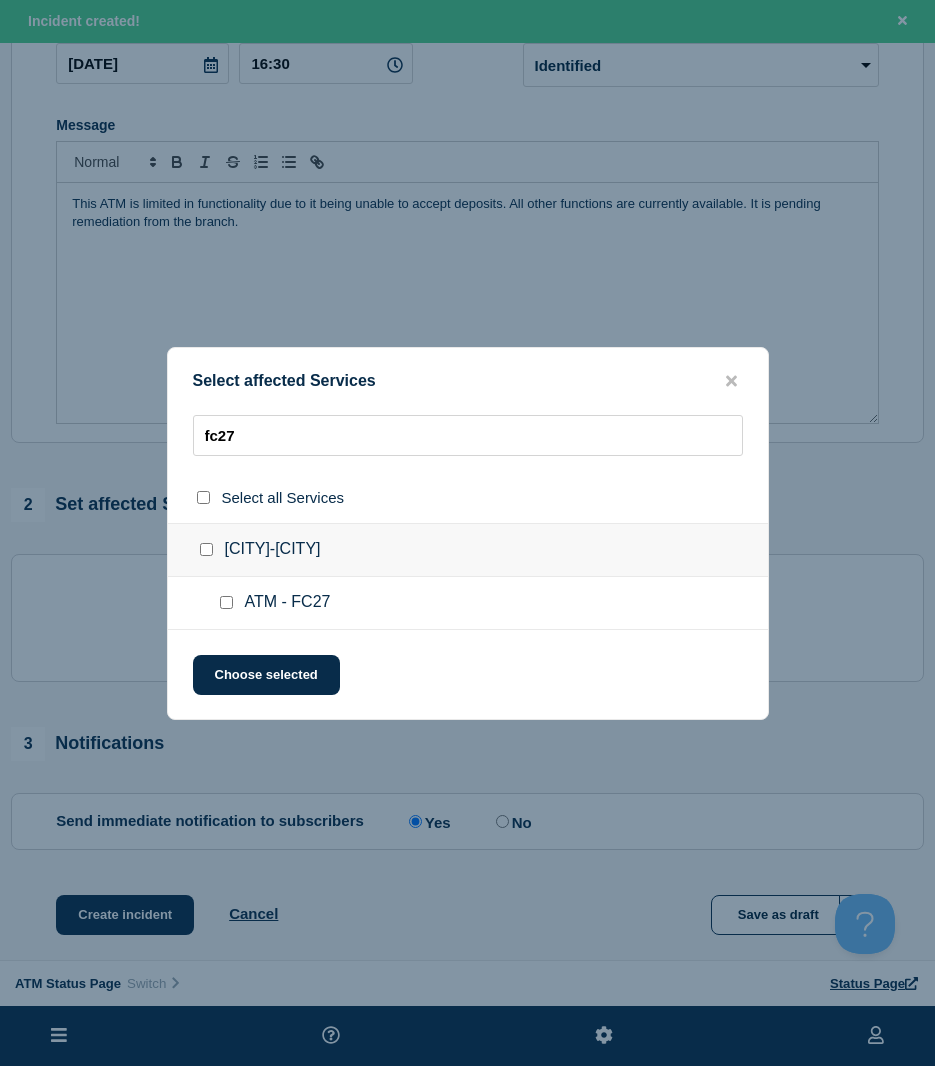 click at bounding box center [226, 602] 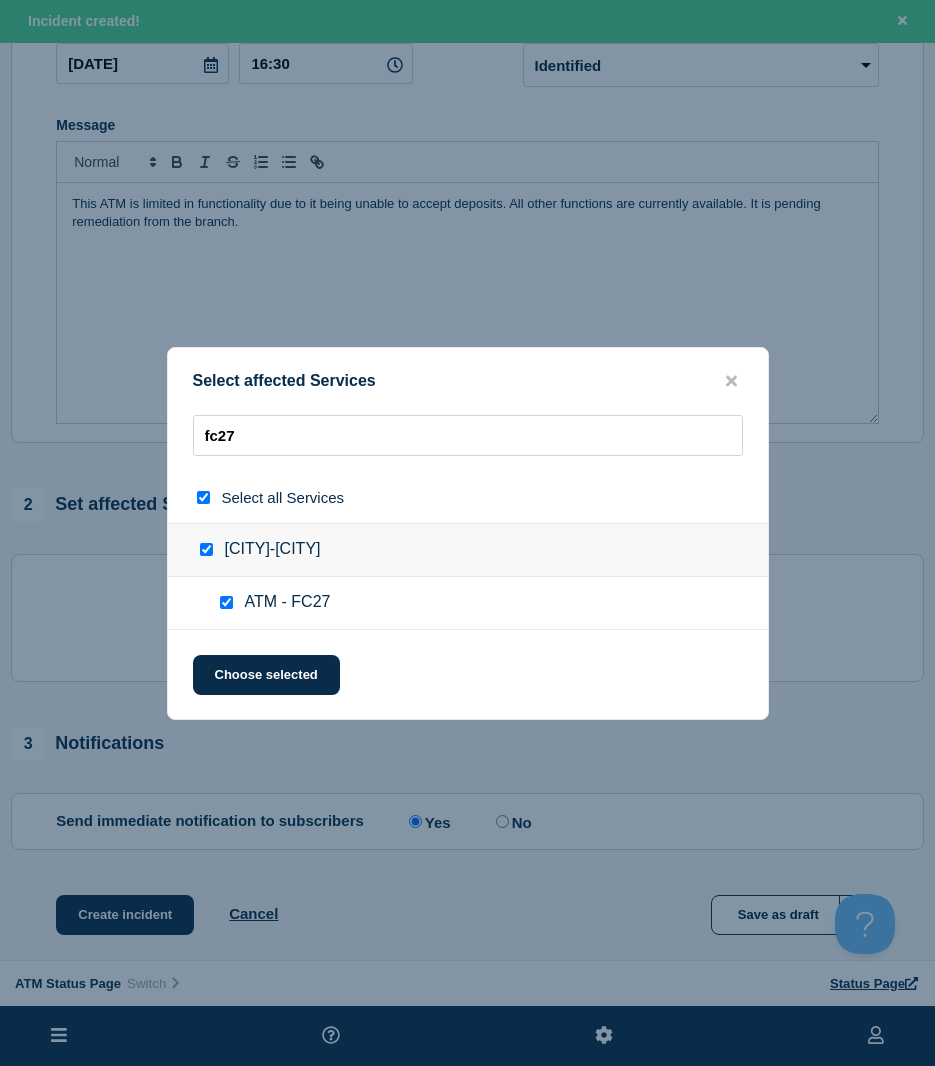 checkbox on "true" 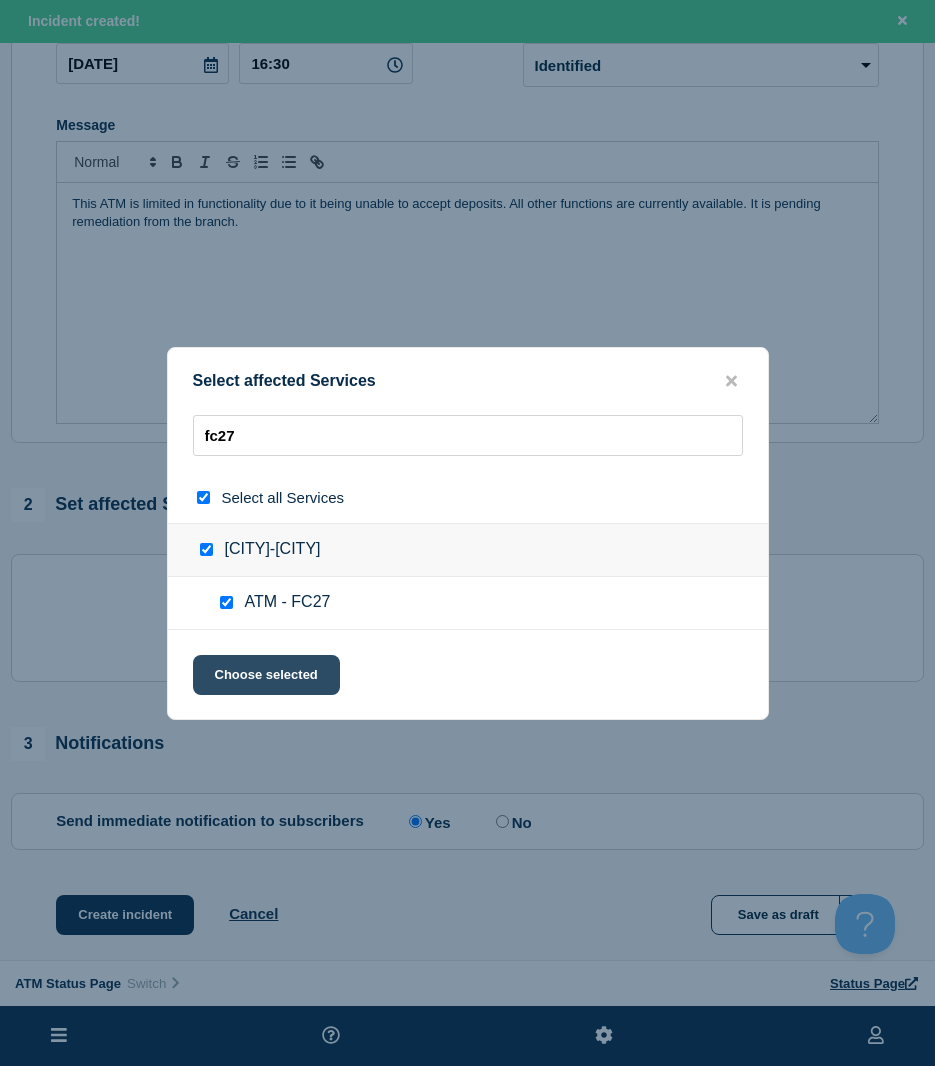 click on "Choose selected" 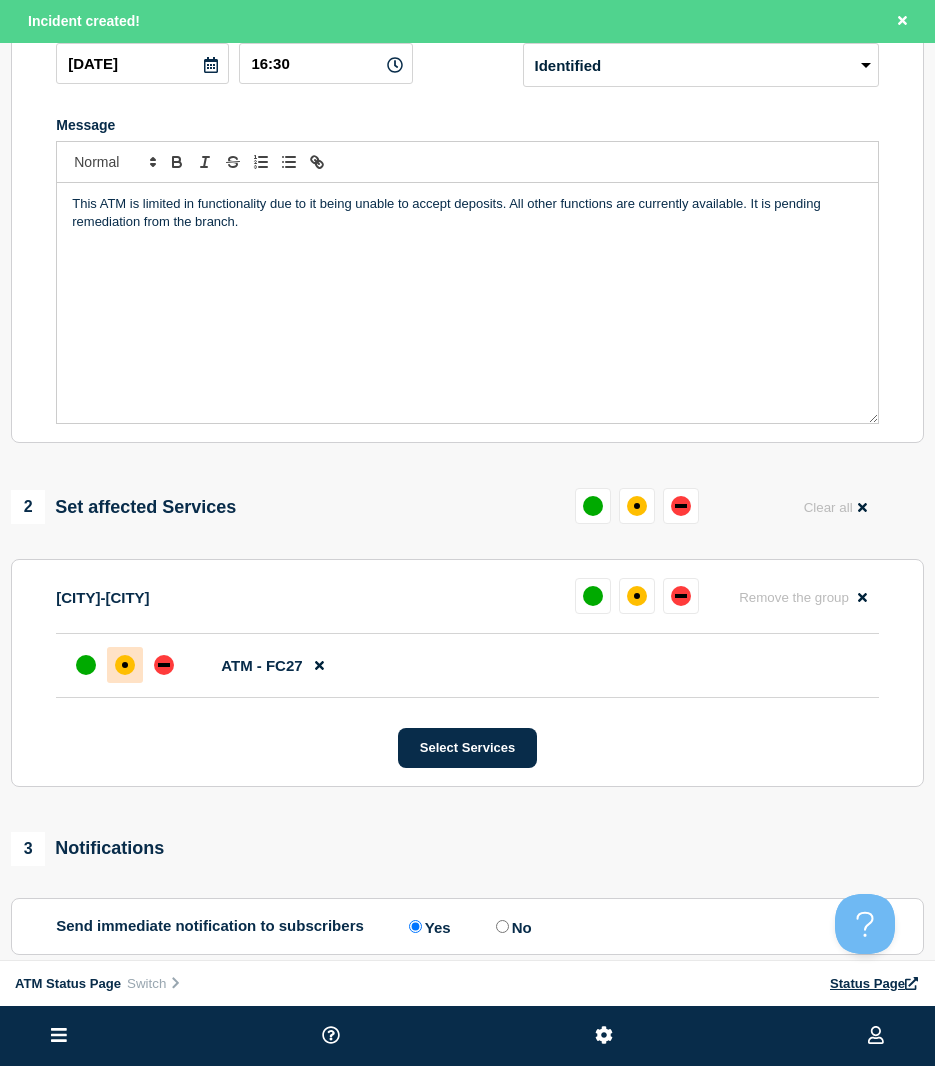click at bounding box center [125, 665] 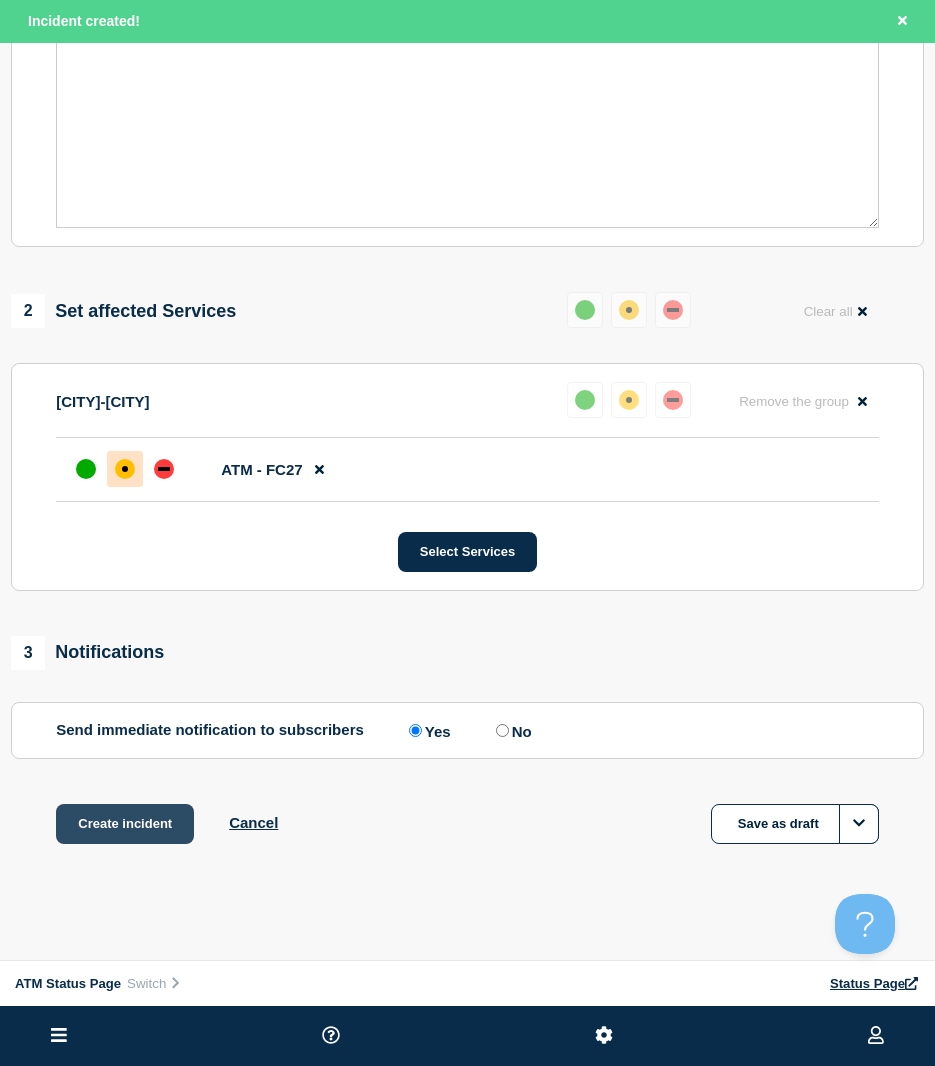 click on "Create incident" at bounding box center (125, 824) 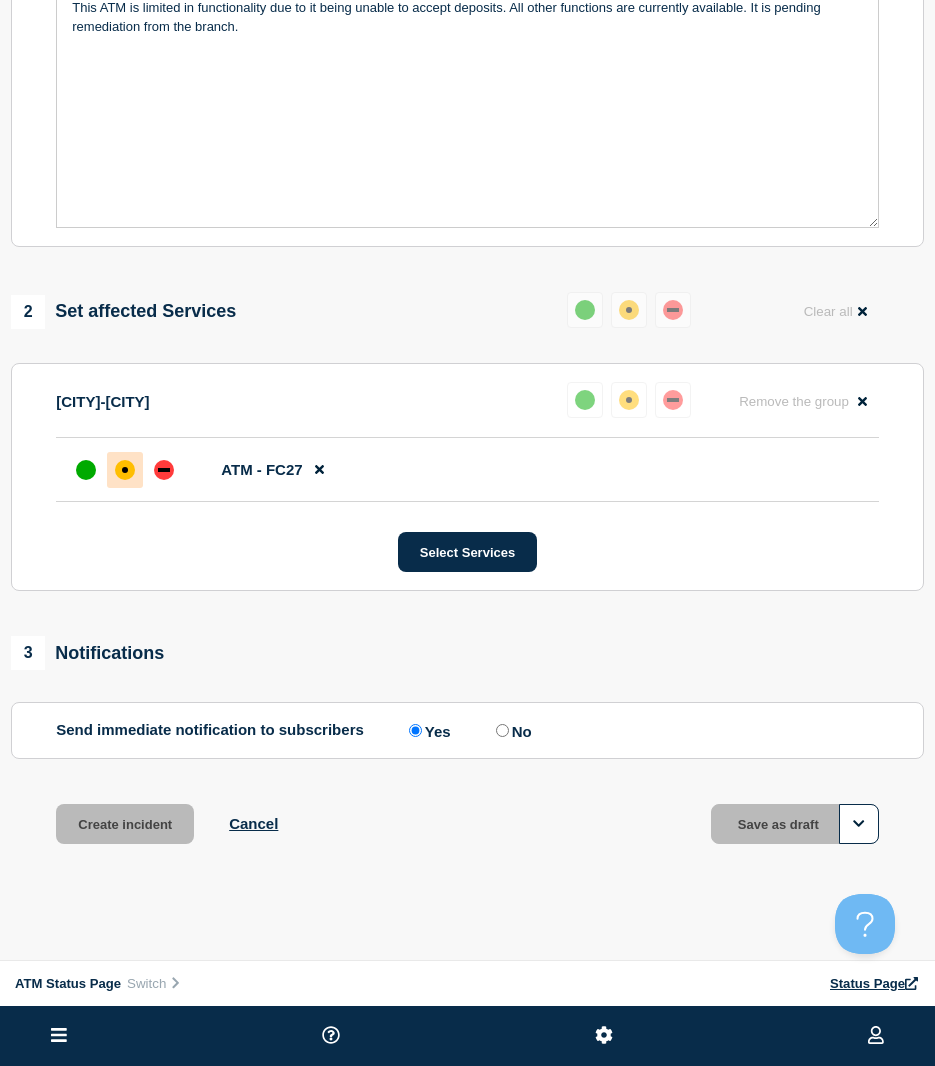 scroll, scrollTop: 457, scrollLeft: 0, axis: vertical 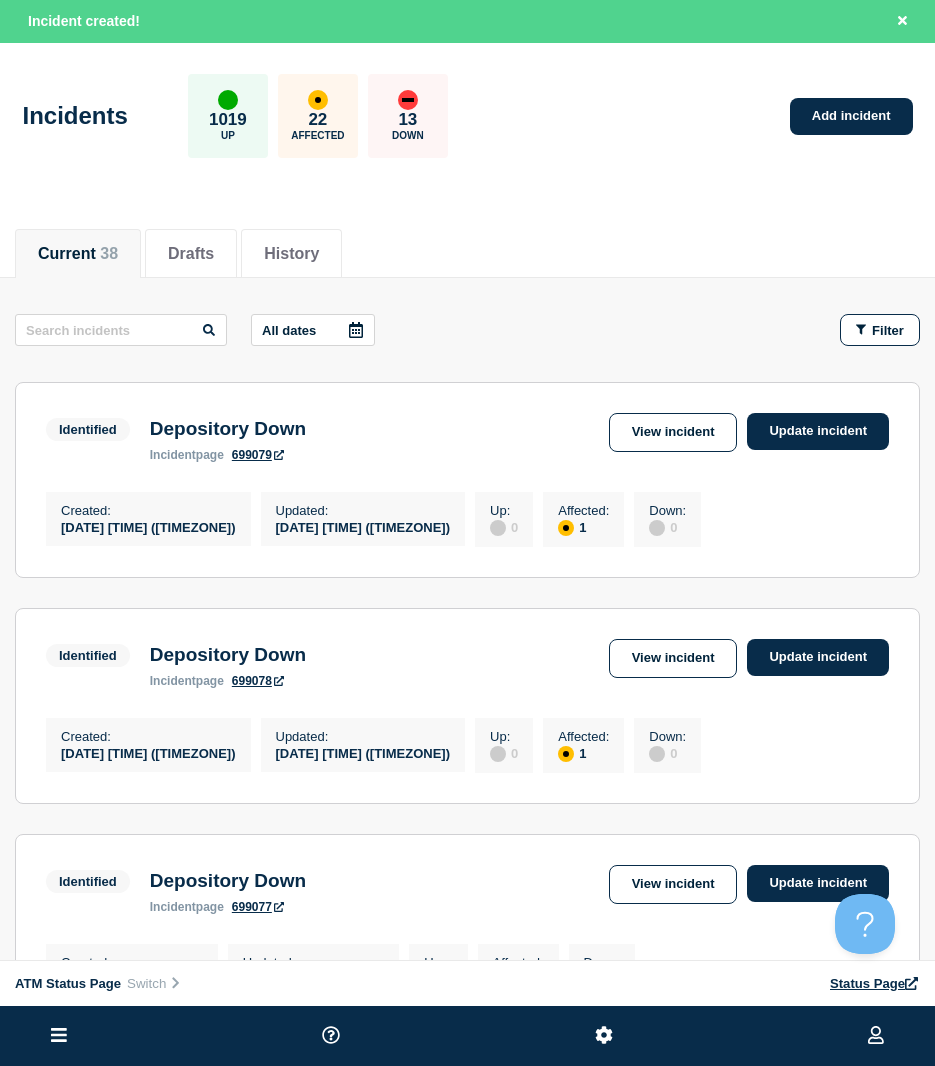 click on "Incidents 1019 Up 22 Affected 13 Down Add incident" at bounding box center (467, 109) 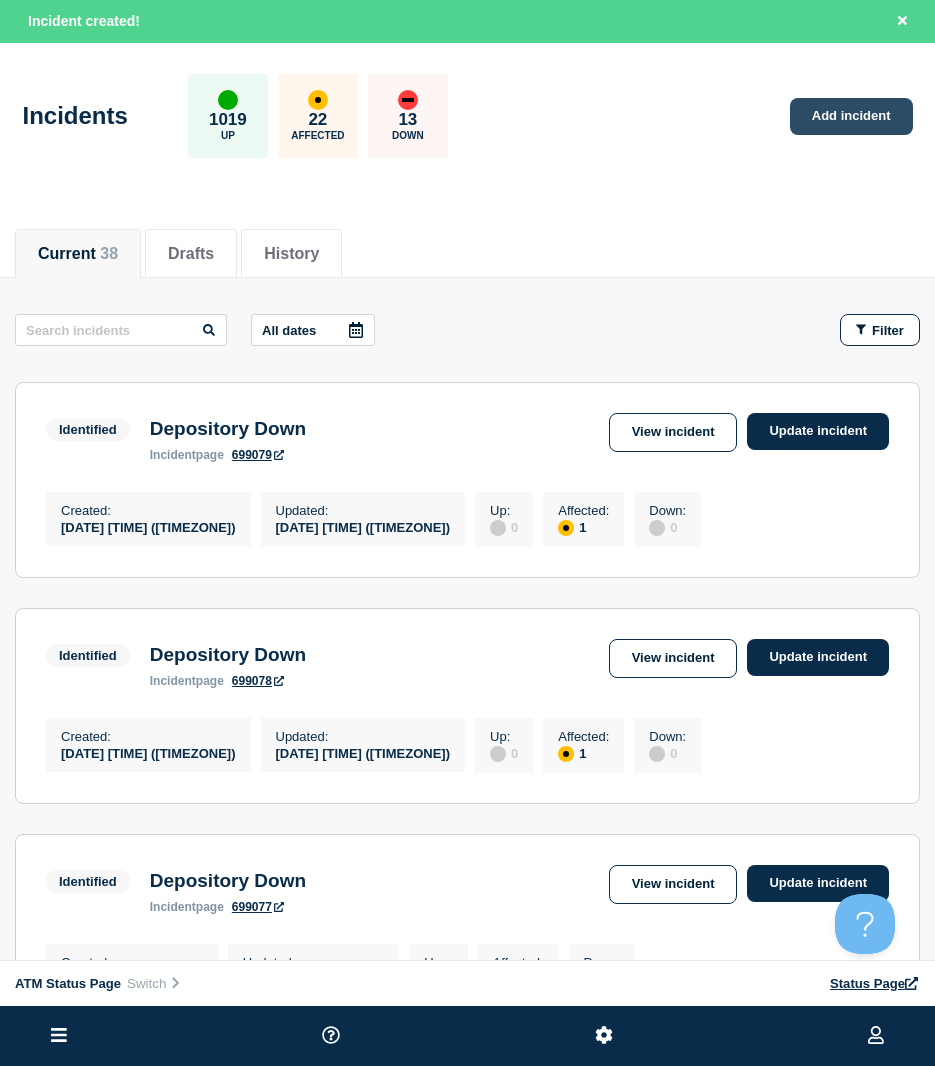 click on "Add incident" 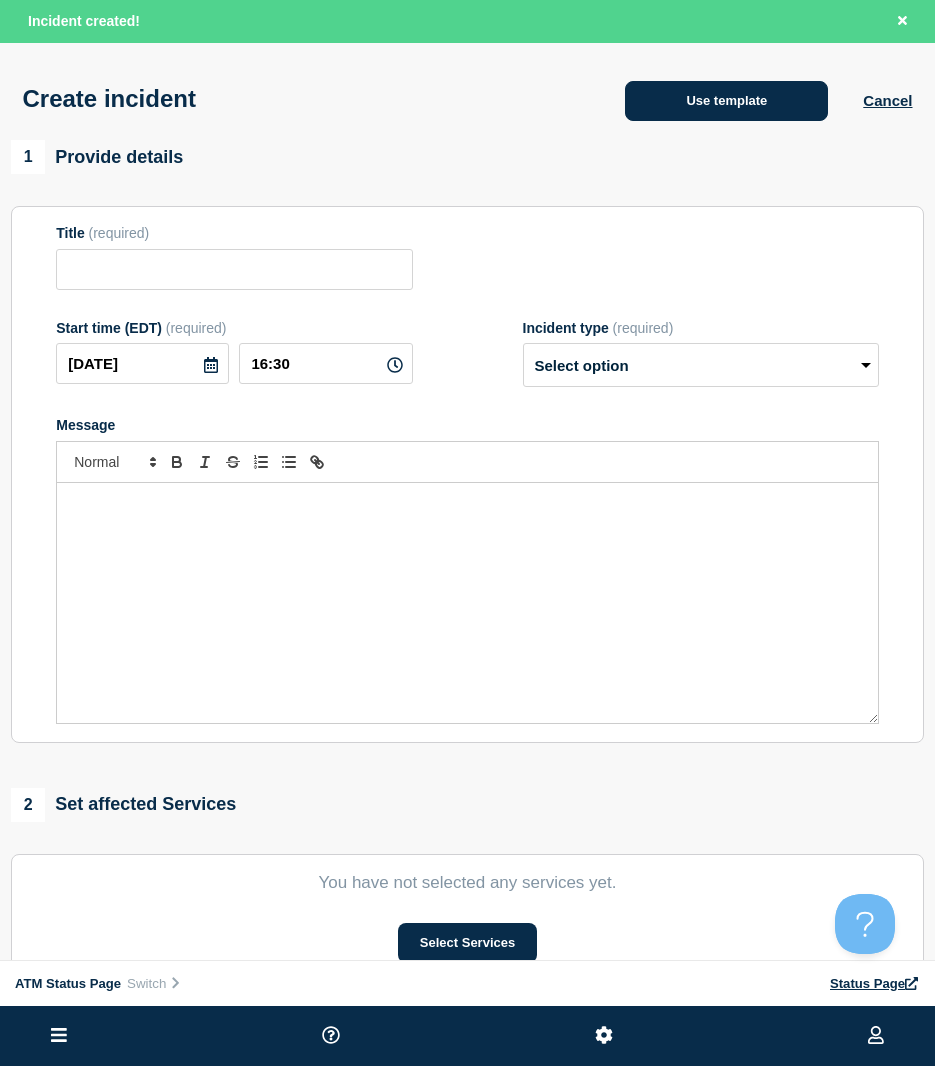 click on "Use template" at bounding box center (726, 101) 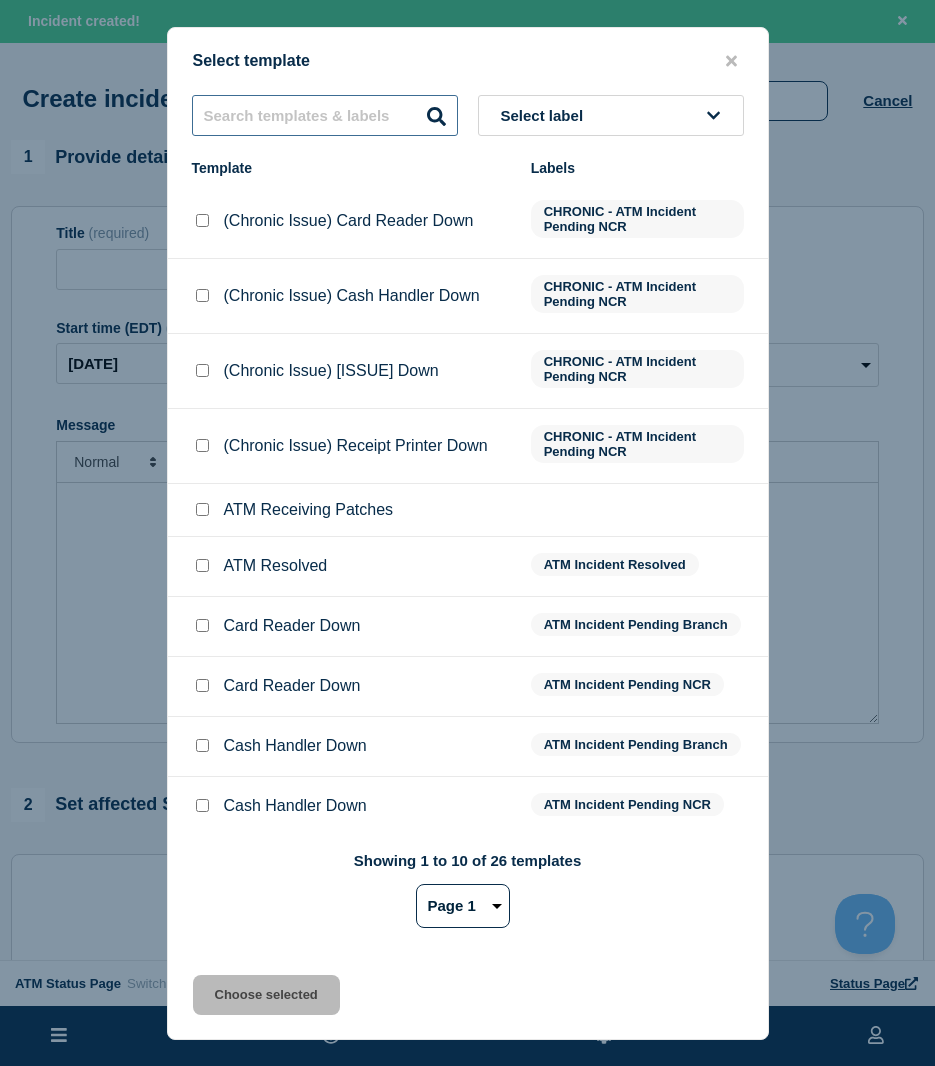 click at bounding box center [325, 115] 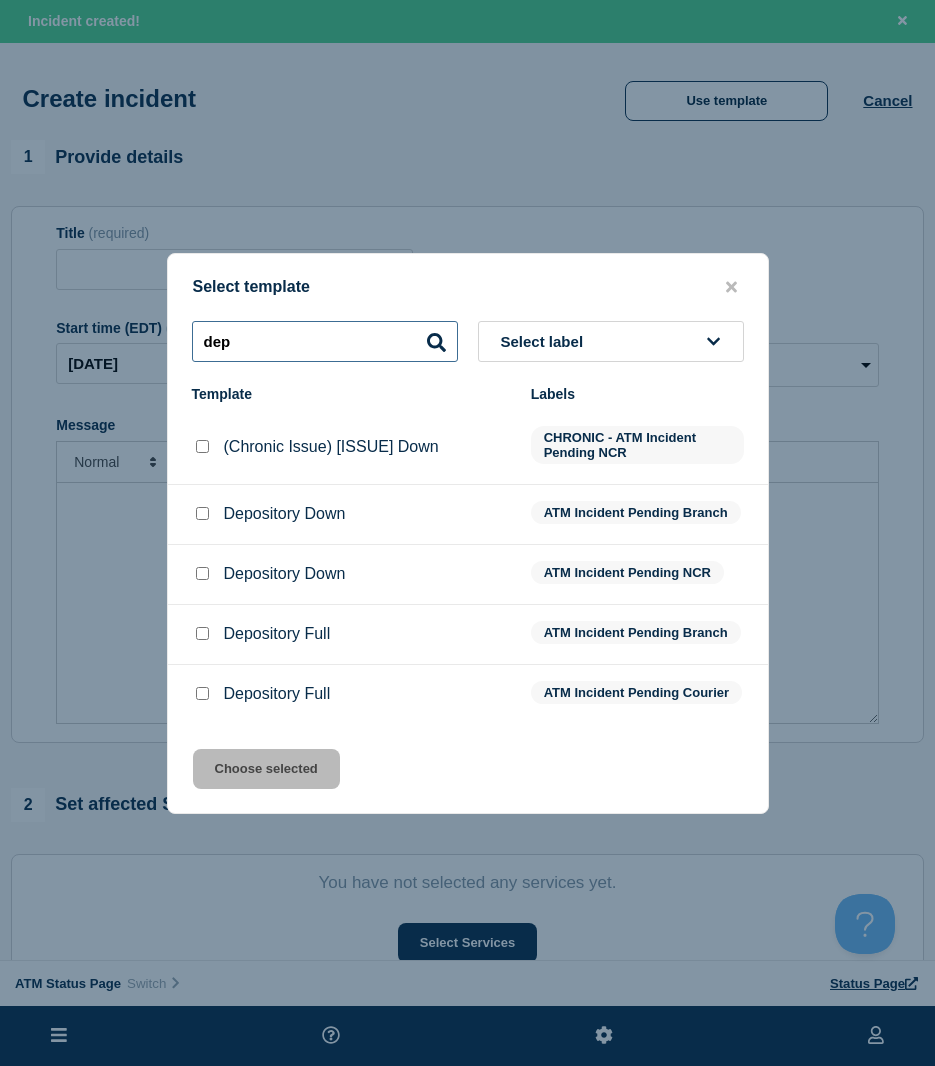 type on "dep" 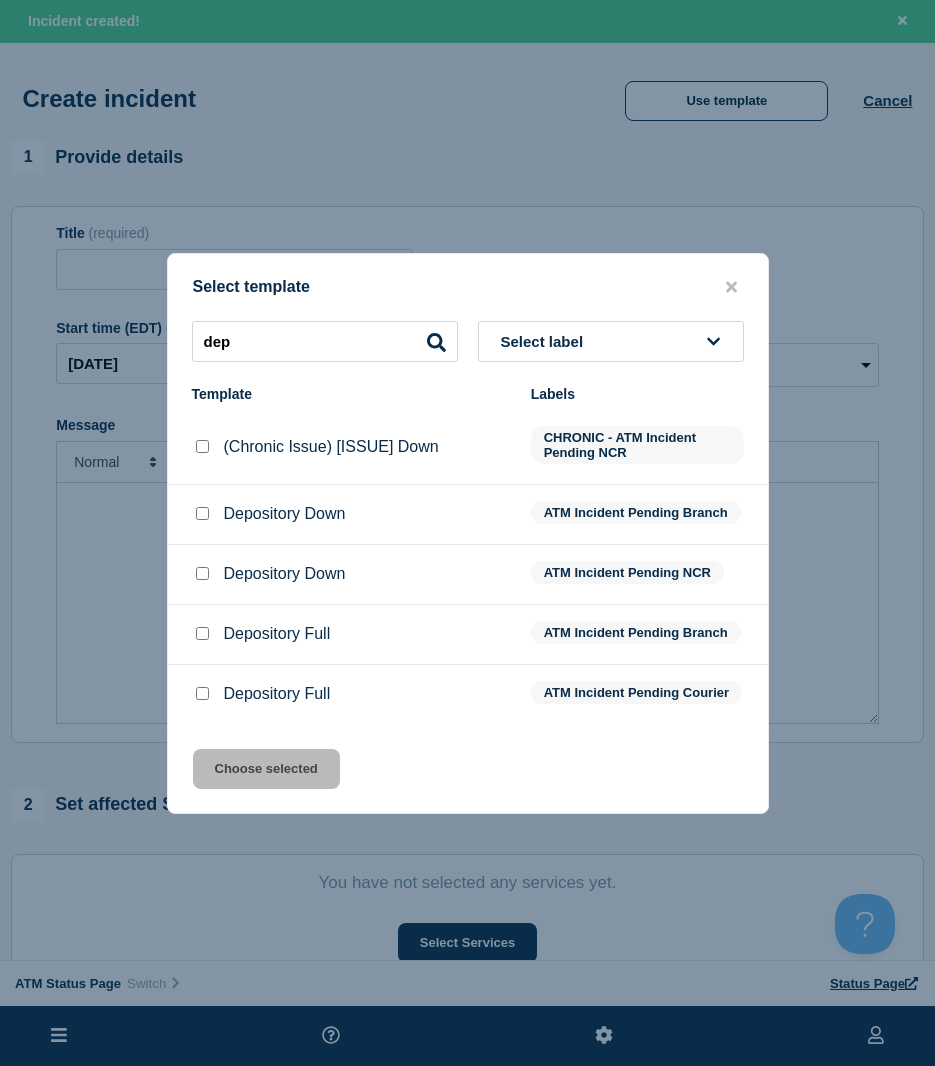 click at bounding box center (202, 513) 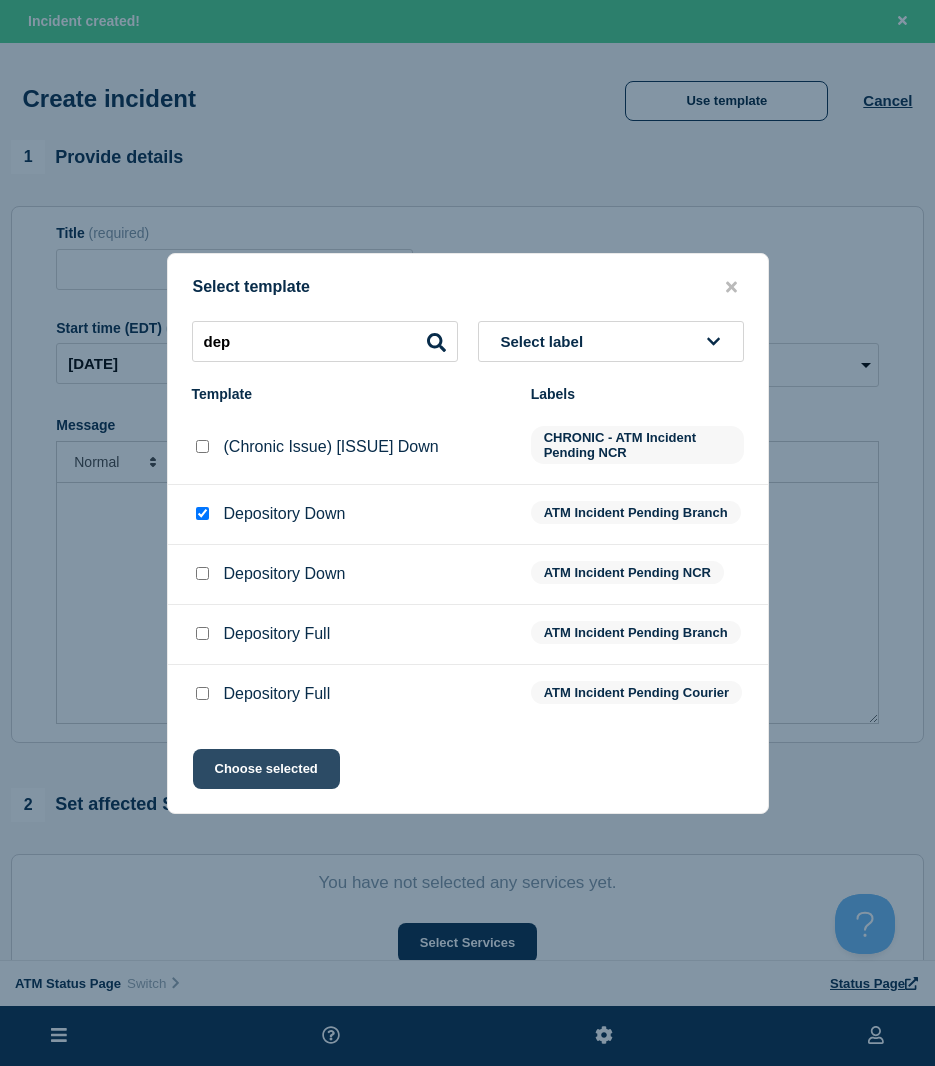 click on "Choose selected" 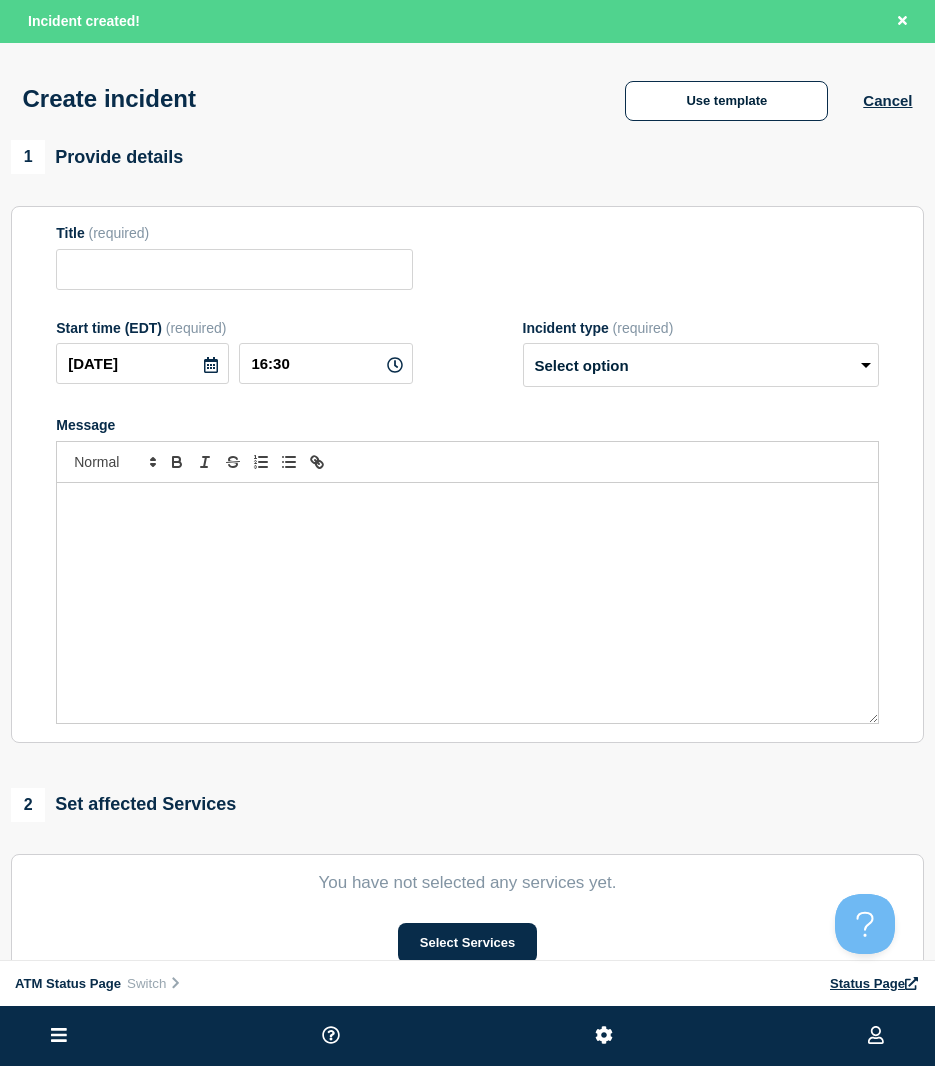type on "Depository Down" 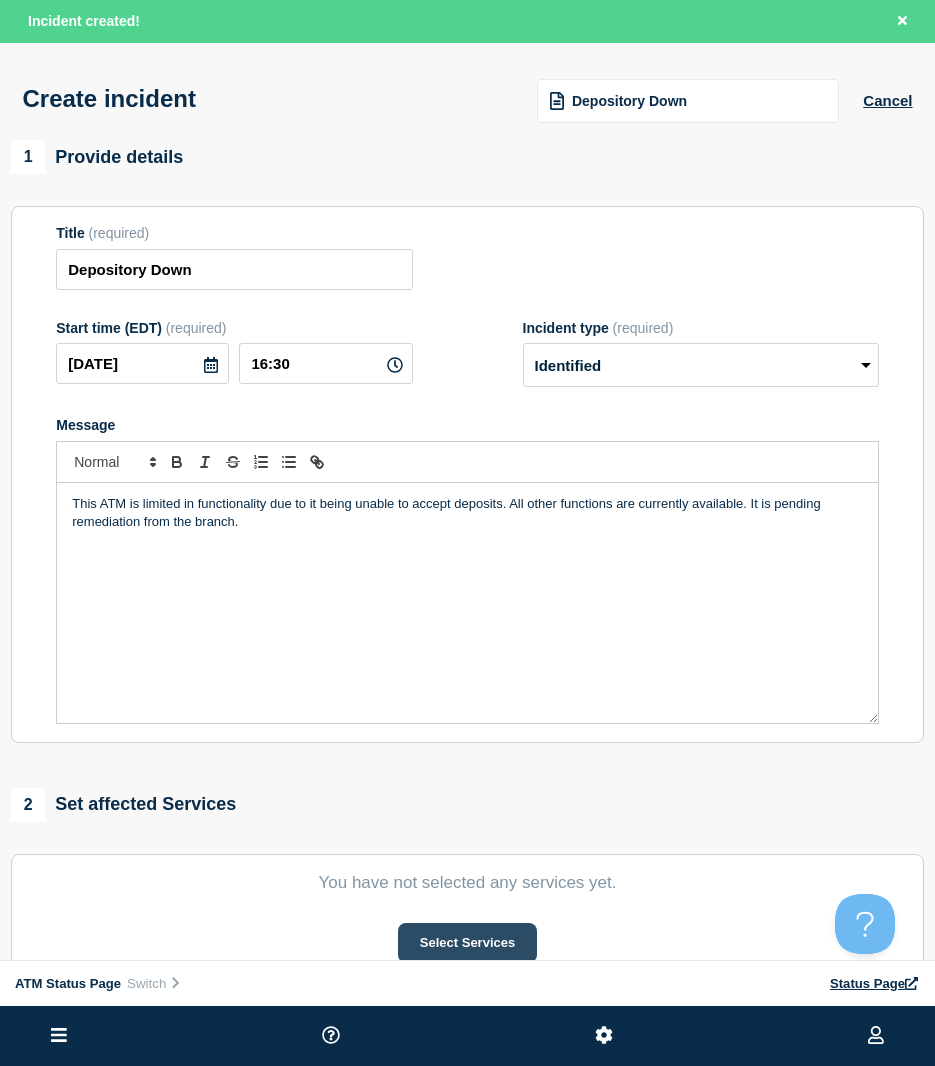 click on "Select Services" at bounding box center (467, 943) 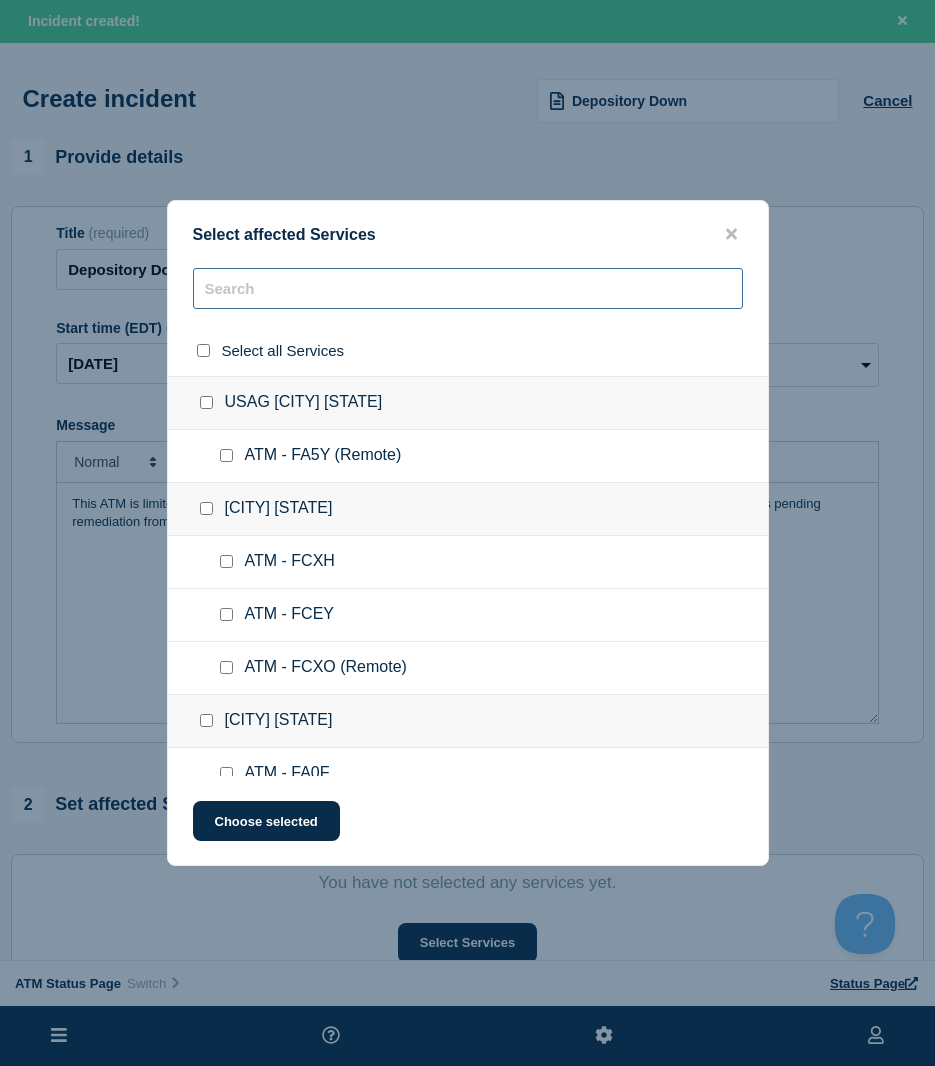 click at bounding box center [468, 288] 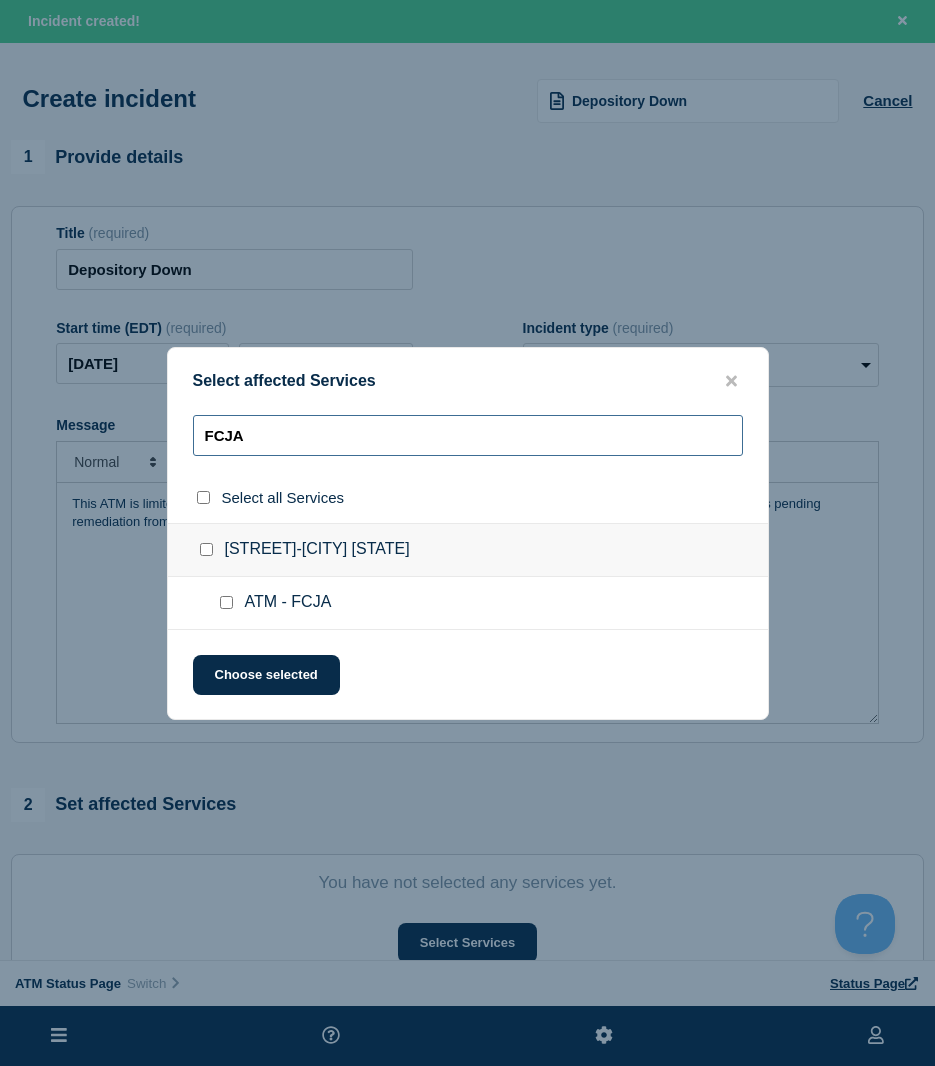 type on "FCJA" 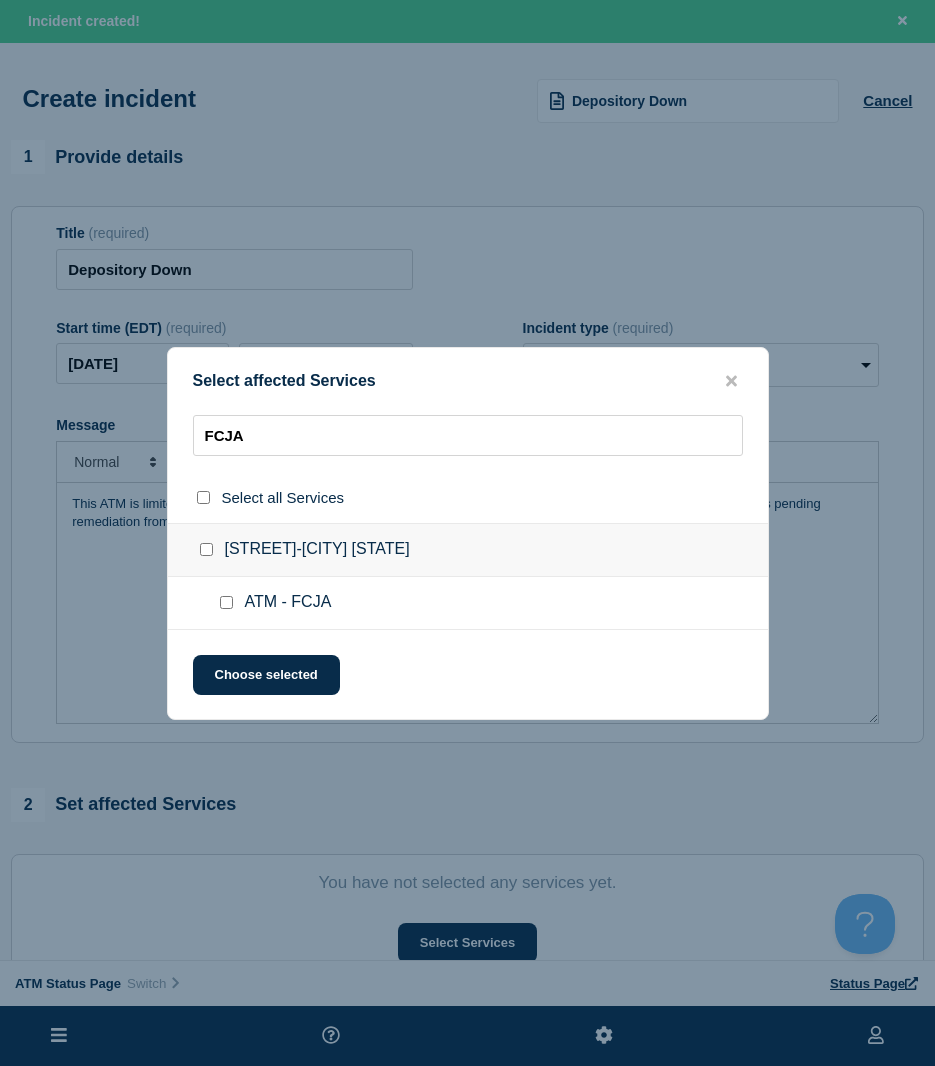 click at bounding box center [226, 602] 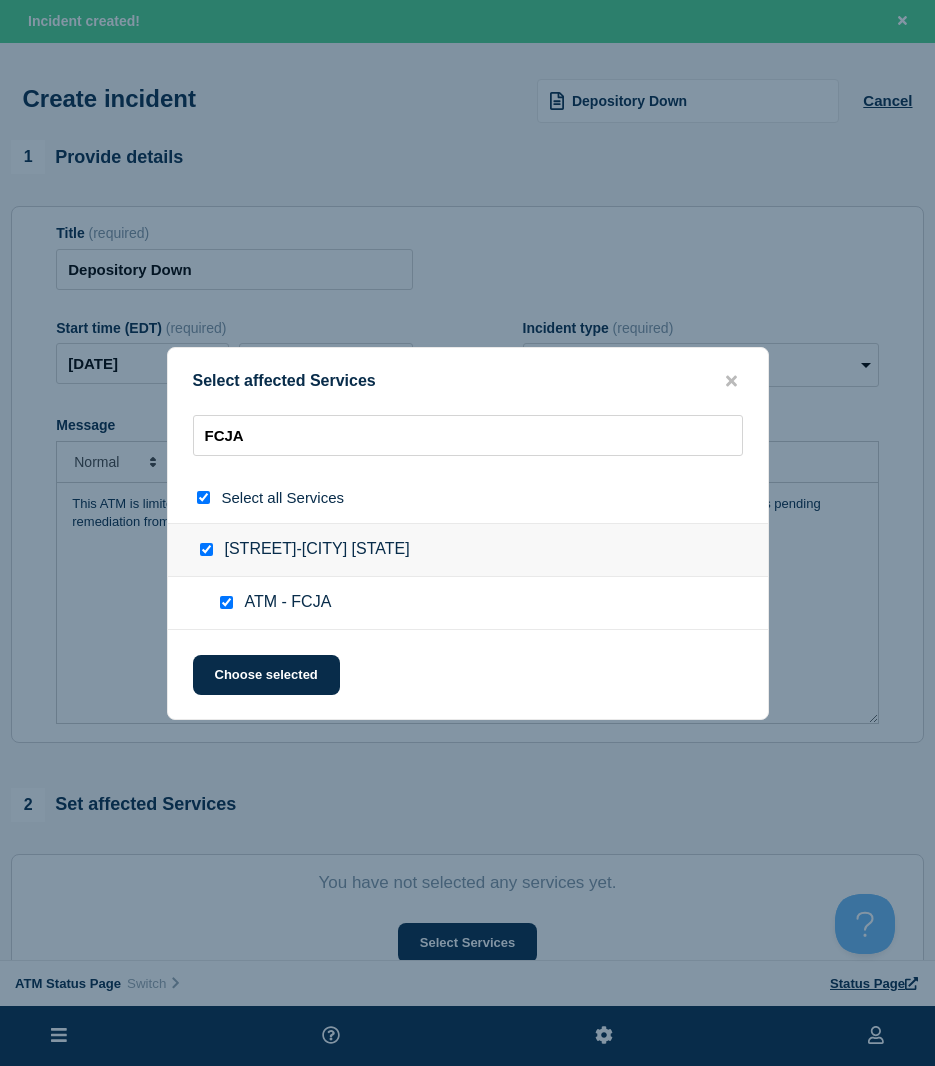 checkbox on "true" 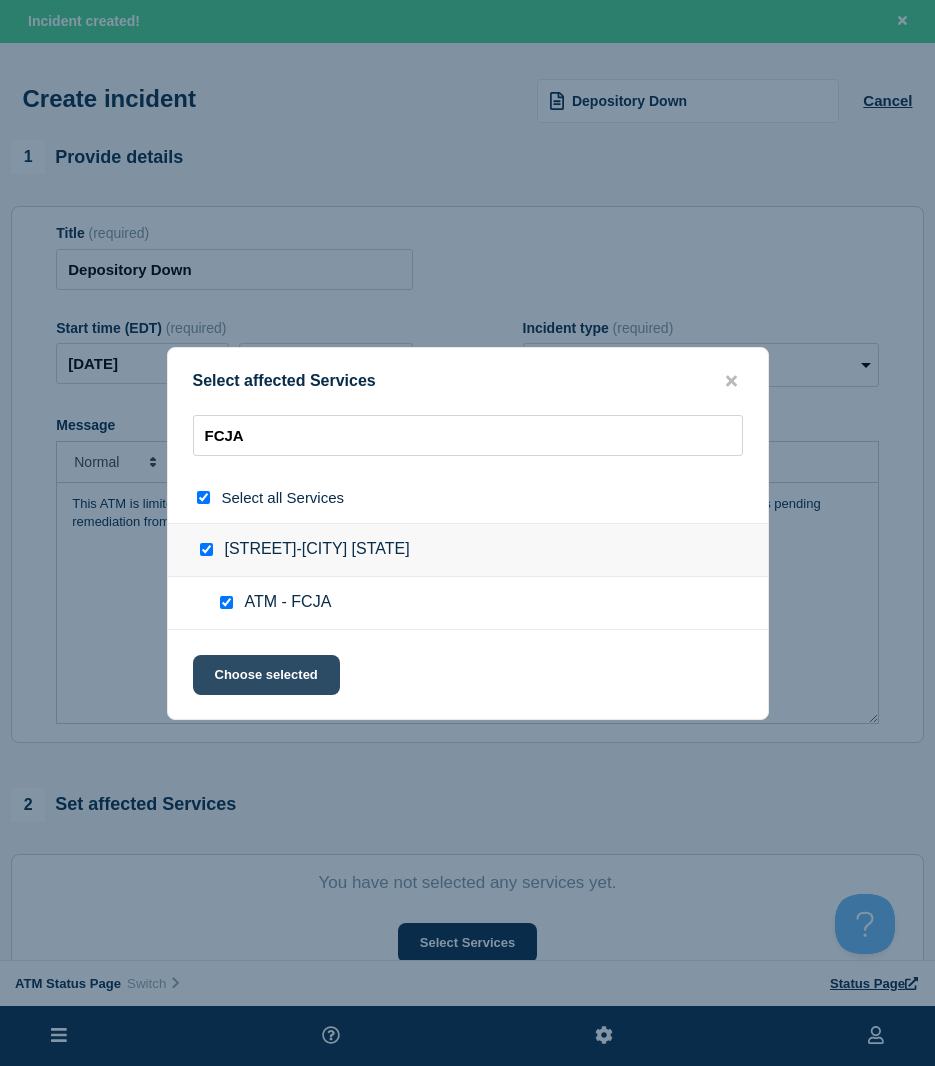click on "Select affected Services Raeford Rd-[CITY] [STATE] Select Services" at bounding box center [468, 533] 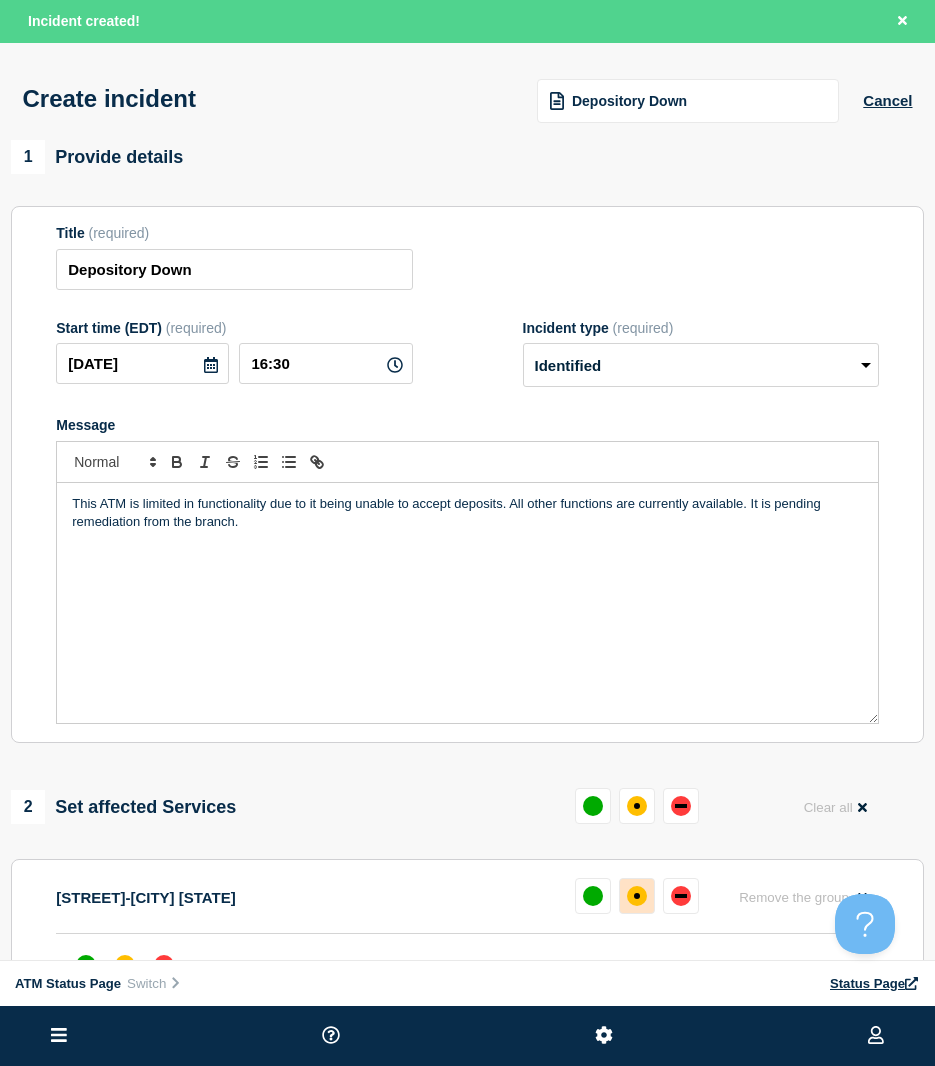 click at bounding box center [637, 896] 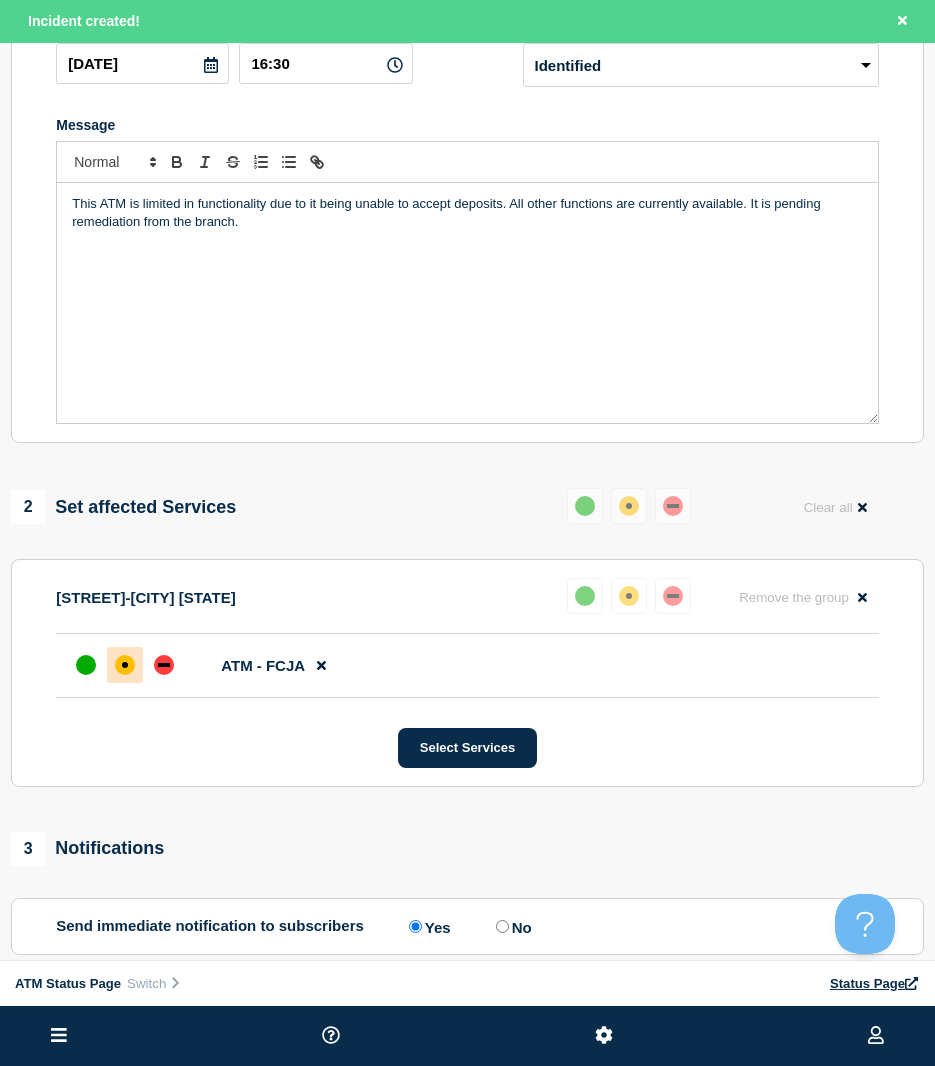 scroll, scrollTop: 500, scrollLeft: 0, axis: vertical 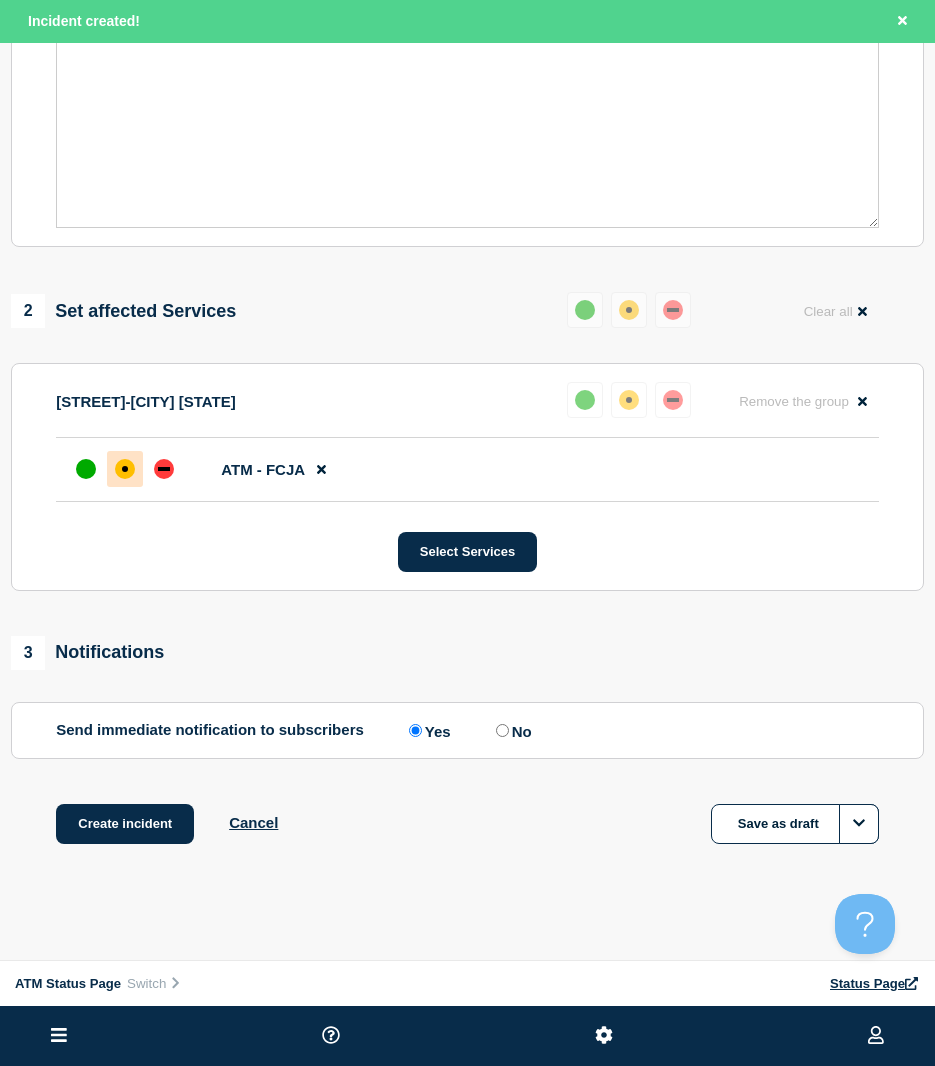 click on "Provide details  Title  (required) Depository Down Start time (EDT)  (required) 2025-08-02 16:30 Incident type  (required) Select option Investigating Identified Monitoring Message  This ATM is limited in functionality due to it being unable to accept deposits. All other functions are currently available. It is pending remediation from the branch. 2  Set affected Services  Reset Clear all  Raeford Rd-[CITY] [STATE] Reset Remove the group Remove   Select Services 3  Notifications  Send immediate notification to subscribers Send immediate notification to subscribers  Yes  No Create incident Cancel Save as draft" at bounding box center (467, 269) 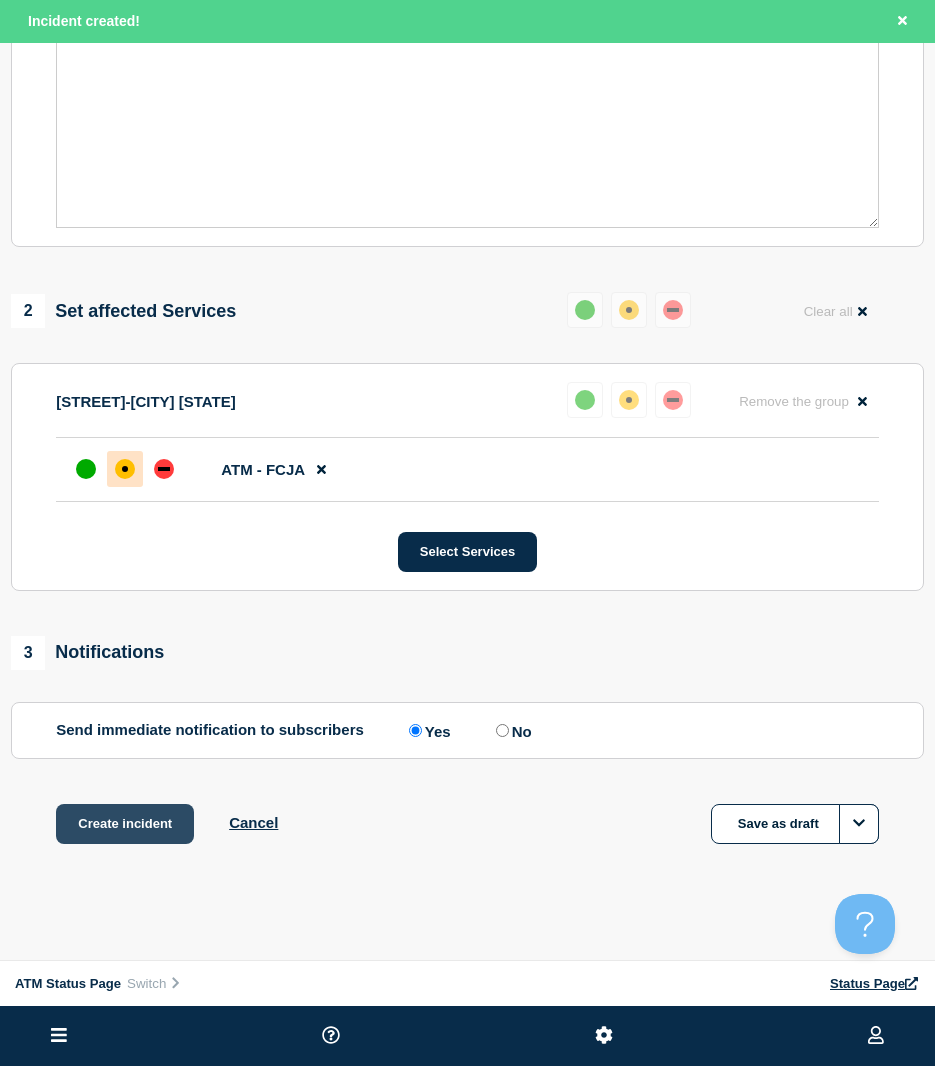 click on "Create incident" at bounding box center [125, 824] 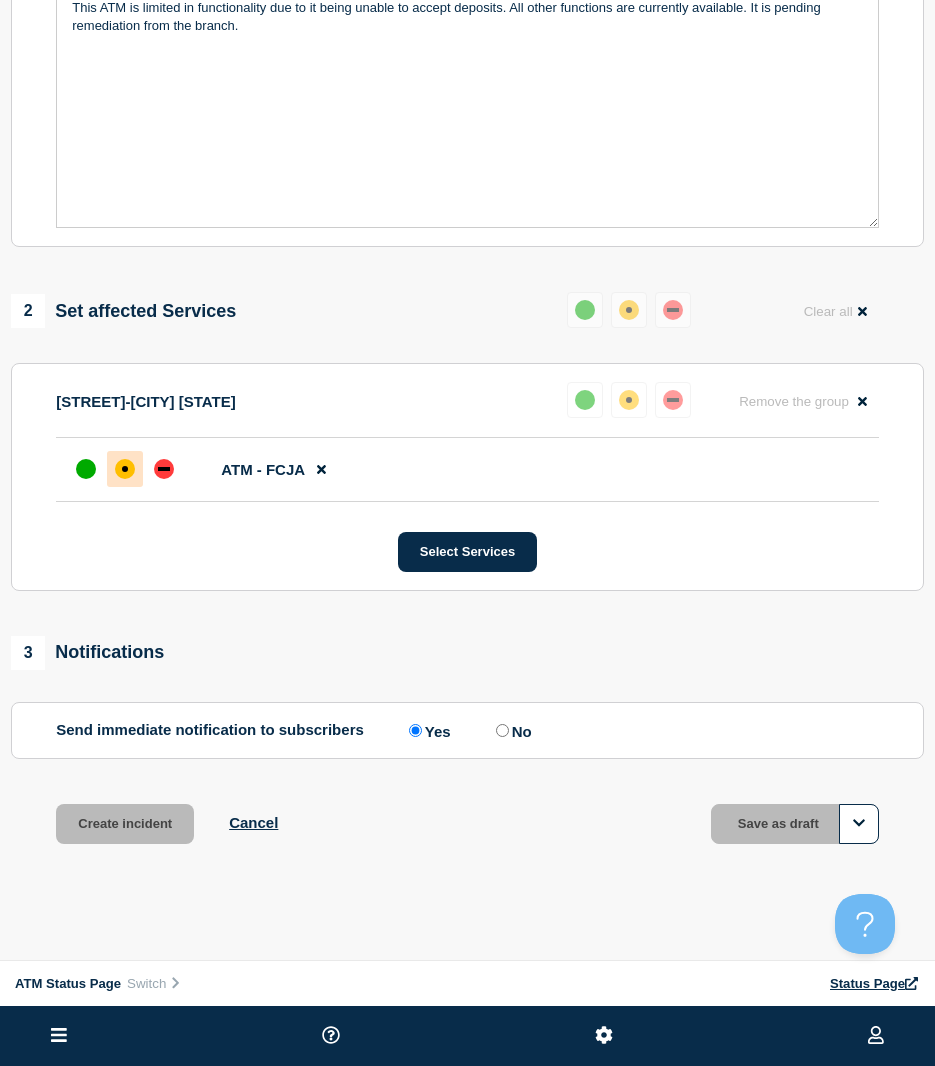 scroll, scrollTop: 457, scrollLeft: 0, axis: vertical 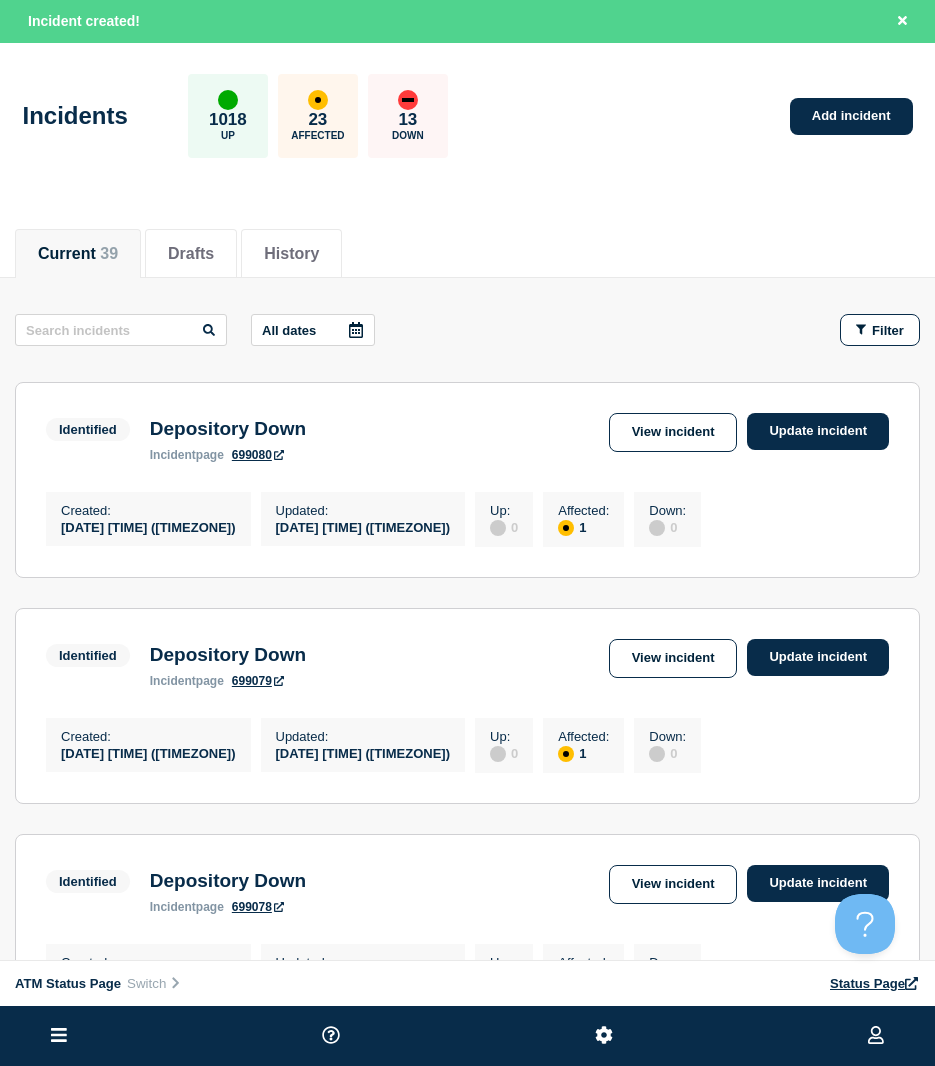 click on "Incidents 1018 Up 23 Affected 13 Down Add incident" at bounding box center (467, 109) 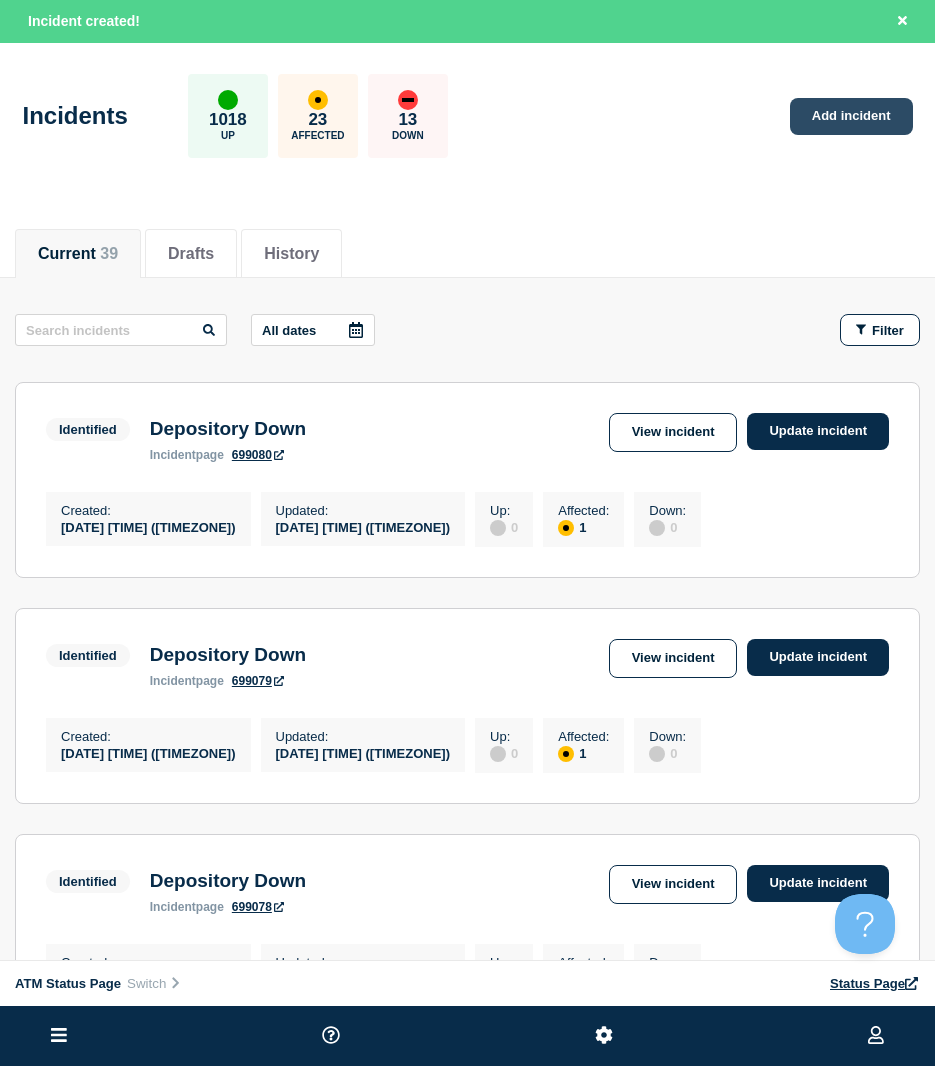 click on "Add incident" 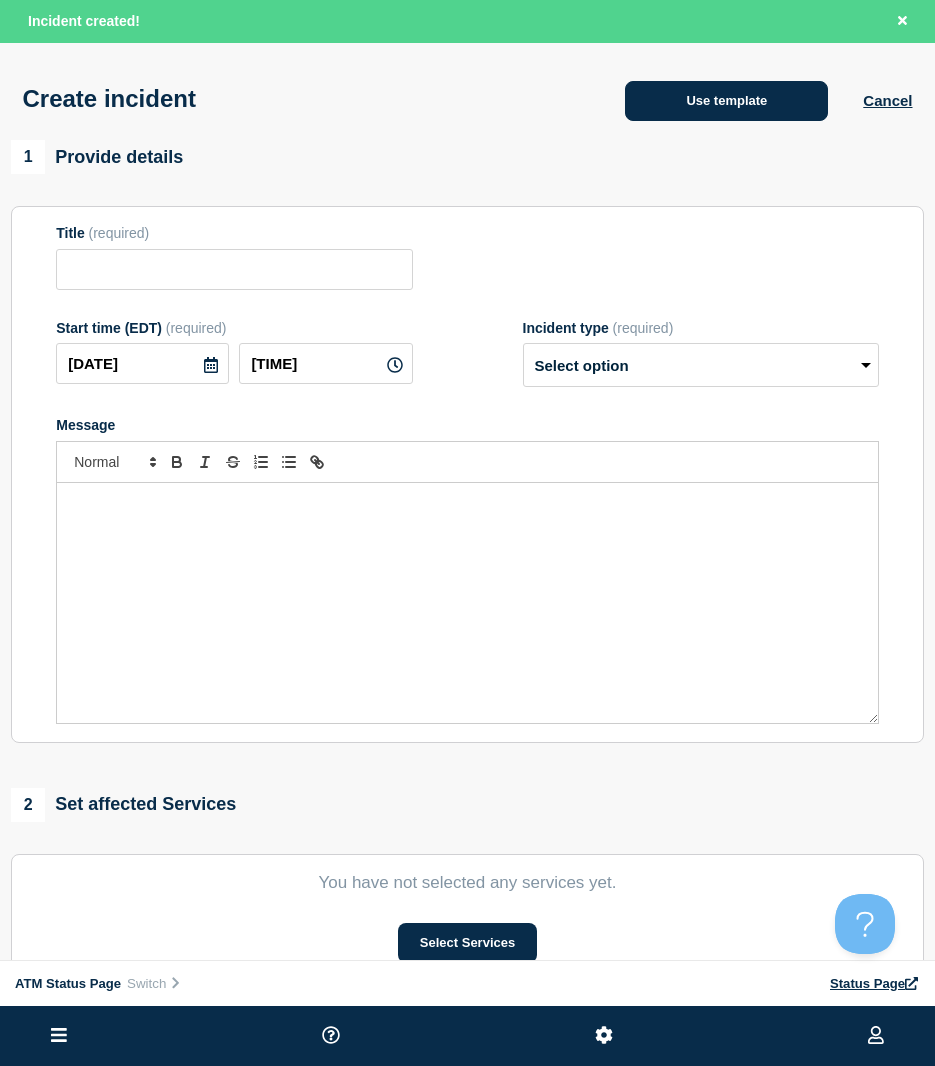 click on "Use template" at bounding box center [726, 101] 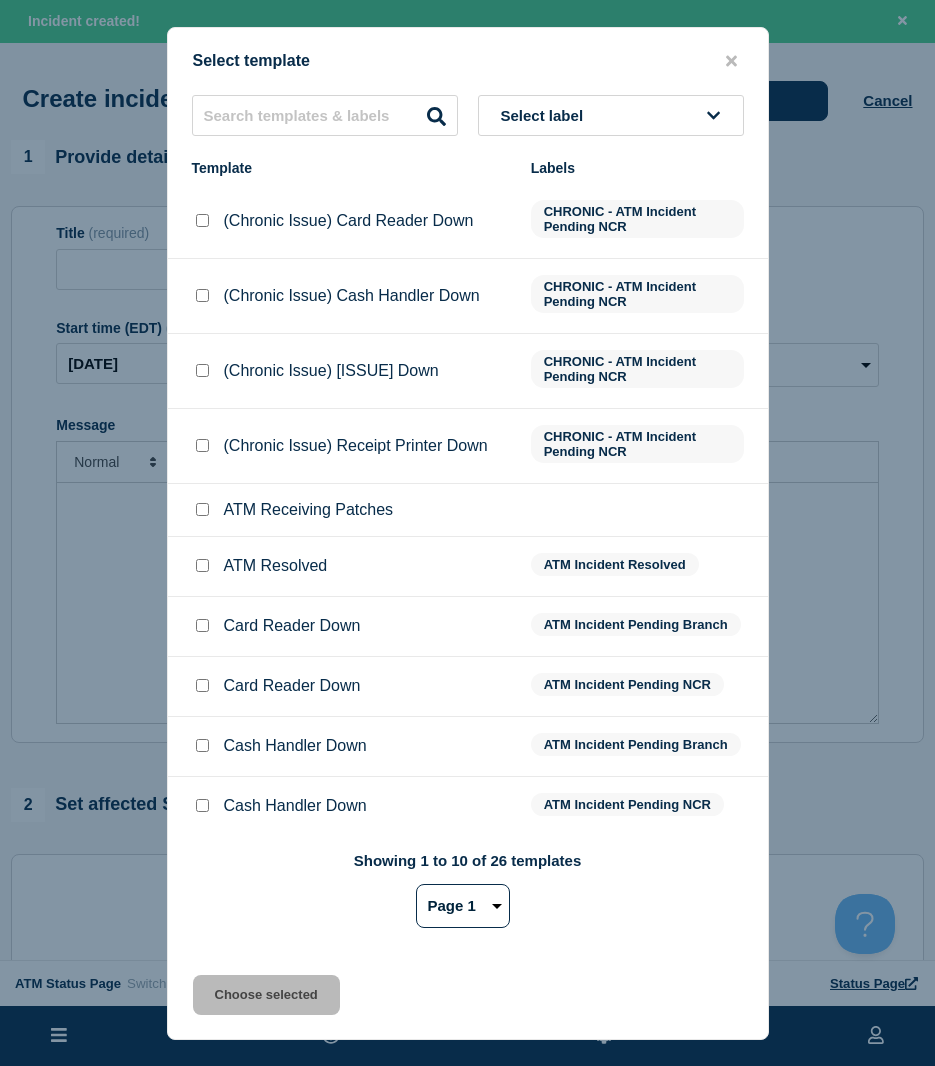 type 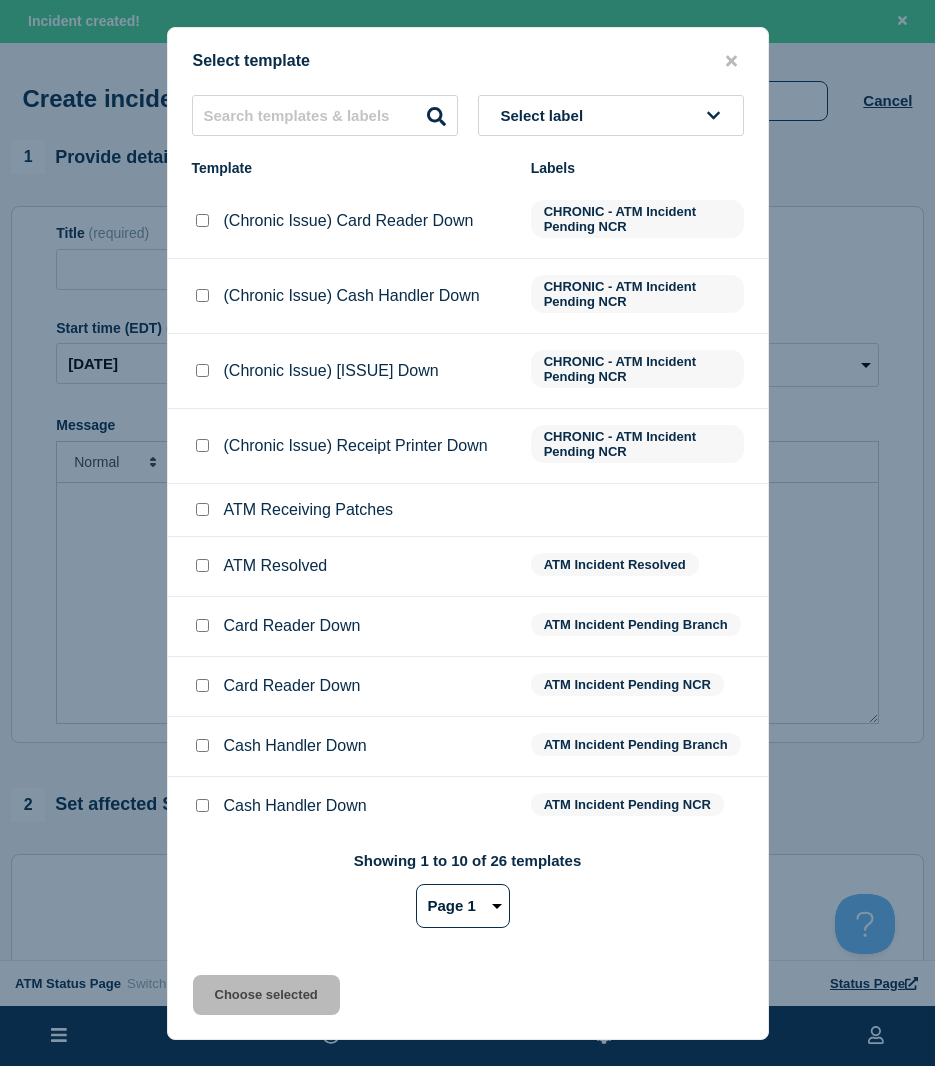 click on "Select label  Template Labels (Chronic Issue) Card Reader Down CHRONIC - ATM Incident Pending NCR (Chronic Issue) Cash Handler Down CHRONIC - ATM Incident Pending NCR (Chronic Issue) Depository Down CHRONIC - ATM Incident Pending NCR (Chronic Issue) Receipt Printer Down CHRONIC - ATM Incident Pending NCR ATM Receiving Patches ATM Resolved ATM Incident Resolved Card Reader Down ATM Incident Pending Branch Card Reader Down ATM Incident Pending NCR Cash Handler Down ATM Incident Pending Branch Cash Handler Down ATM Incident Pending NCR Showing 1 to 10 of 26 templates Page 1 Page 2 Page 3 1 2 3" 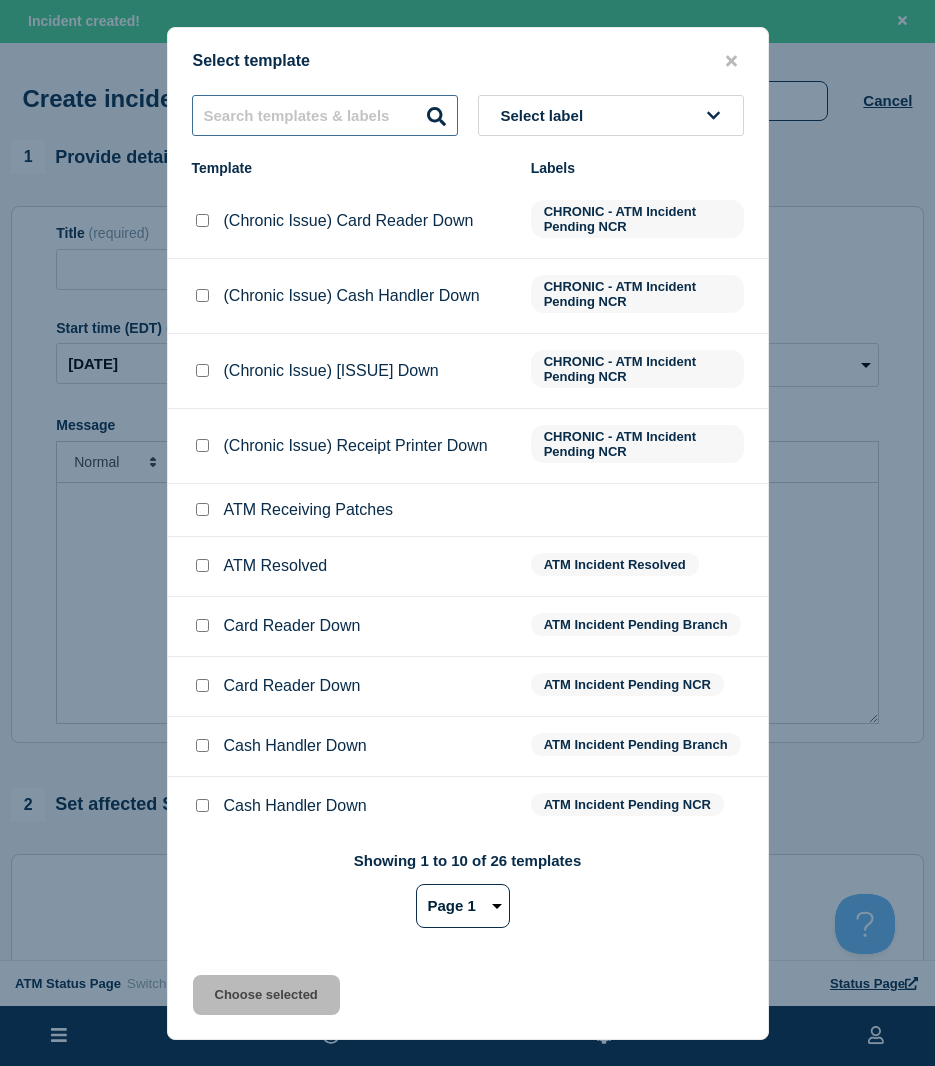 click at bounding box center (325, 115) 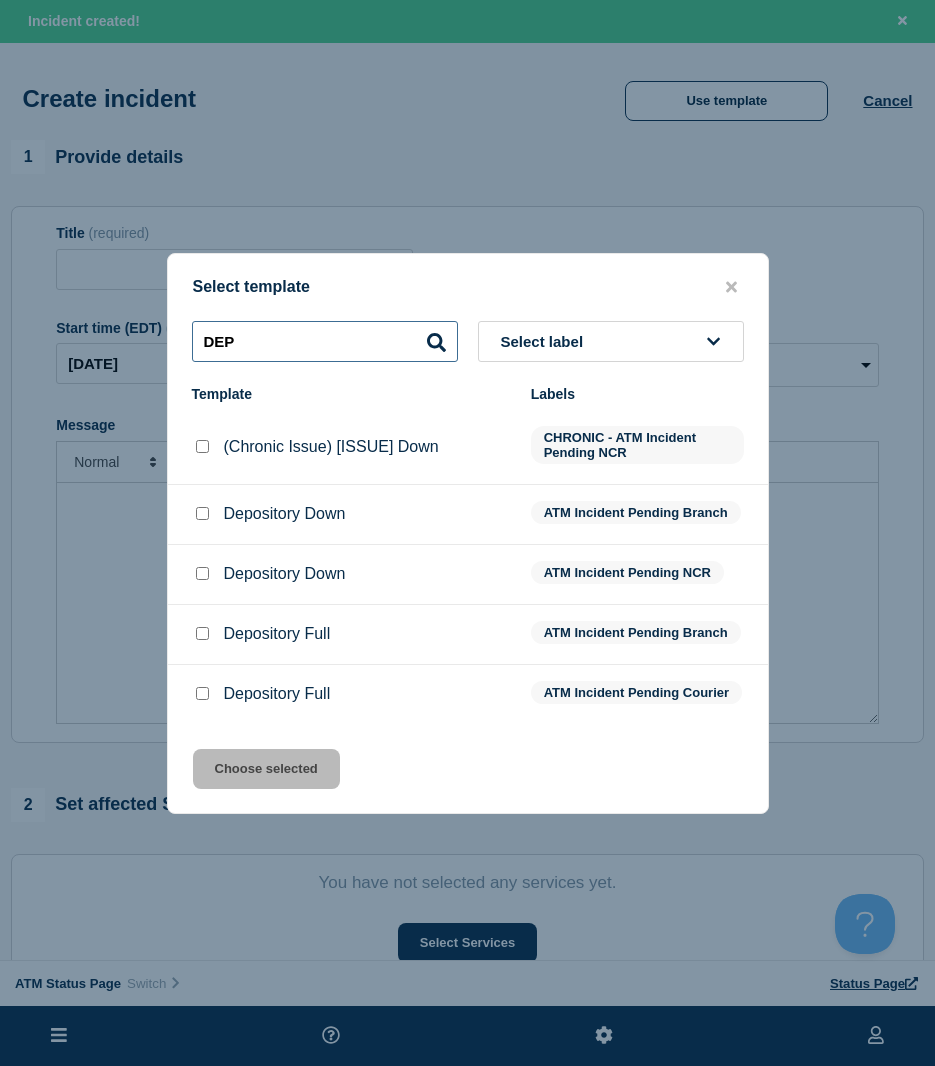 type on "DEP" 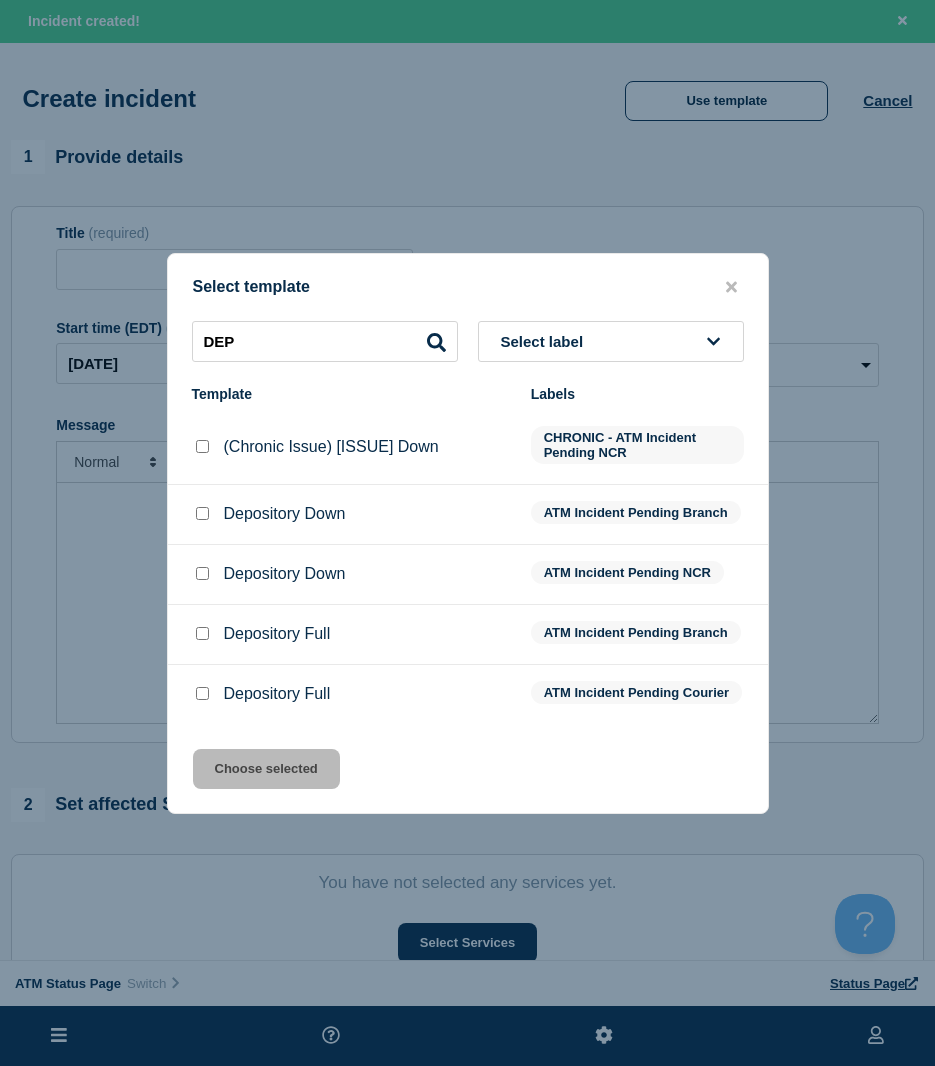 click at bounding box center [202, 513] 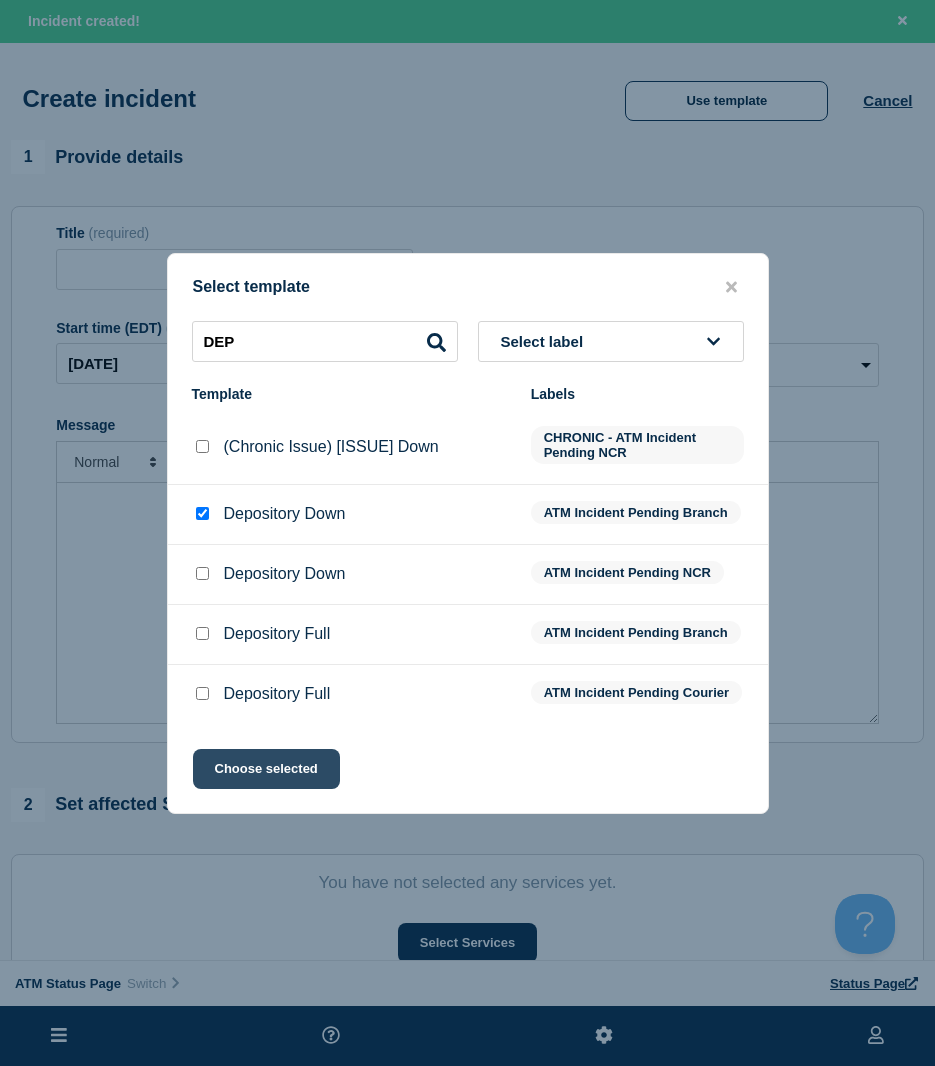 click on "Choose selected" 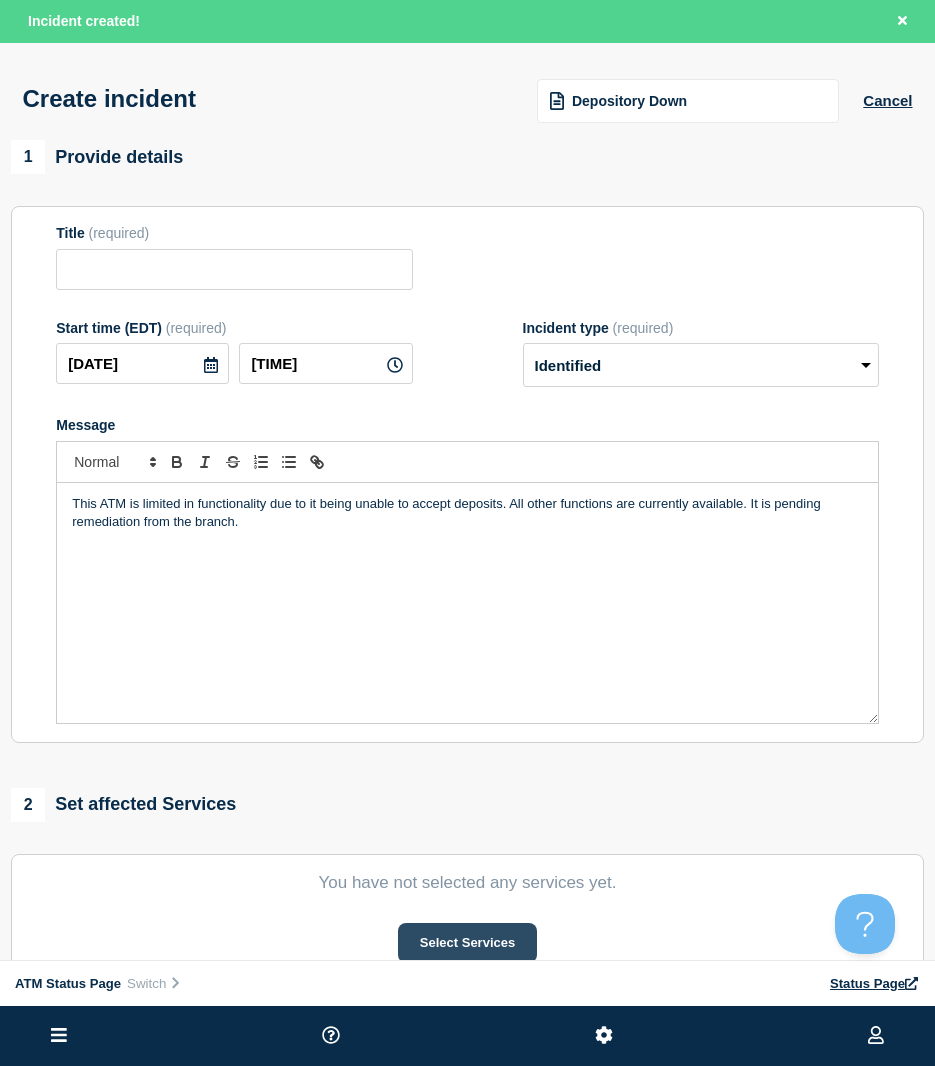 type on "Depository Down" 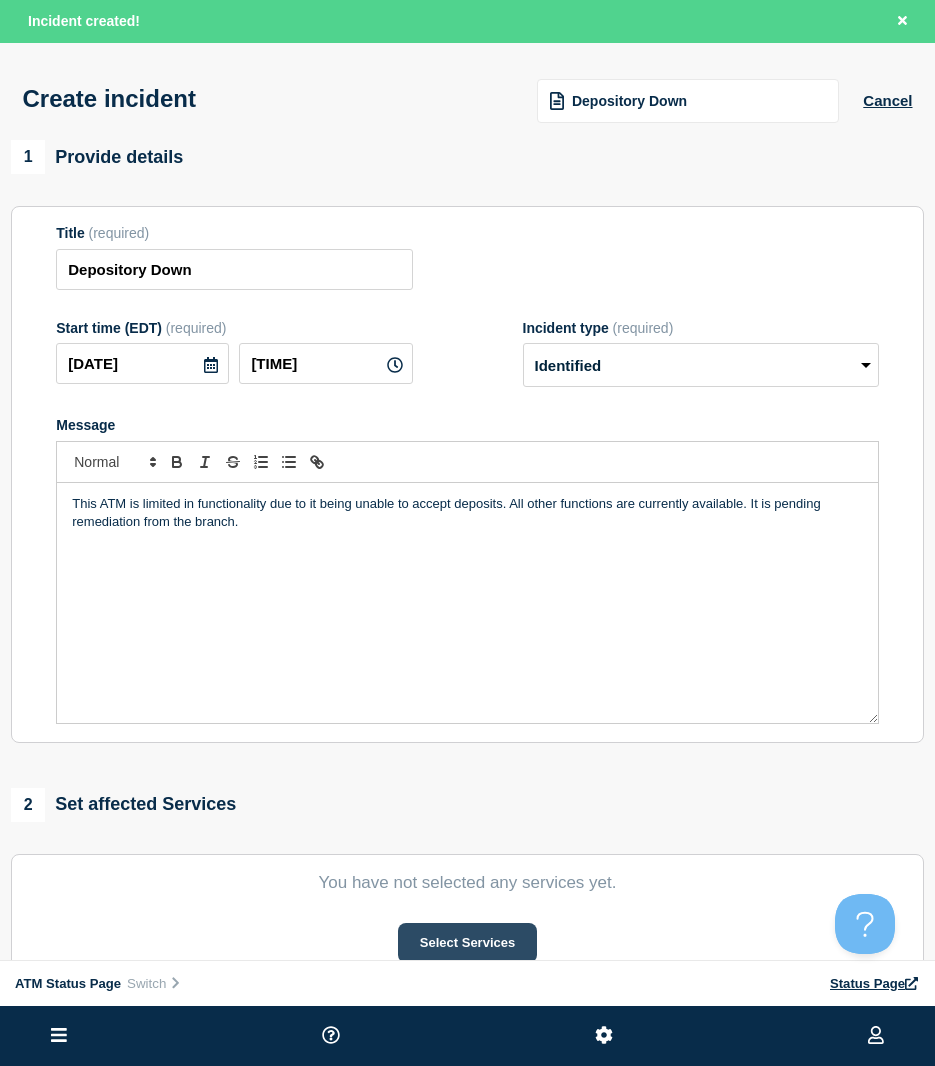 click on "Select Services" at bounding box center (467, 943) 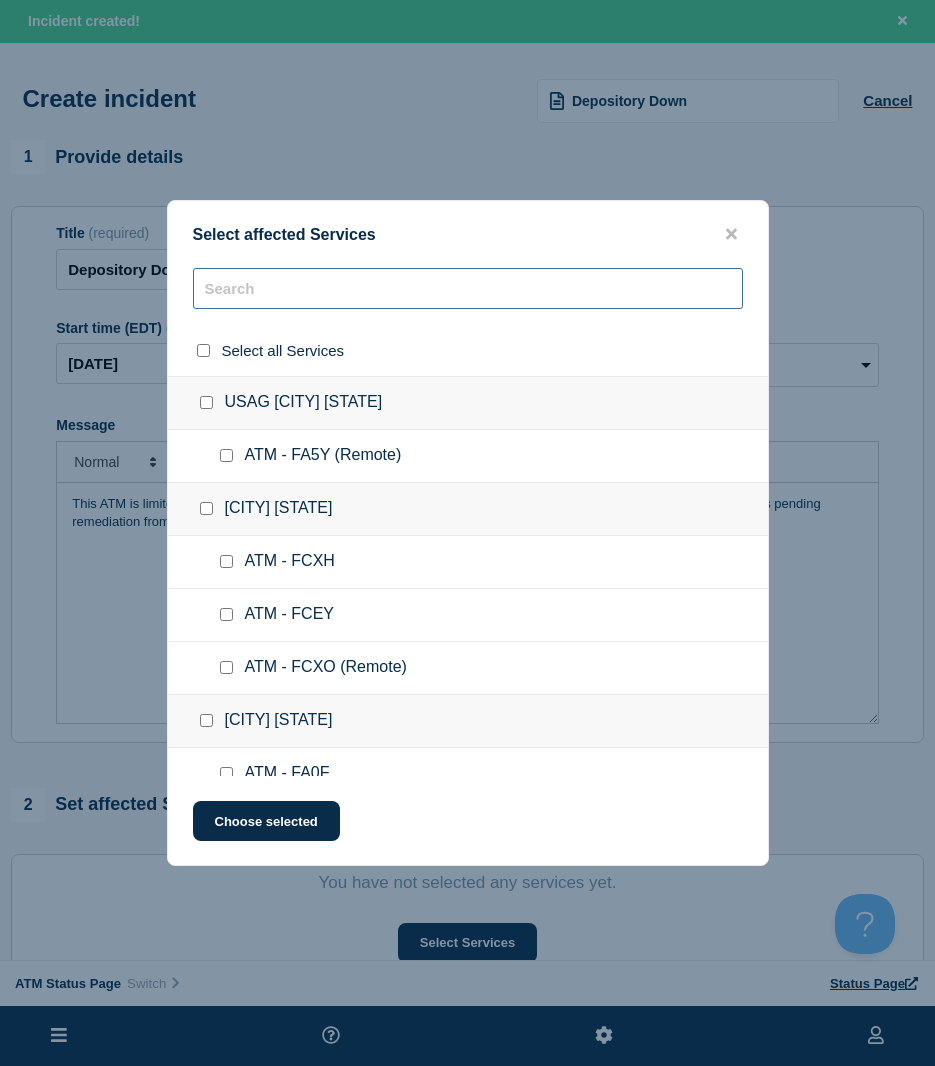 click at bounding box center (468, 288) 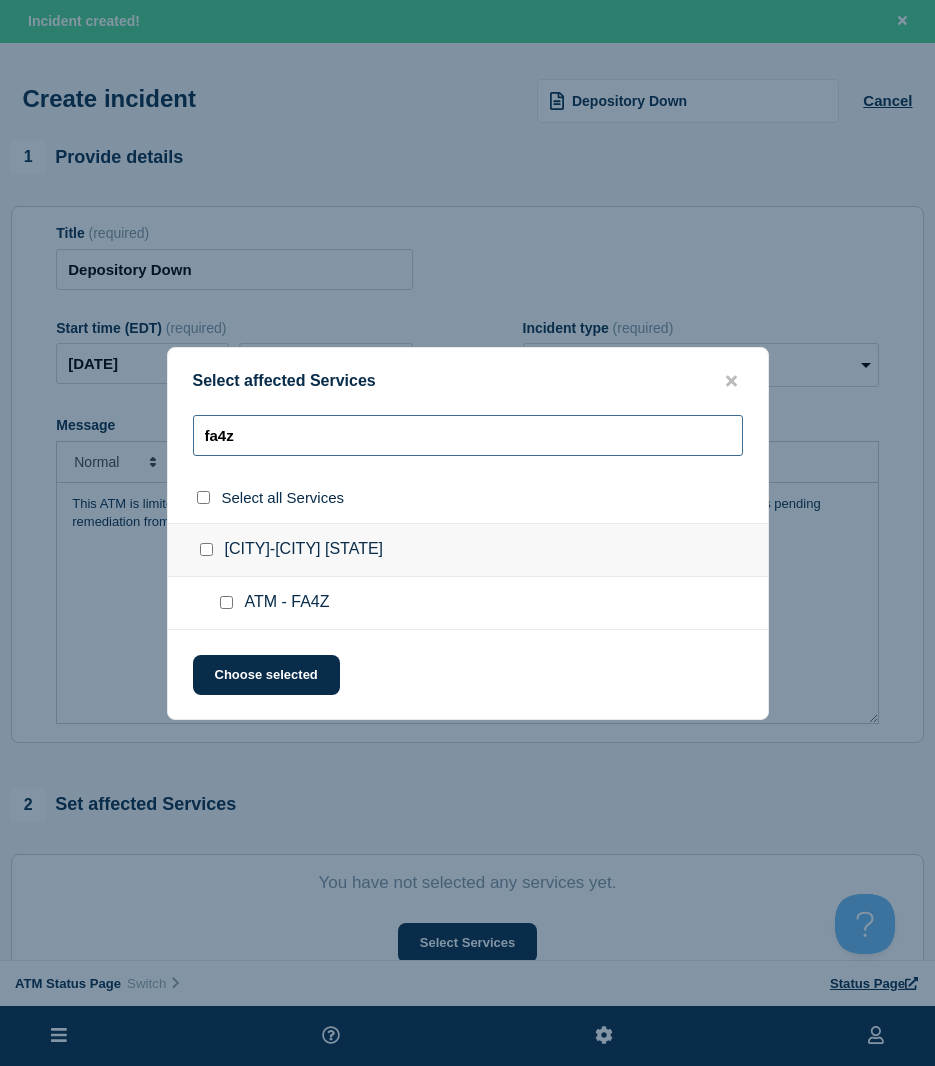 type on "fa4z" 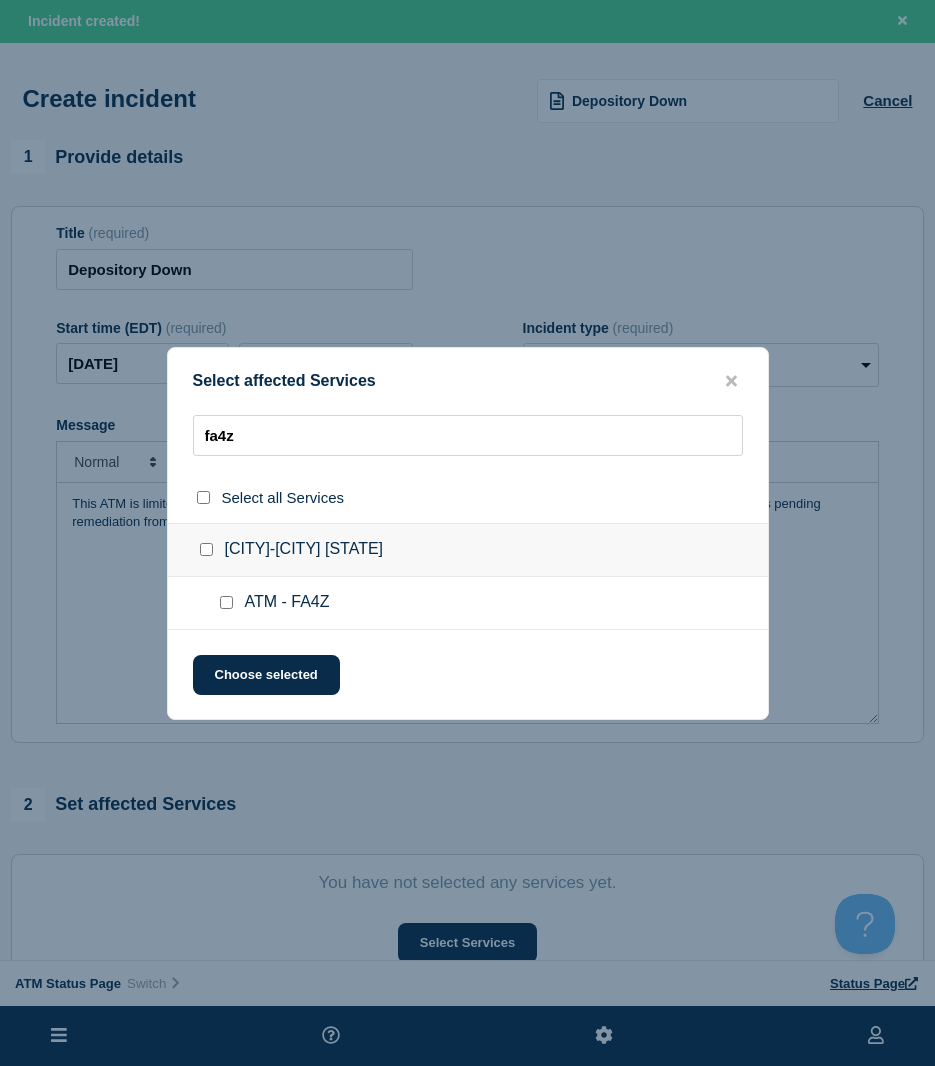 click on "ATM - FA4Z" 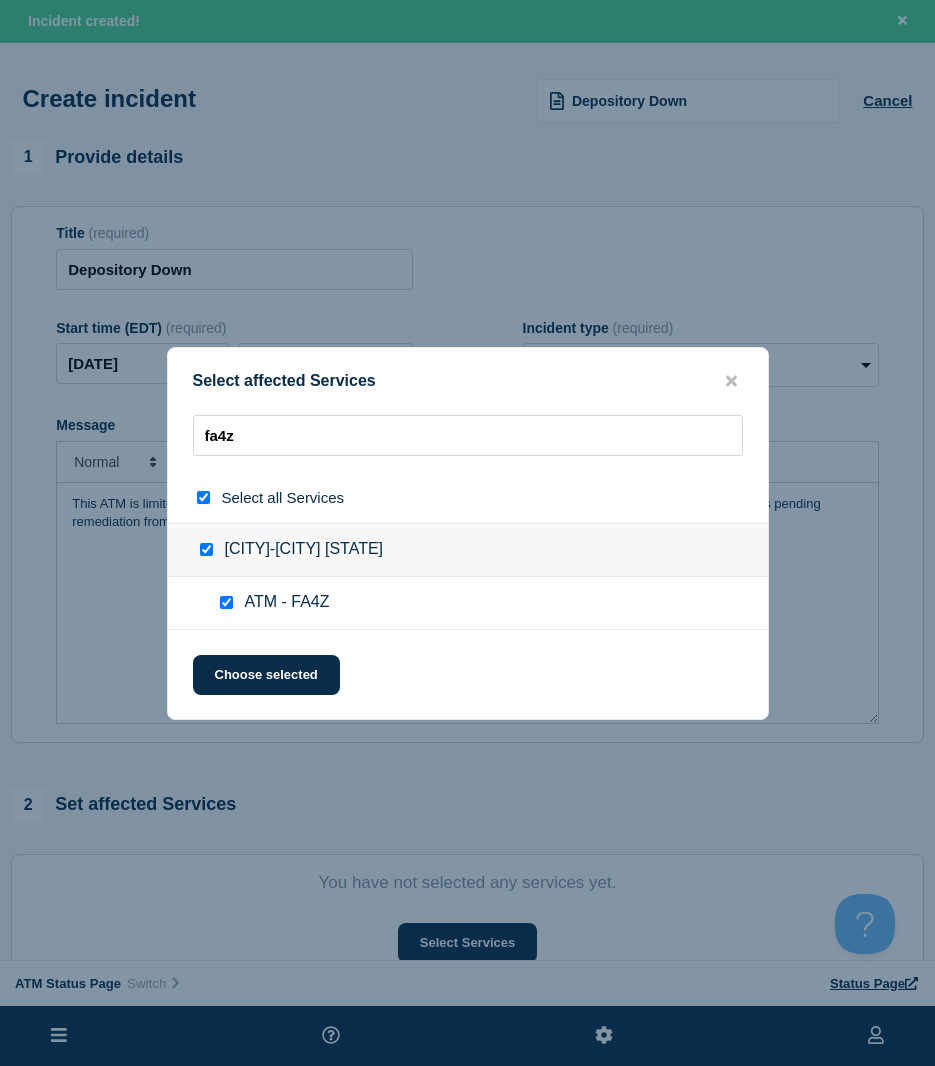 checkbox on "true" 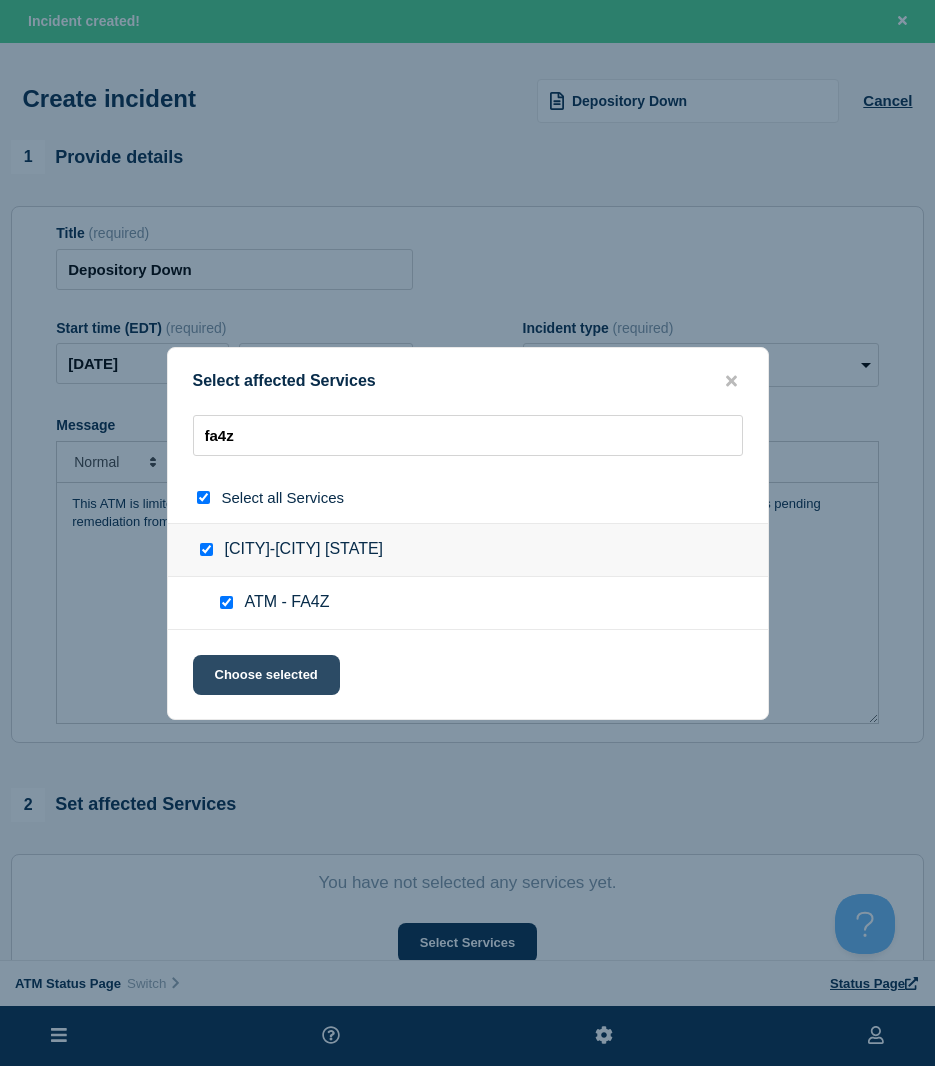 click on "Choose selected" 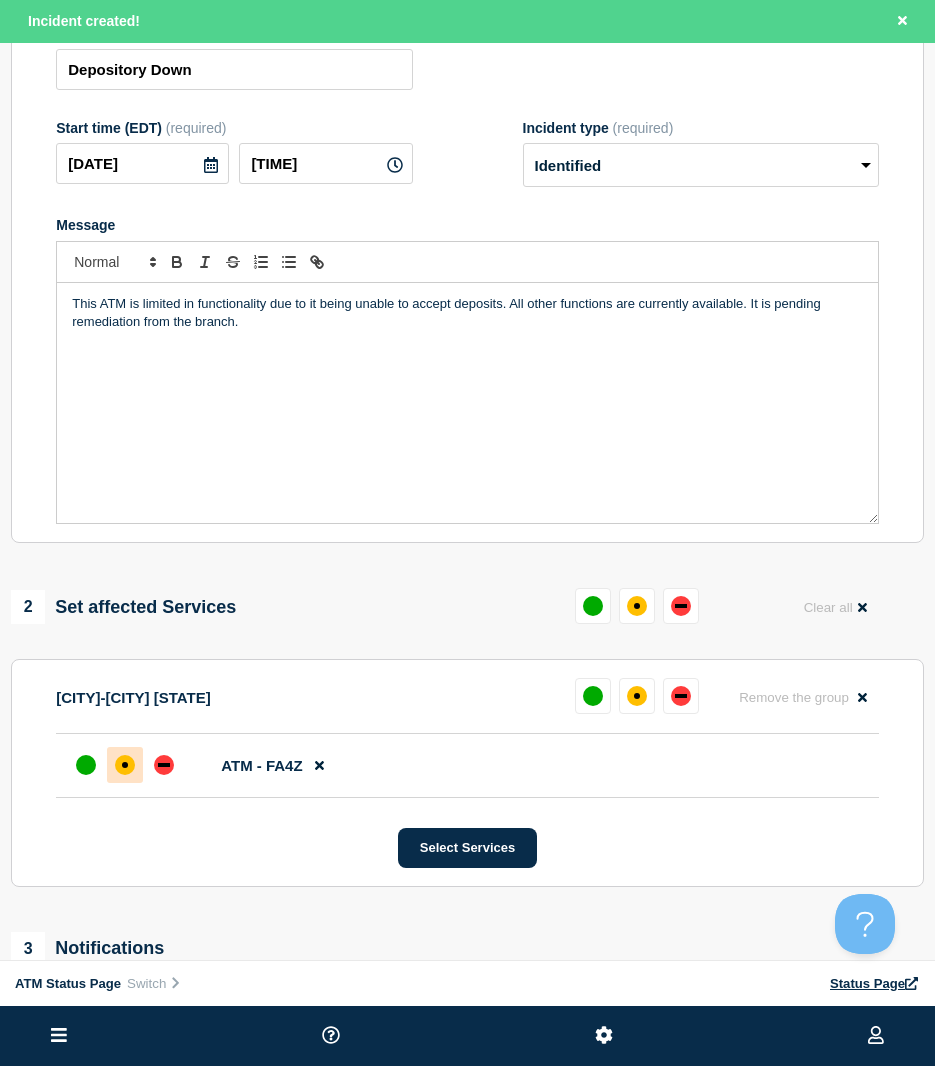 click at bounding box center (125, 765) 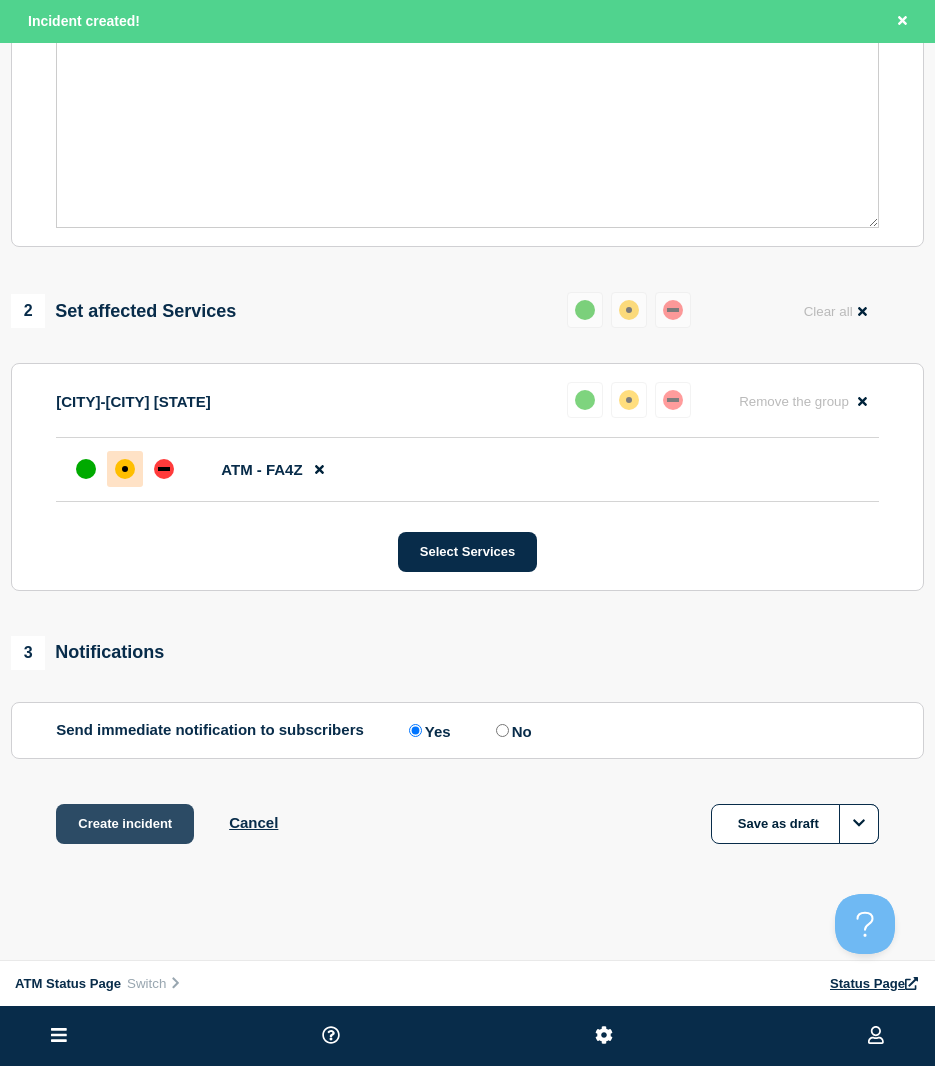 click on "Create incident" at bounding box center (125, 824) 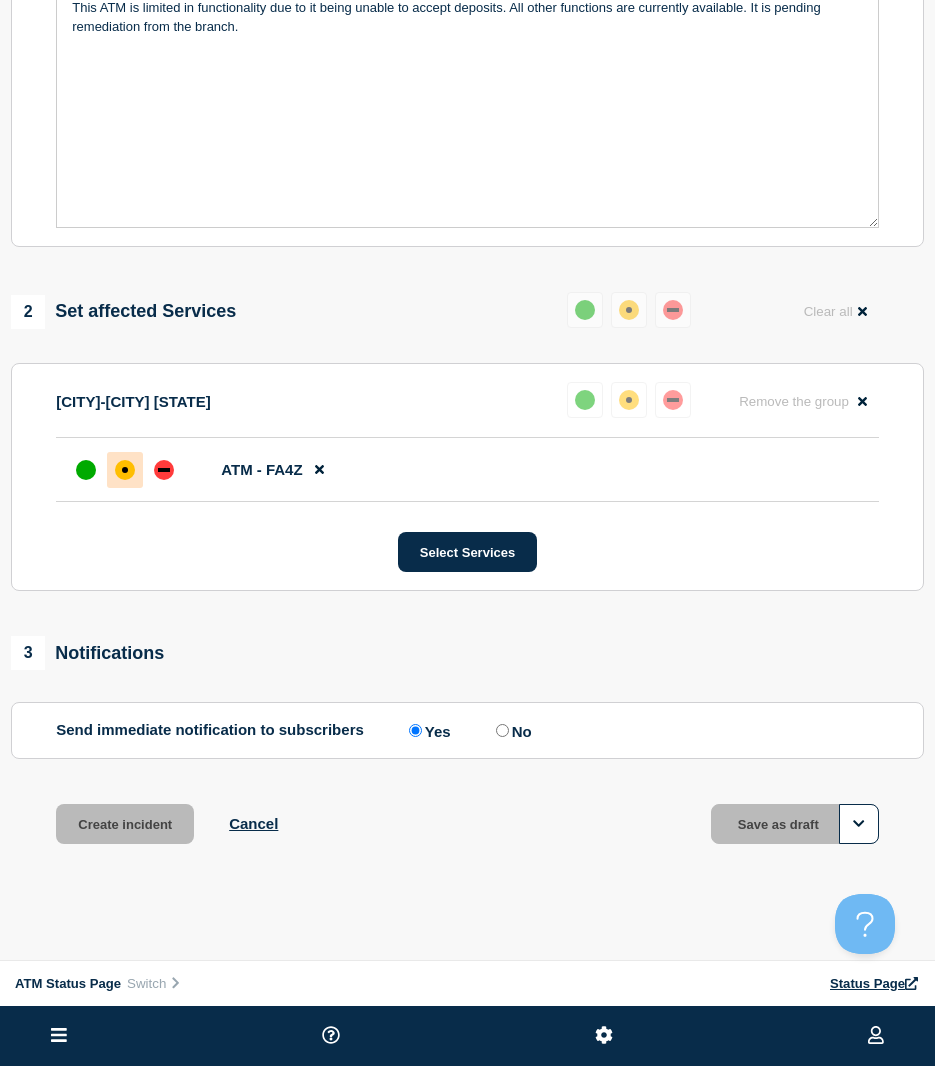 scroll, scrollTop: 458, scrollLeft: 0, axis: vertical 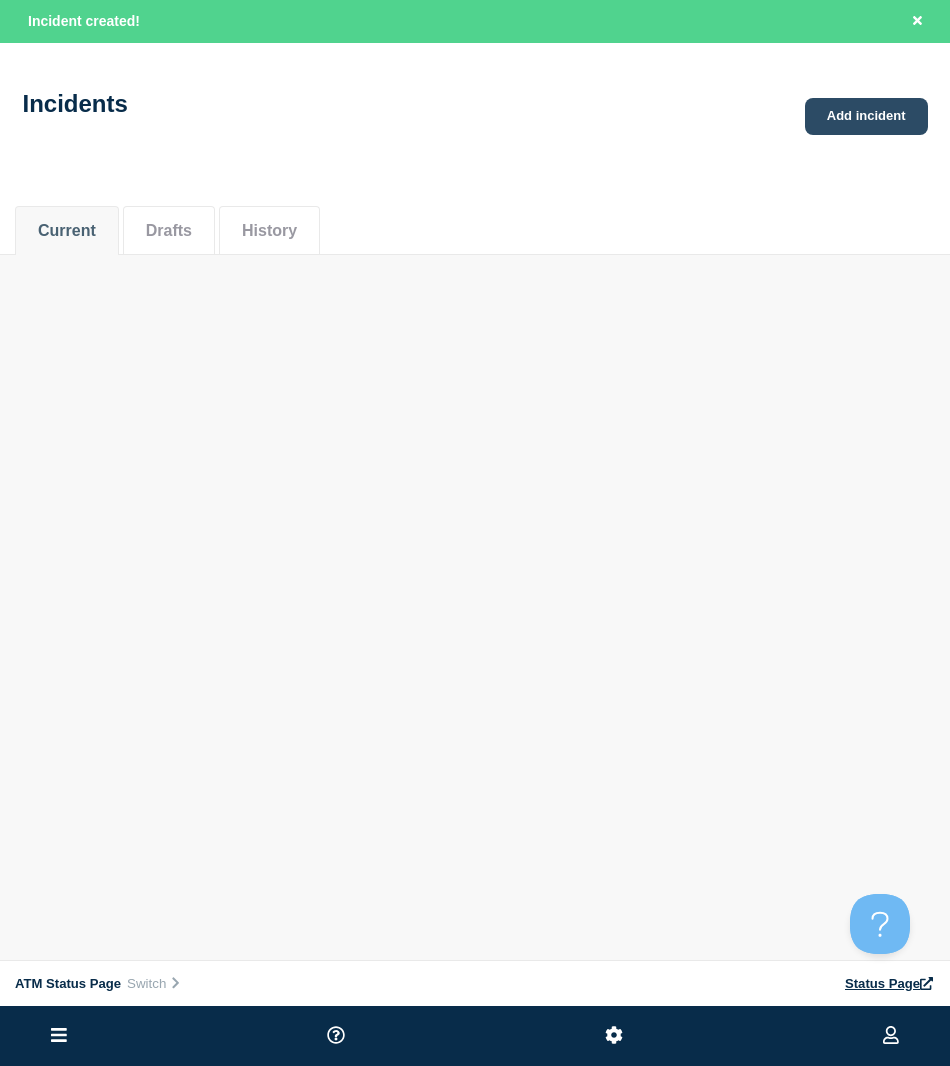 click on "Add incident" 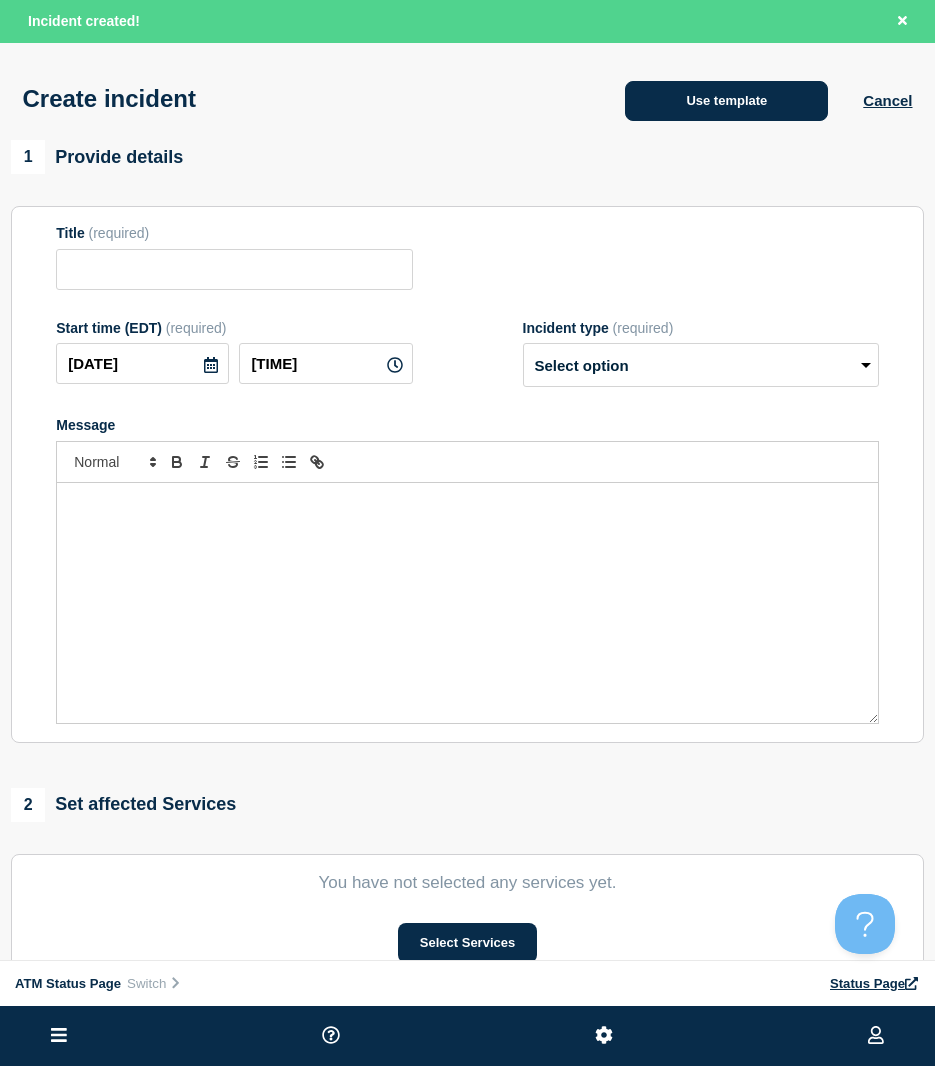 click on "Use template" at bounding box center (726, 101) 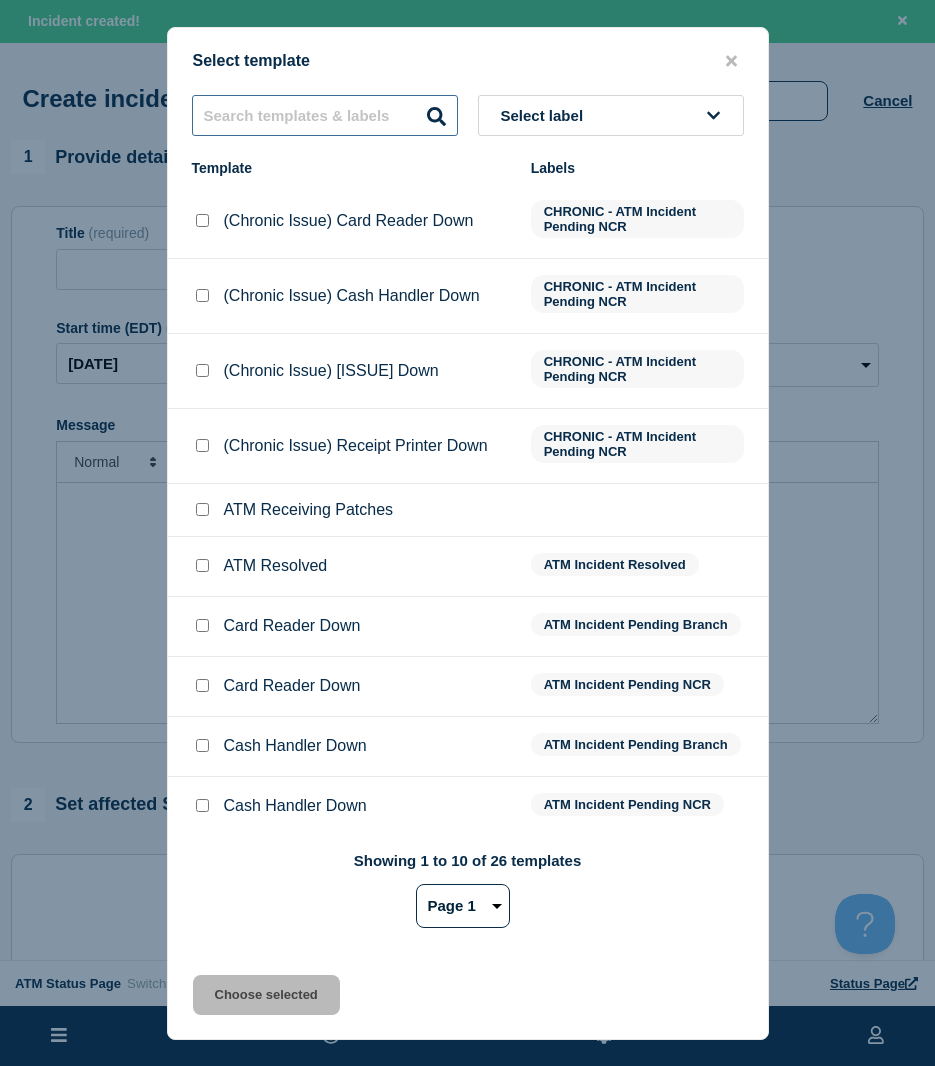 click at bounding box center (325, 115) 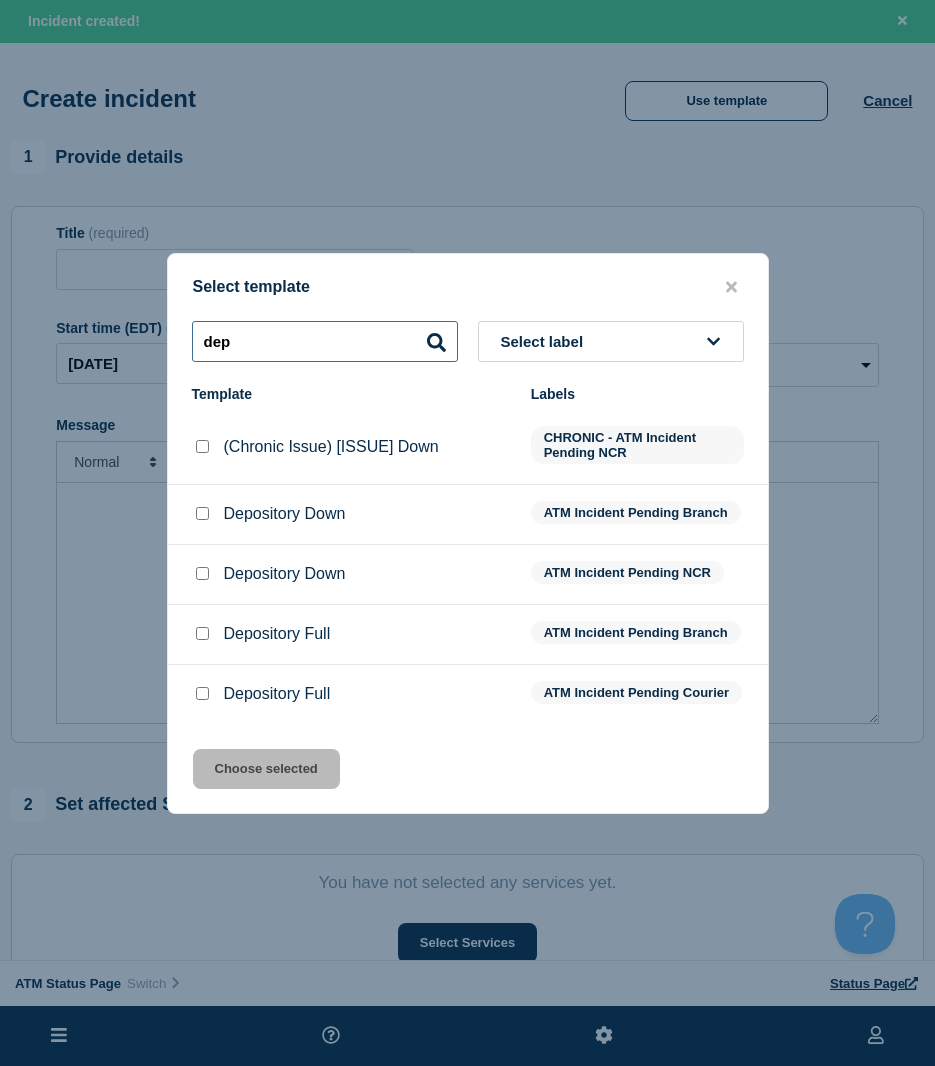type on "dep" 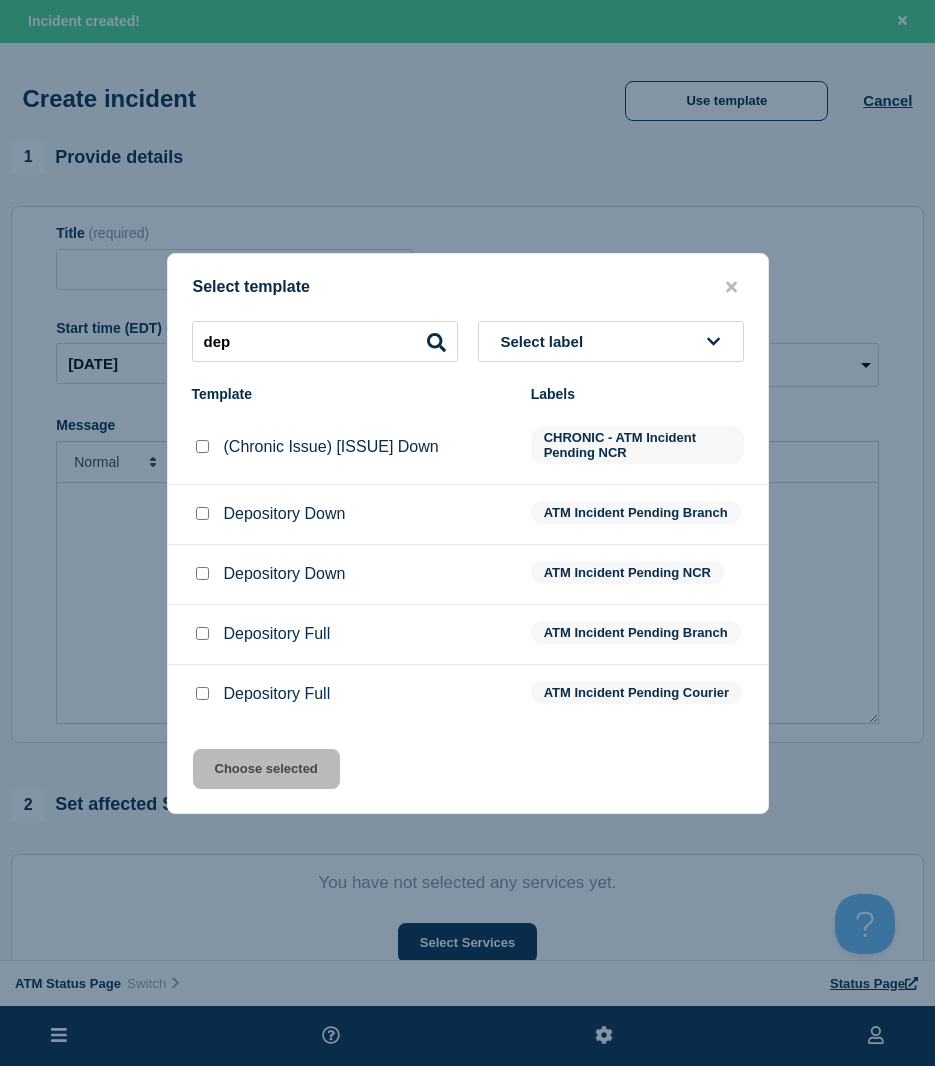 click at bounding box center (202, 514) 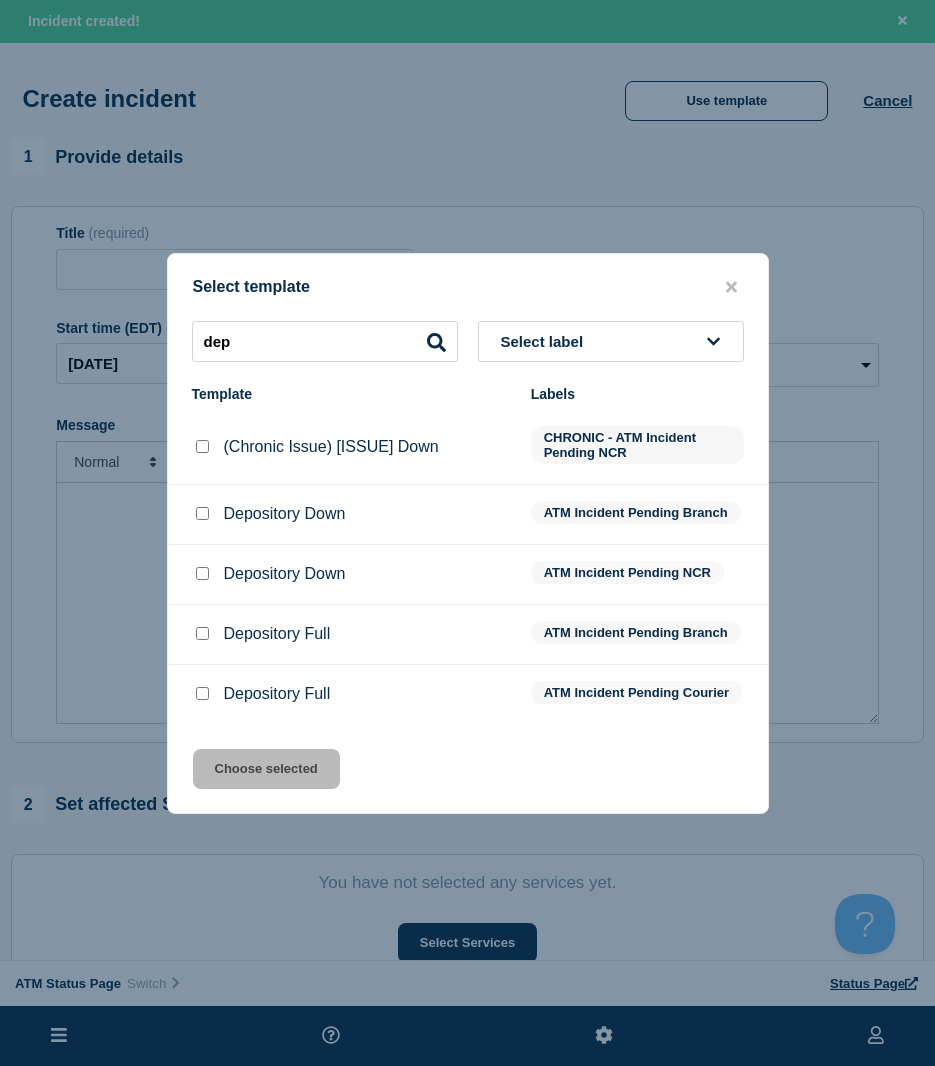 click at bounding box center (202, 514) 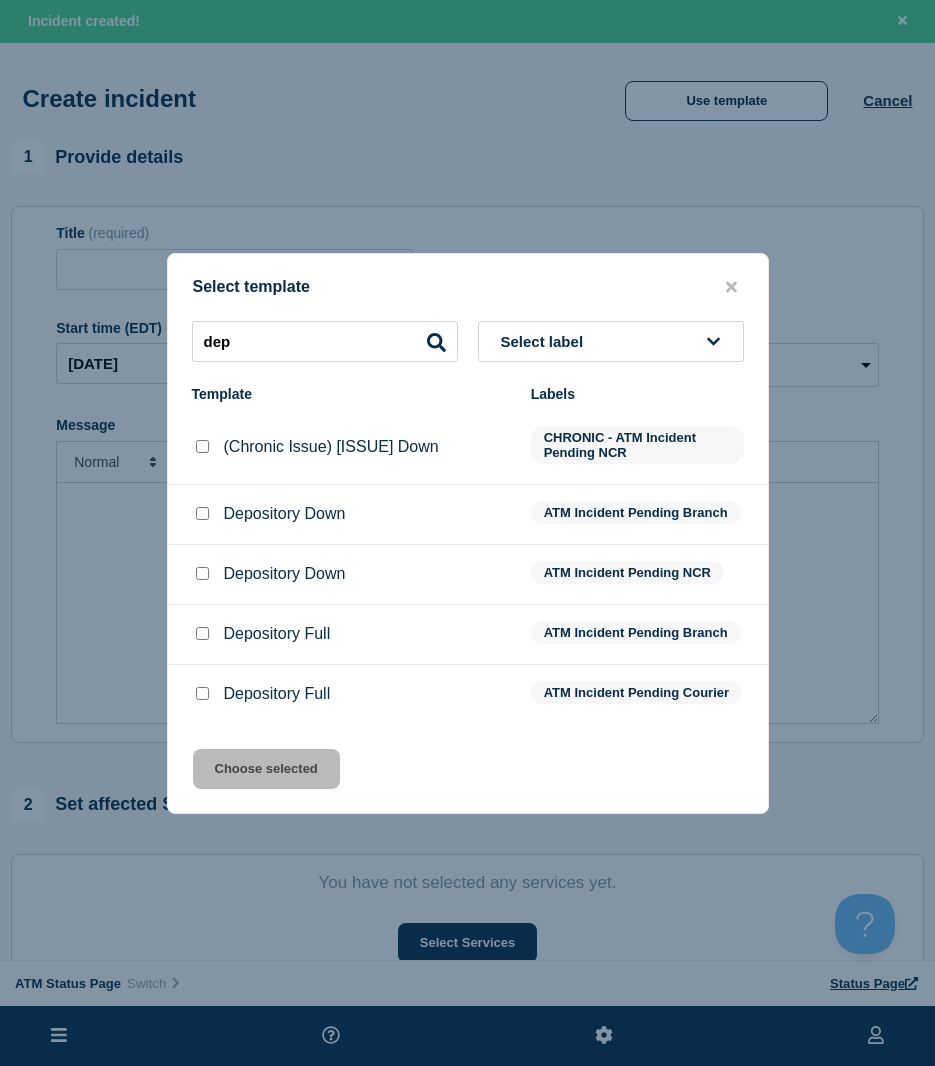 click at bounding box center [202, 514] 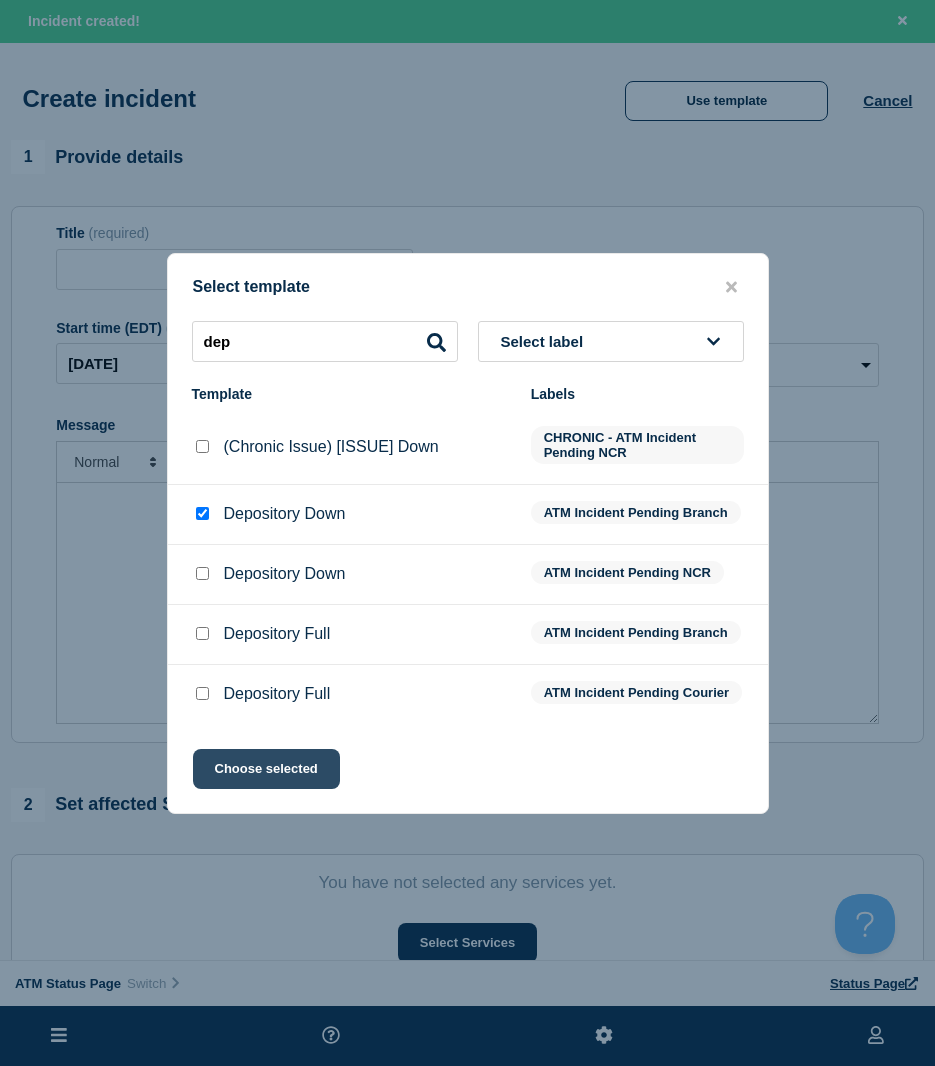 click on "Choose selected" 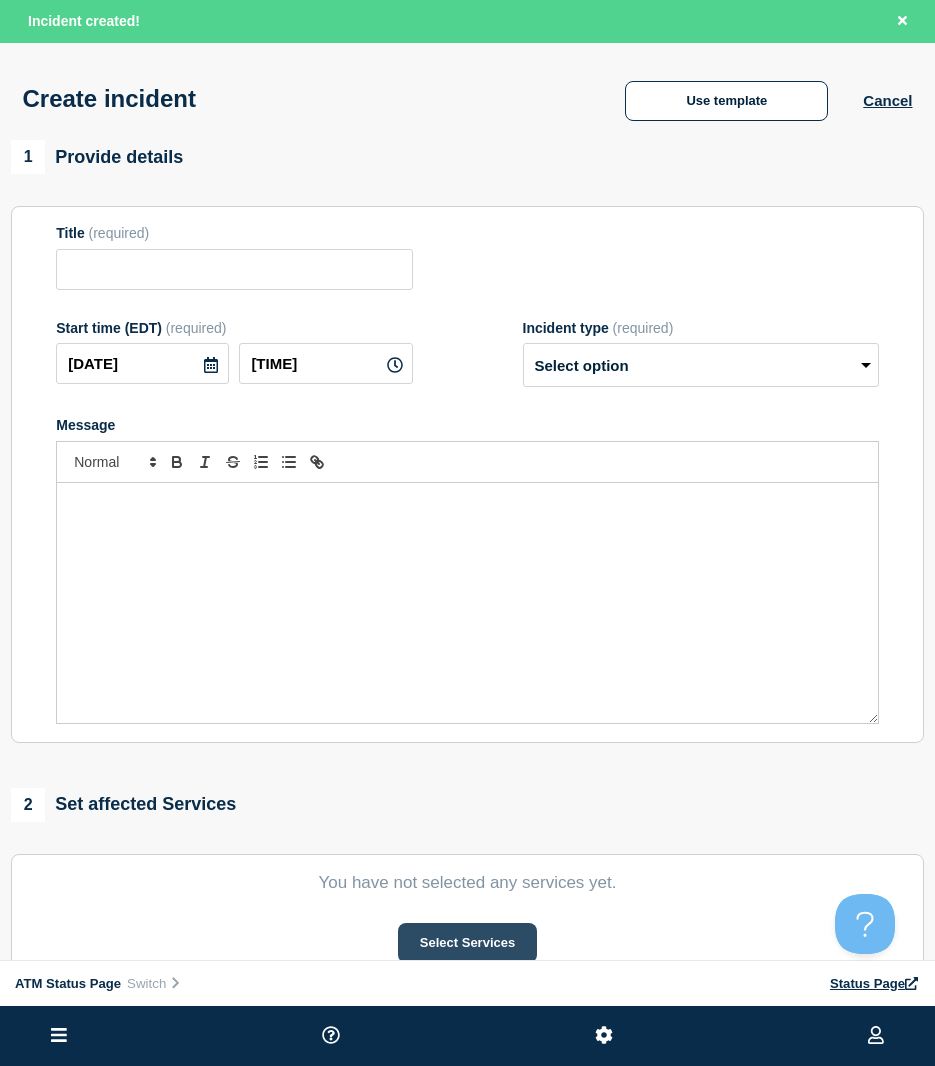 type on "Depository Down" 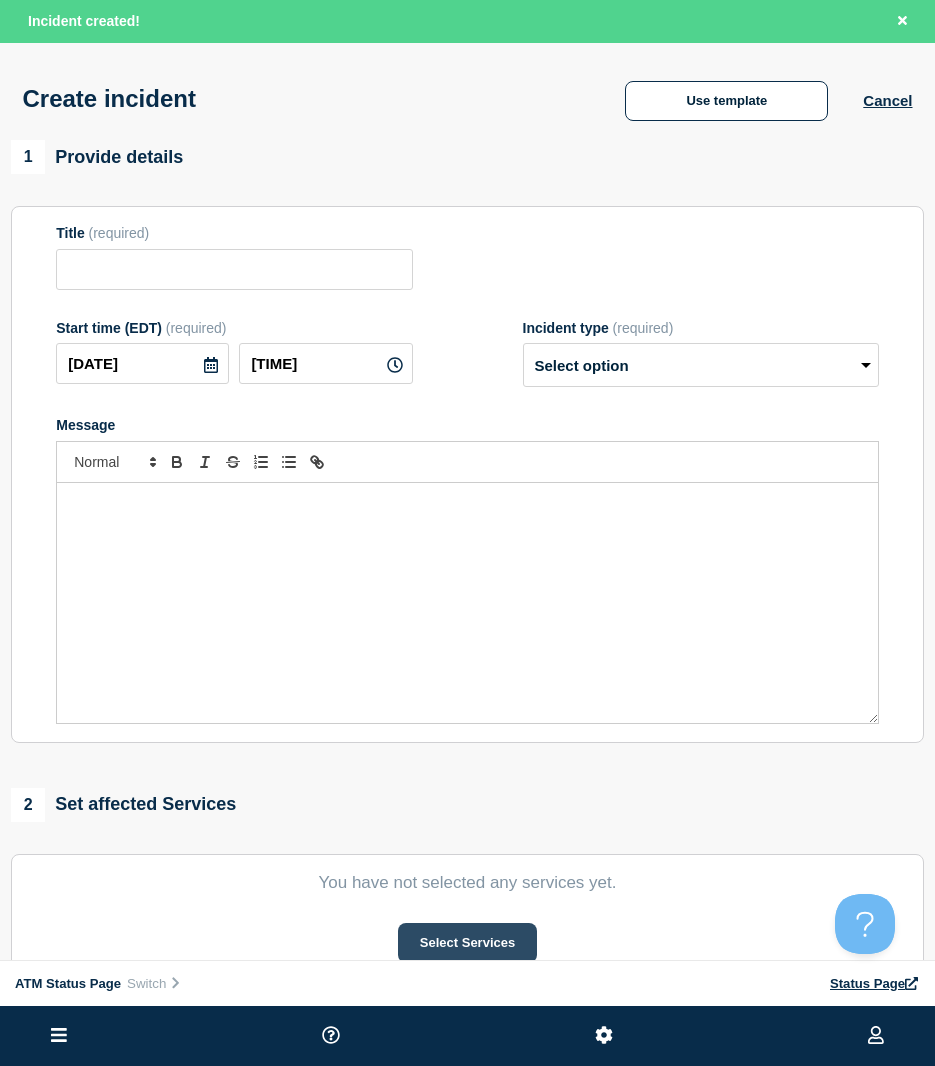 select on "identified" 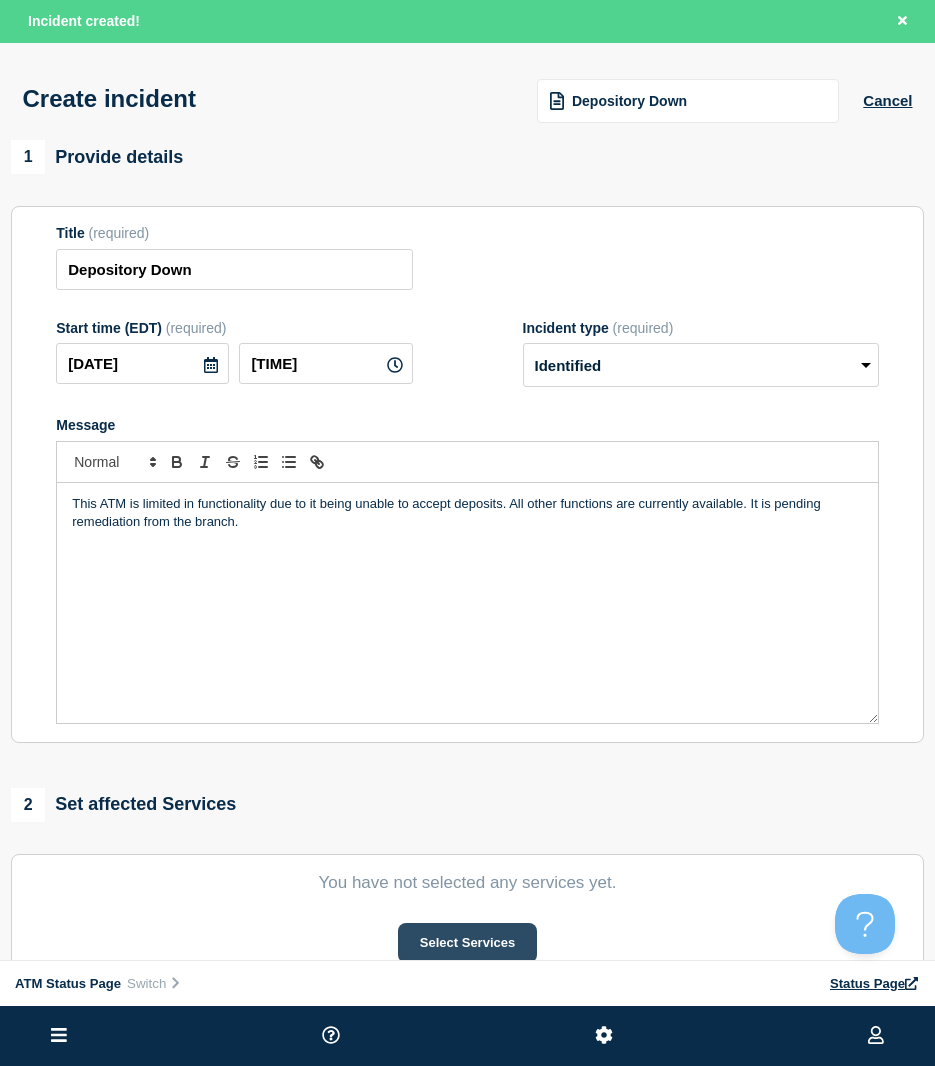 scroll, scrollTop: 100, scrollLeft: 0, axis: vertical 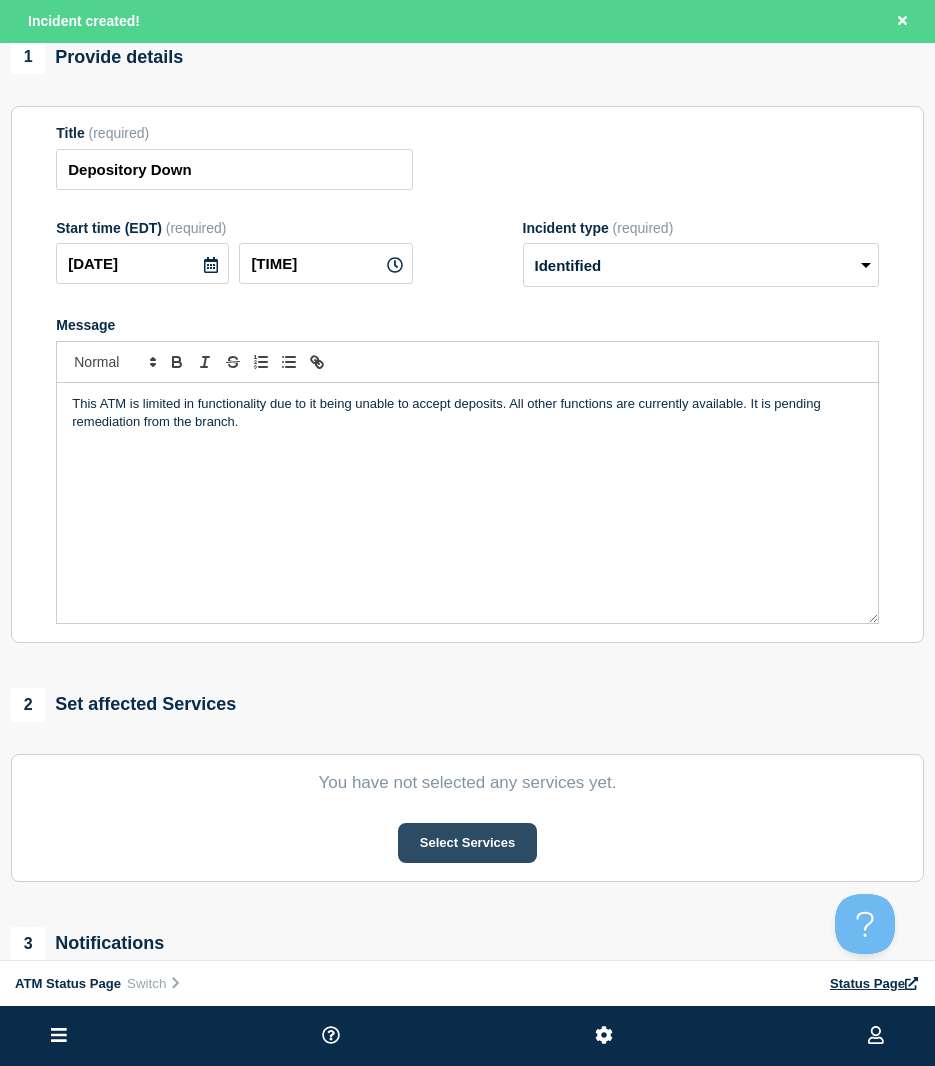 click on "Select Services" at bounding box center (467, 843) 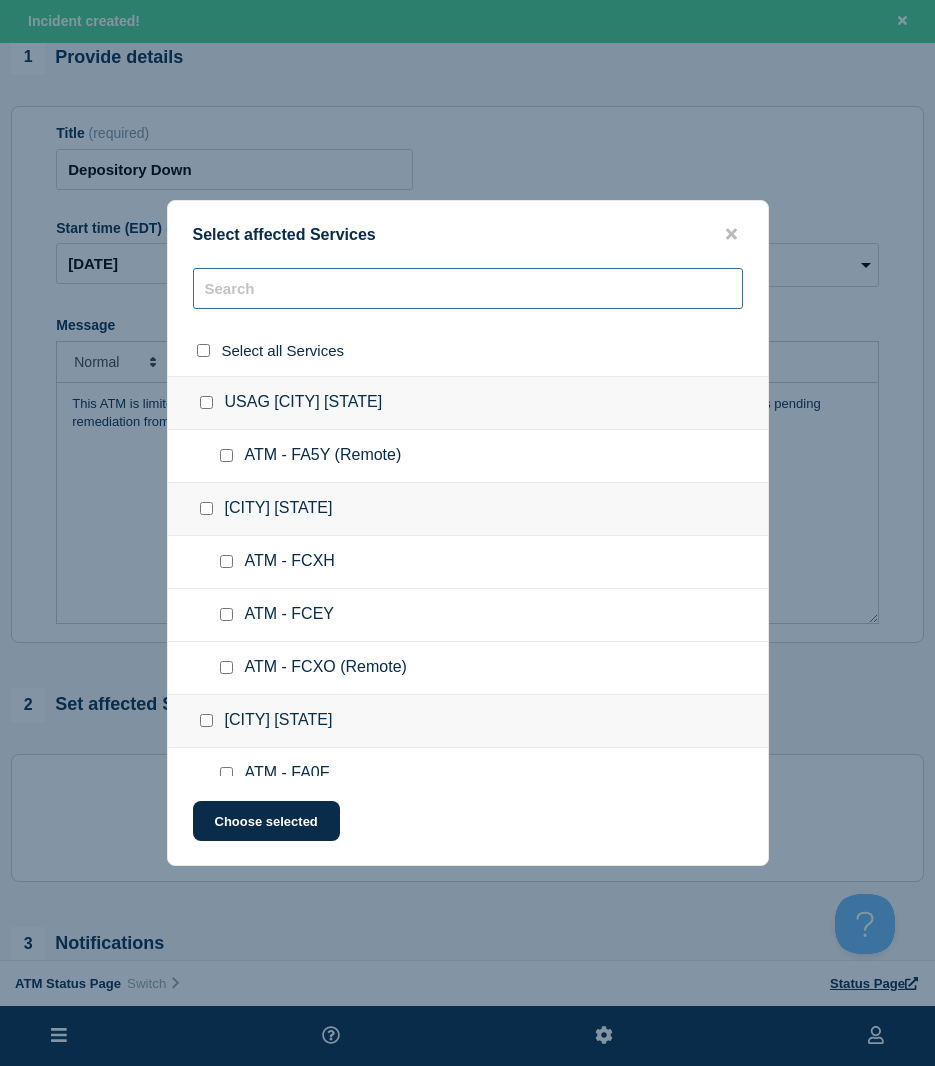 click at bounding box center [468, 288] 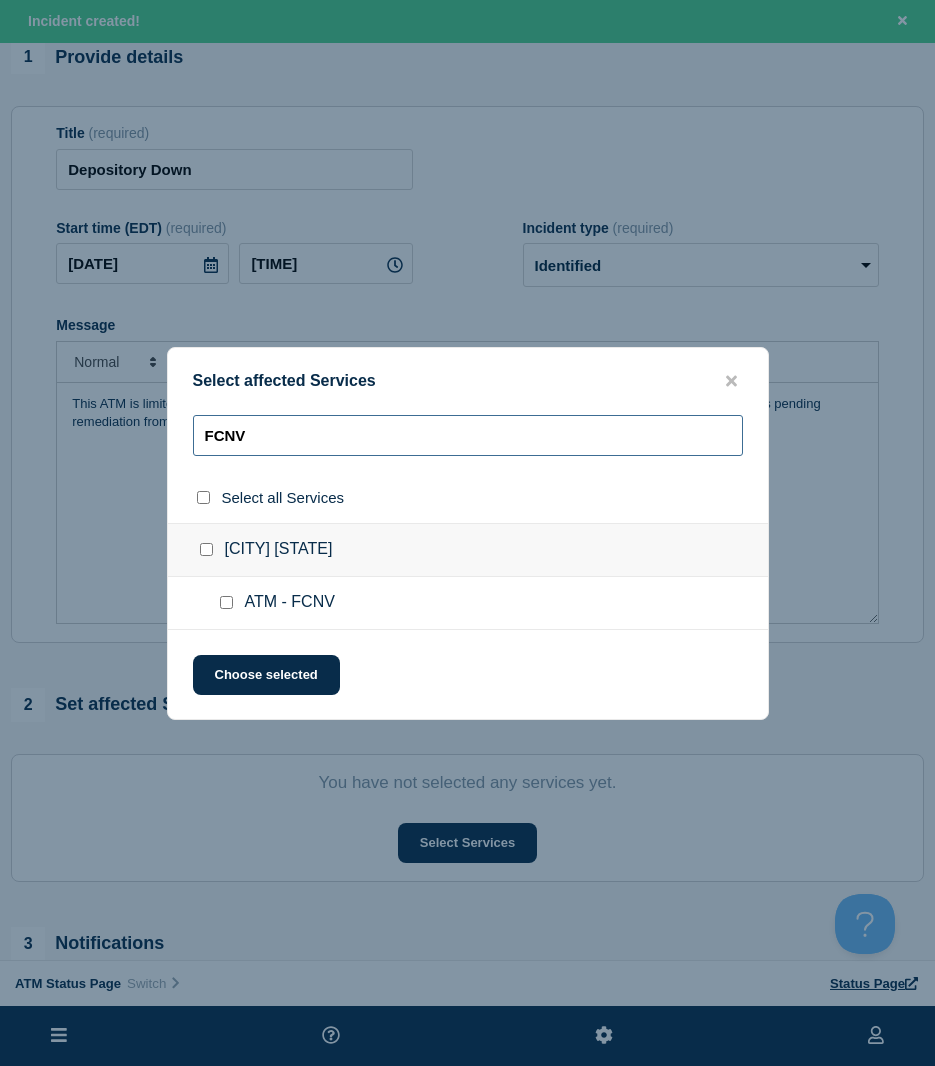 type on "FCNV" 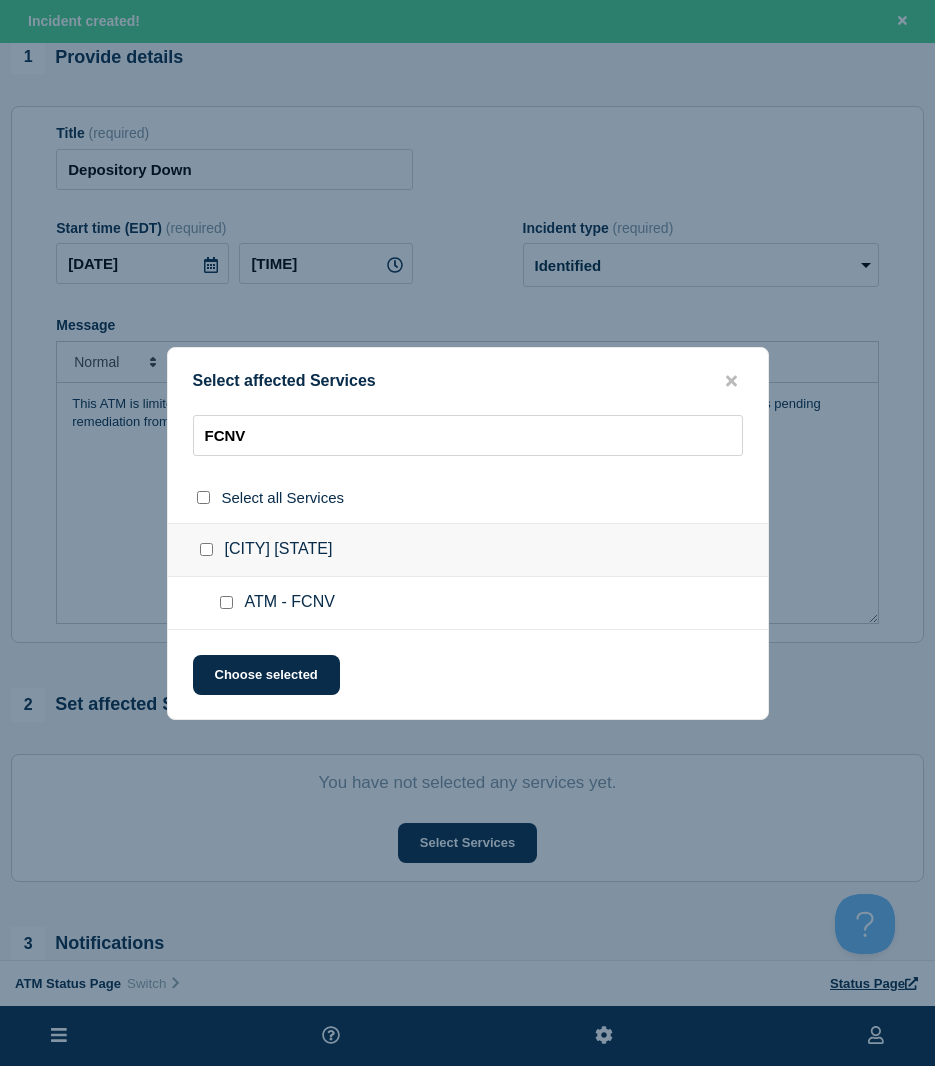 click at bounding box center [226, 602] 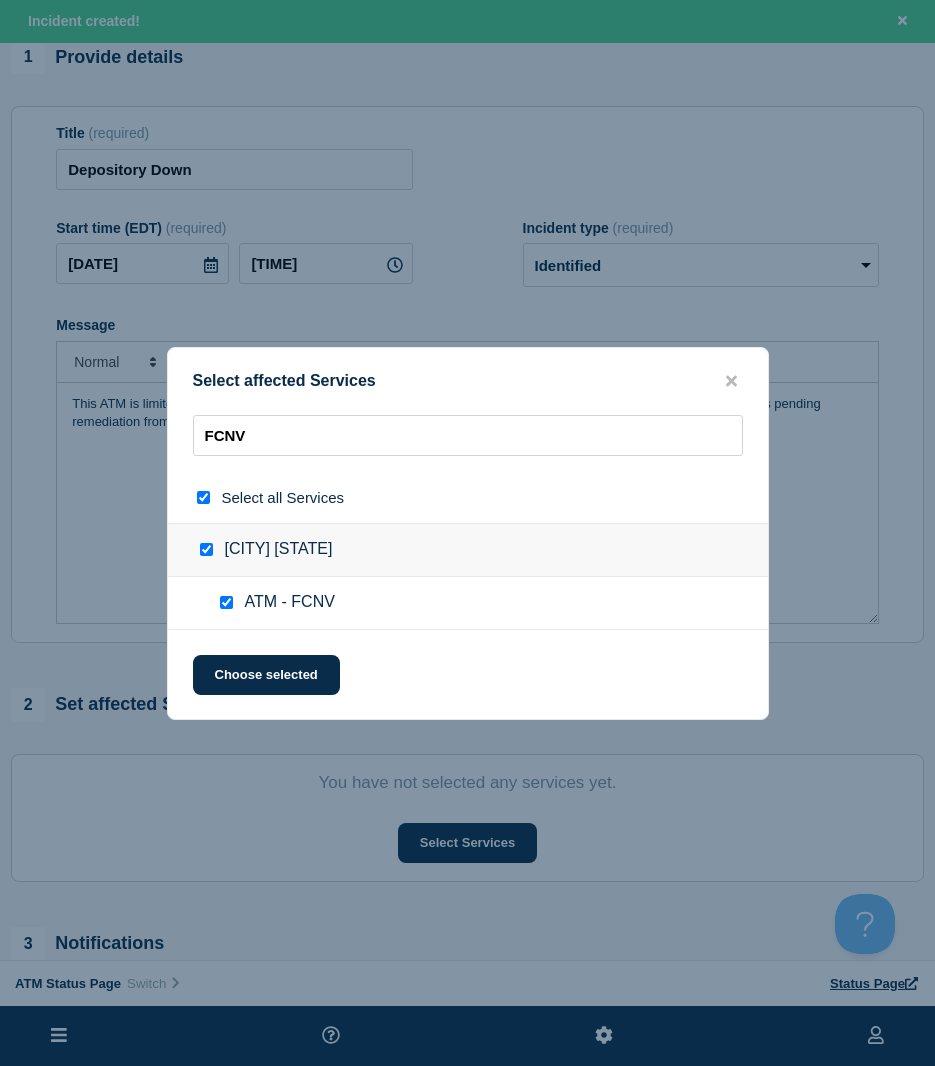 checkbox on "true" 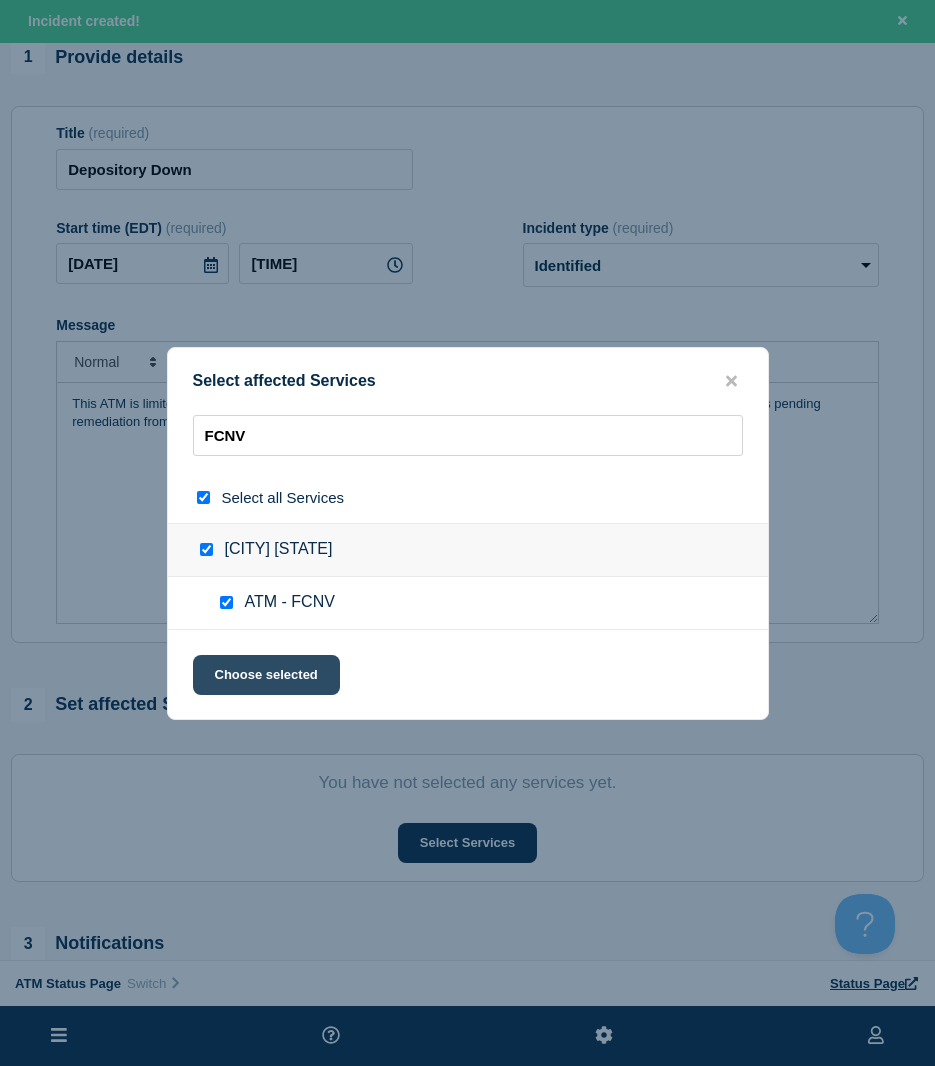 click on "Choose selected" 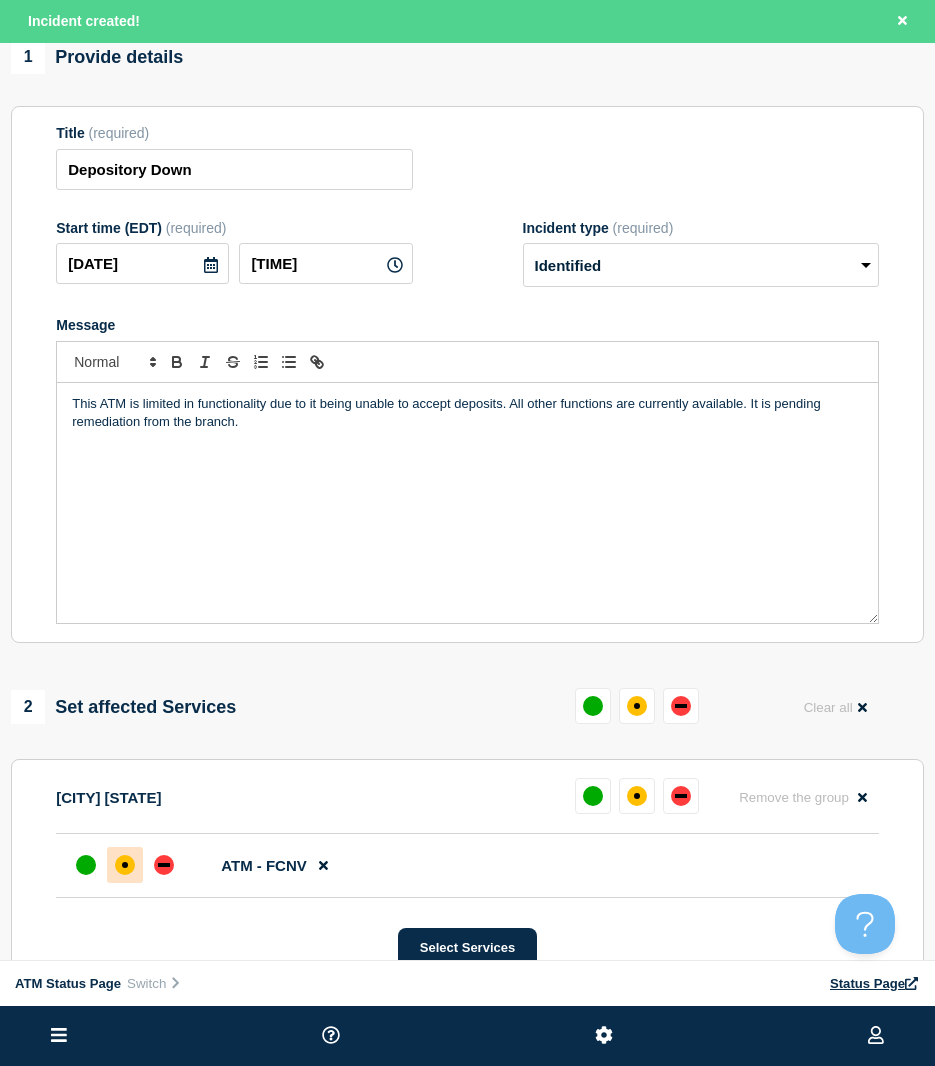 click at bounding box center [125, 865] 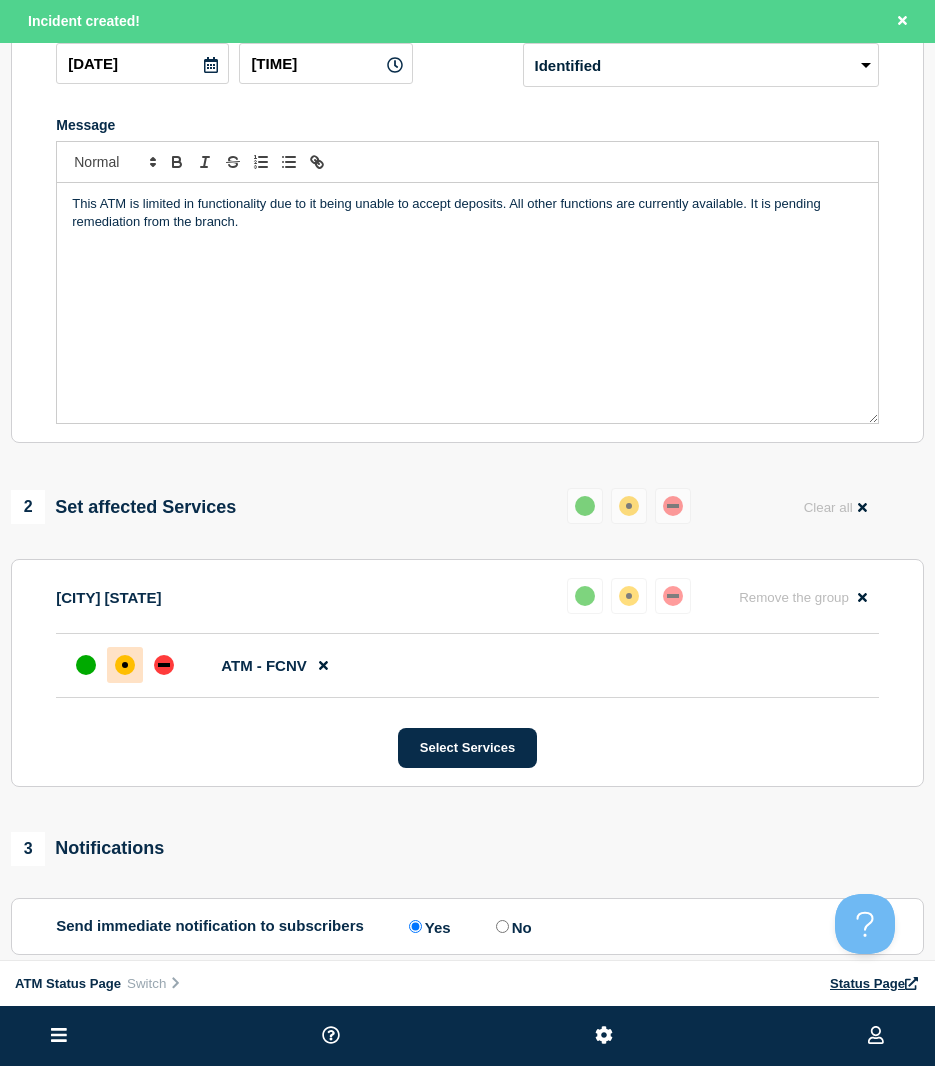 scroll, scrollTop: 500, scrollLeft: 0, axis: vertical 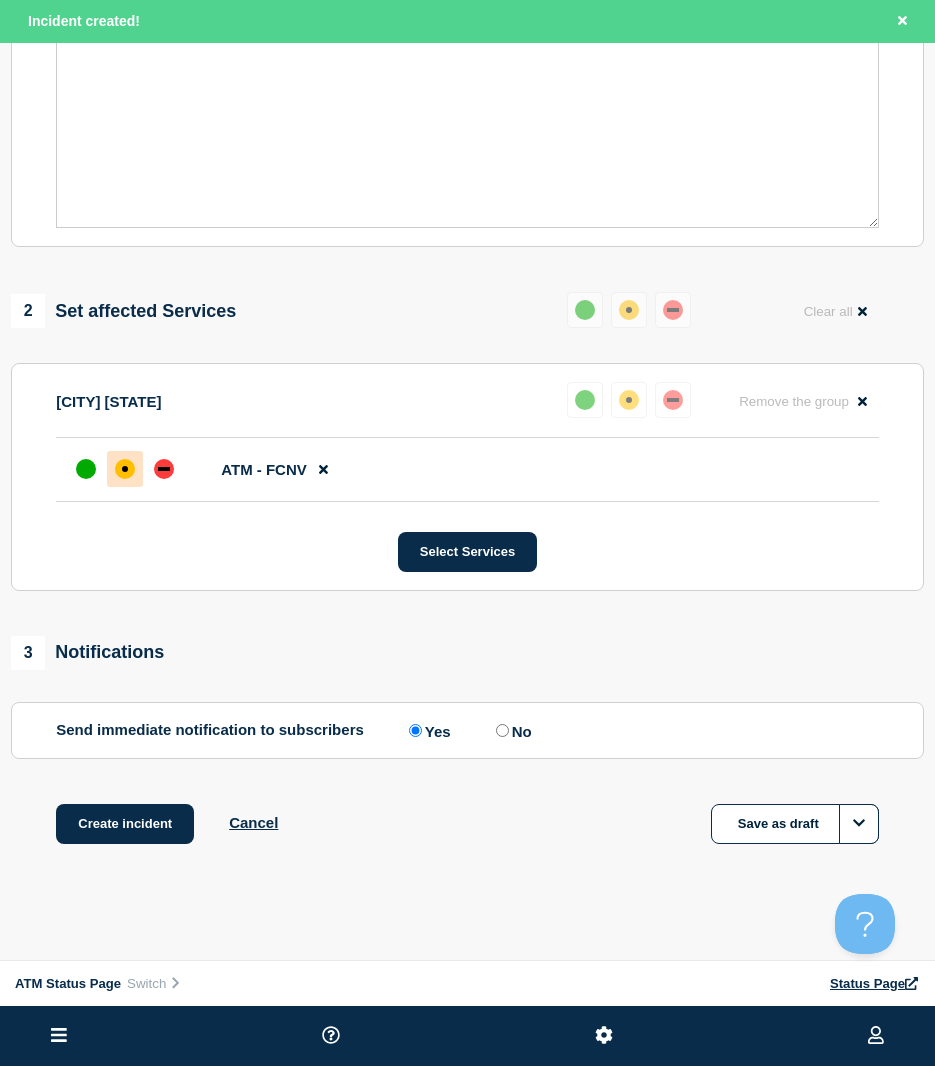 click on "Create incident Cancel Save as draft" 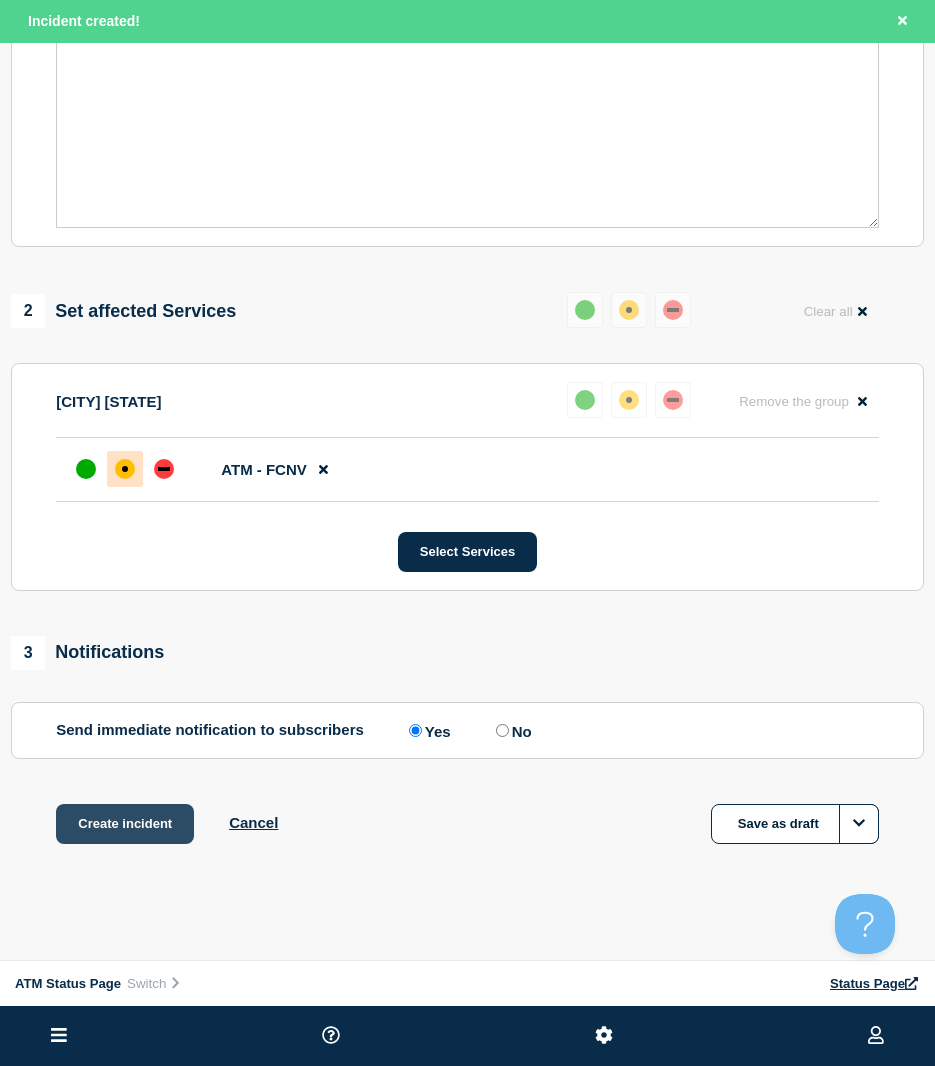 click on "Create incident" at bounding box center [125, 824] 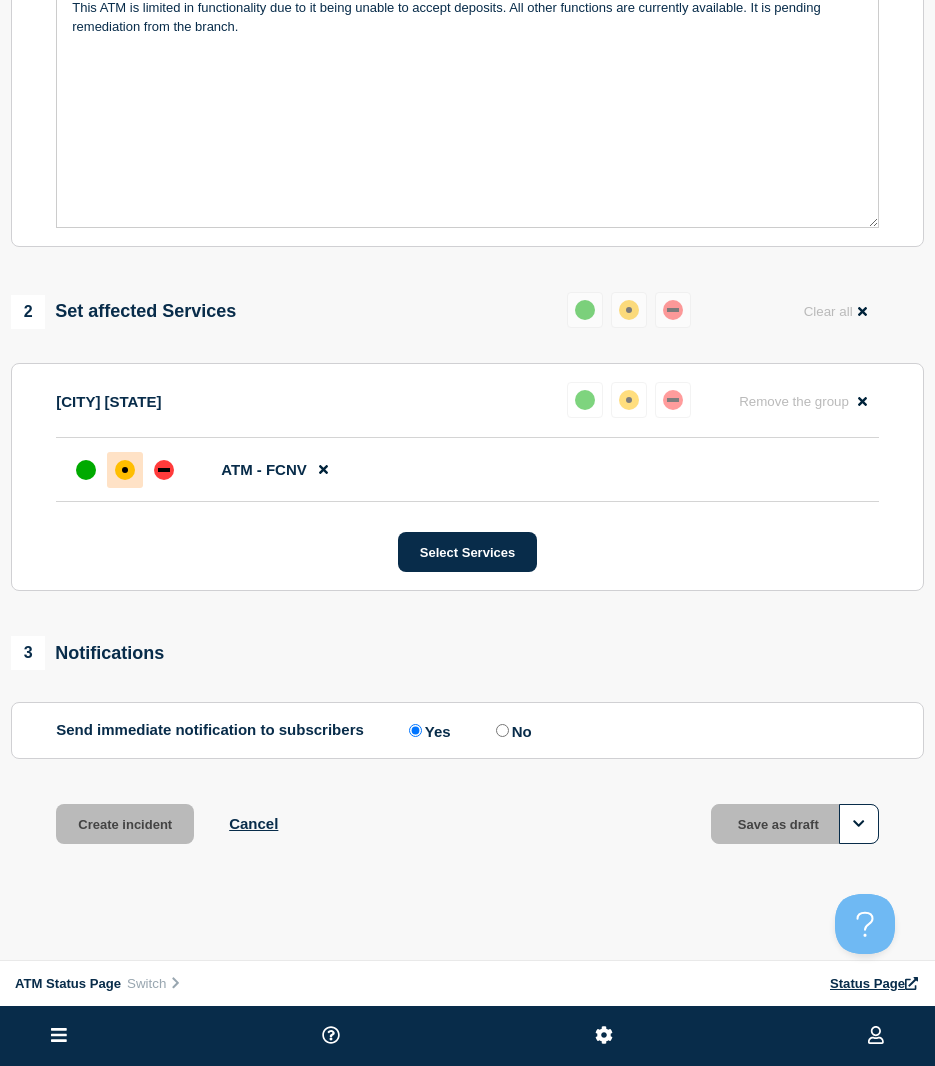 scroll, scrollTop: 457, scrollLeft: 0, axis: vertical 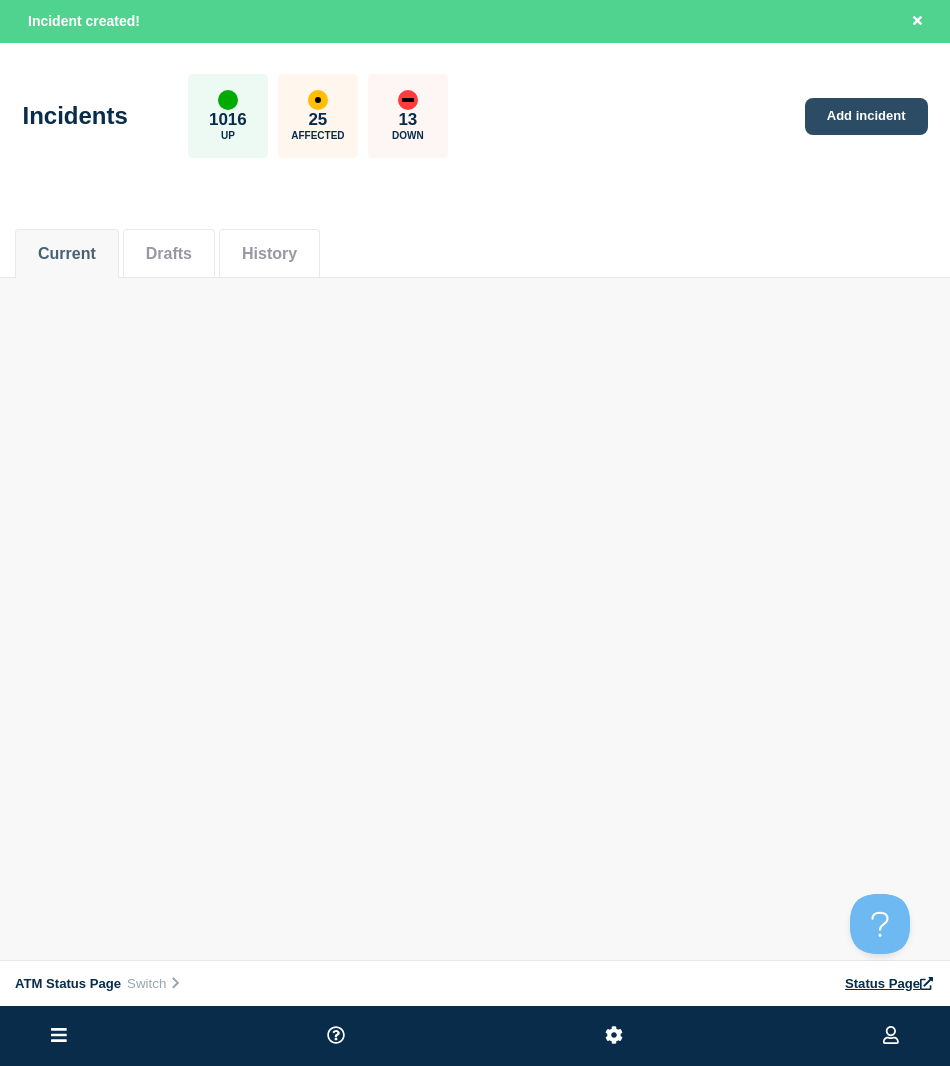 click on "Add incident" 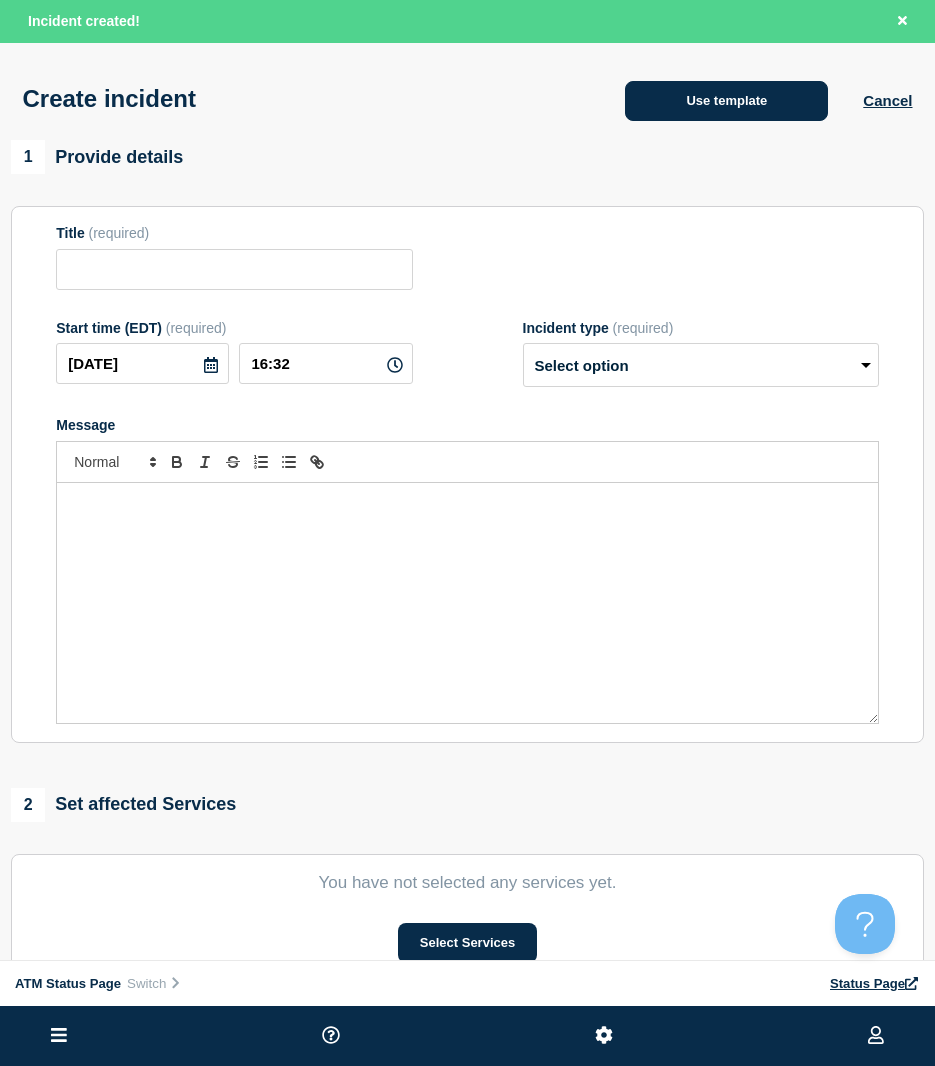click on "Use template" at bounding box center [726, 101] 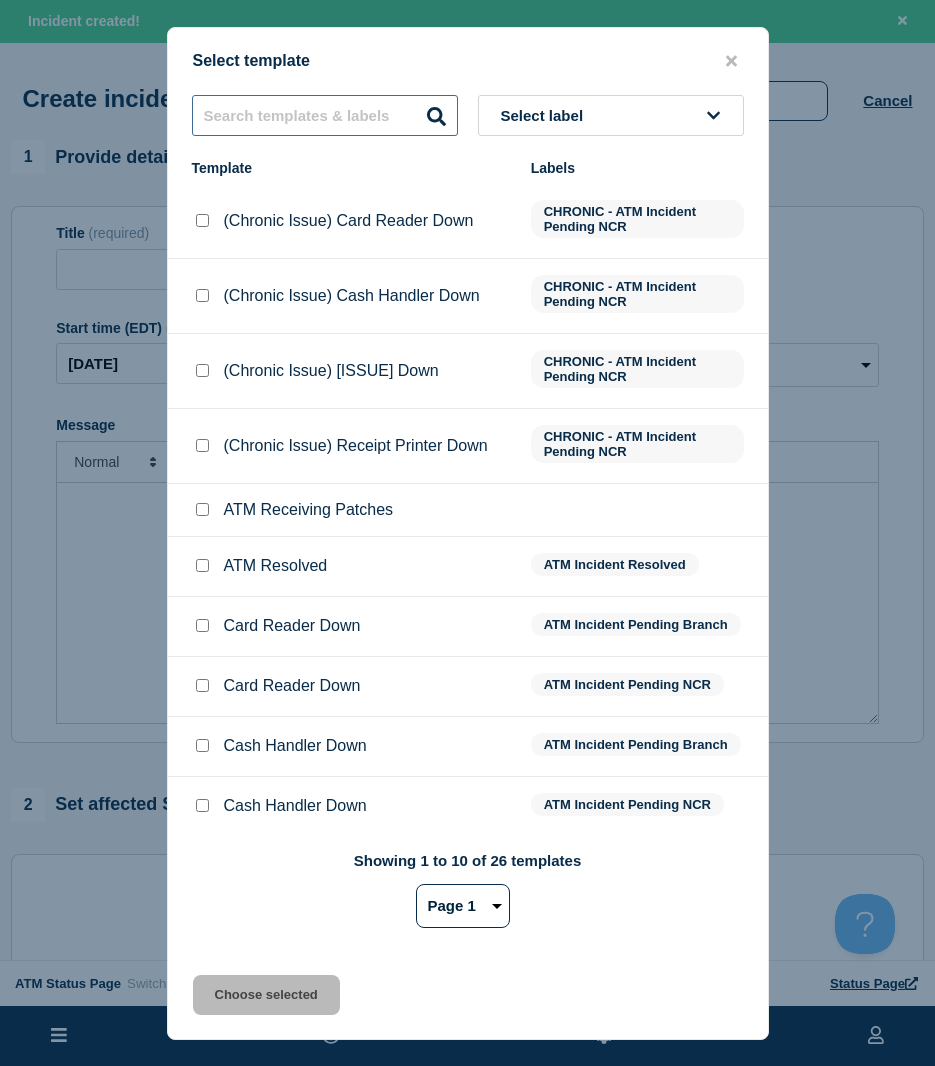 click at bounding box center [325, 115] 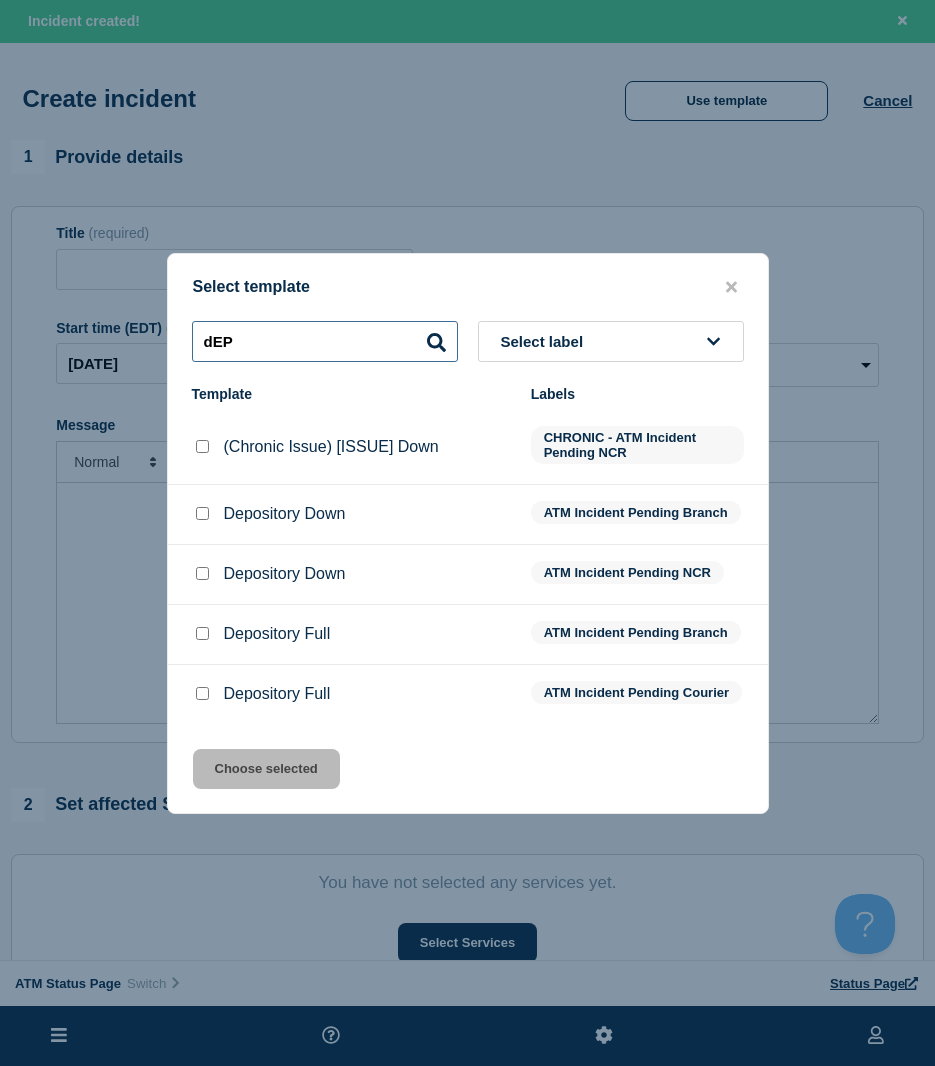 type on "dEP" 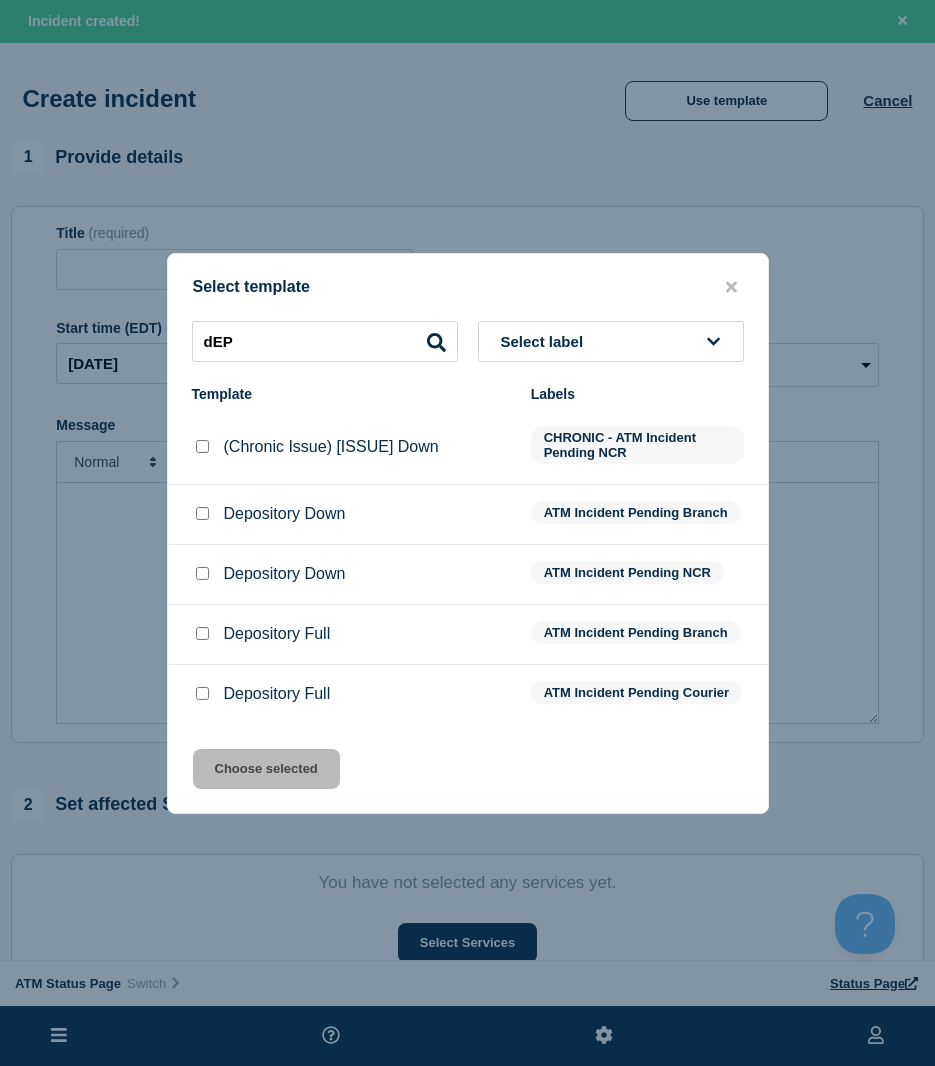 drag, startPoint x: 206, startPoint y: 505, endPoint x: 253, endPoint y: 681, distance: 182.16751 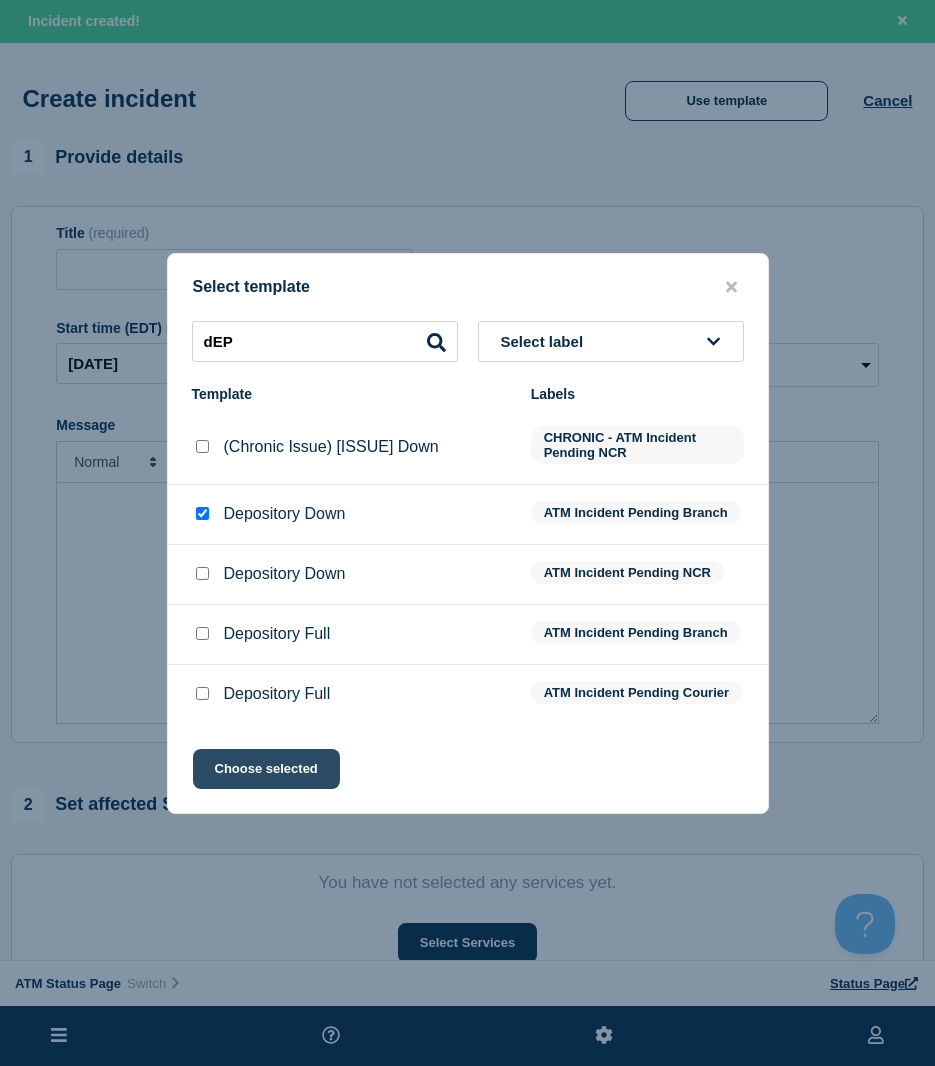 click on "Choose selected" 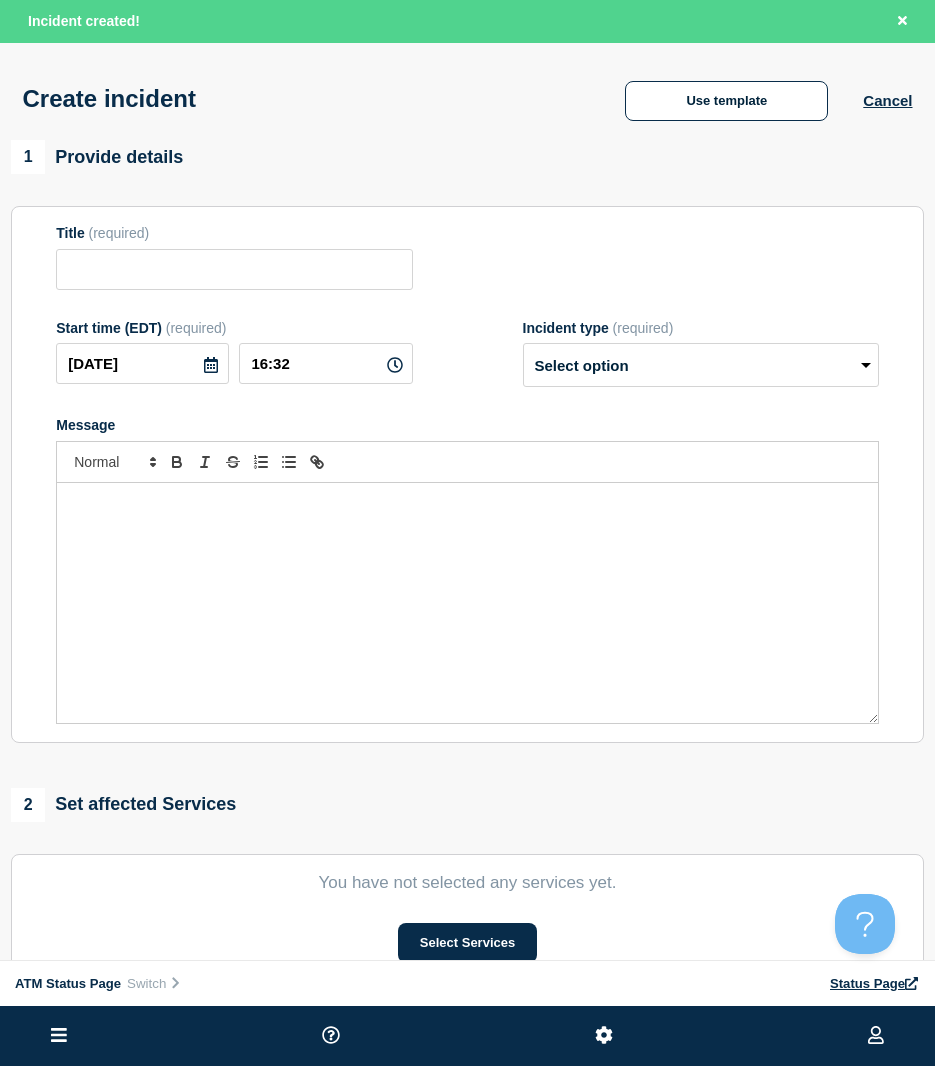 type on "Depository Down" 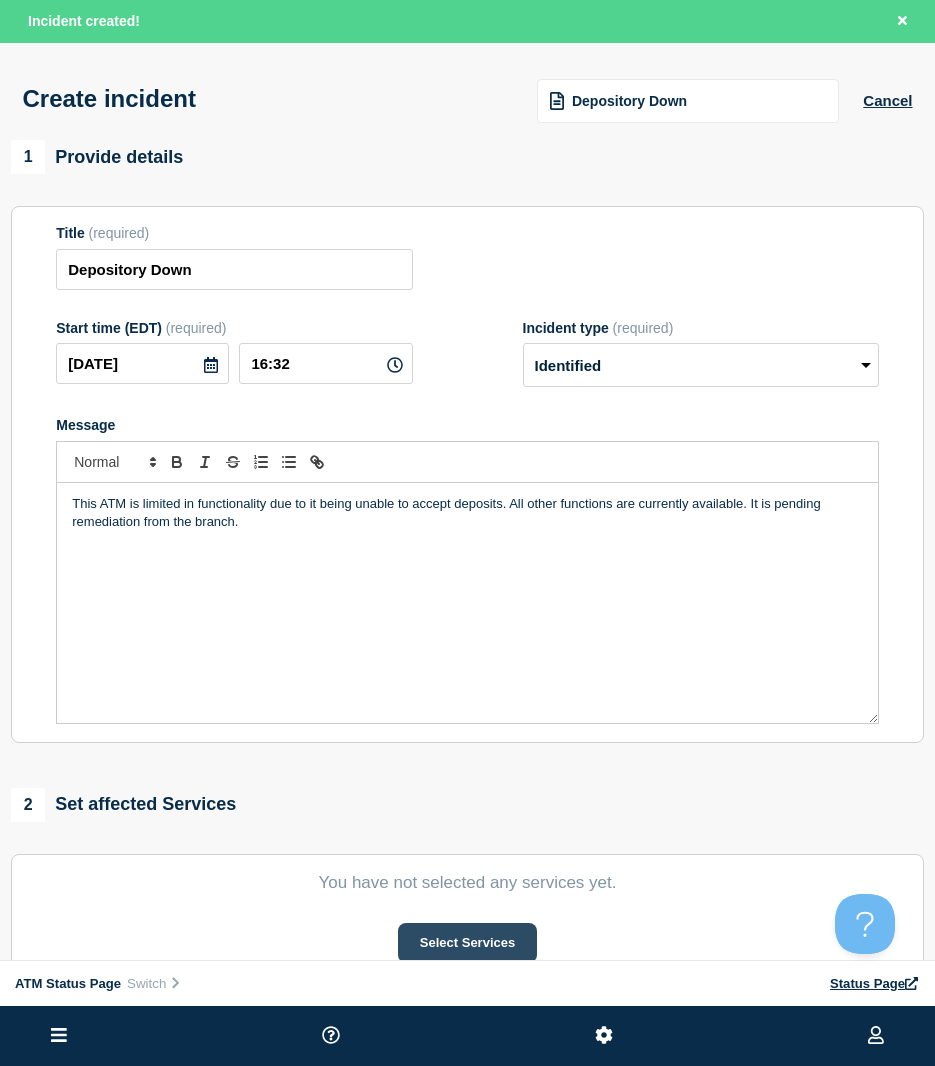 click on "Select Services" at bounding box center [467, 943] 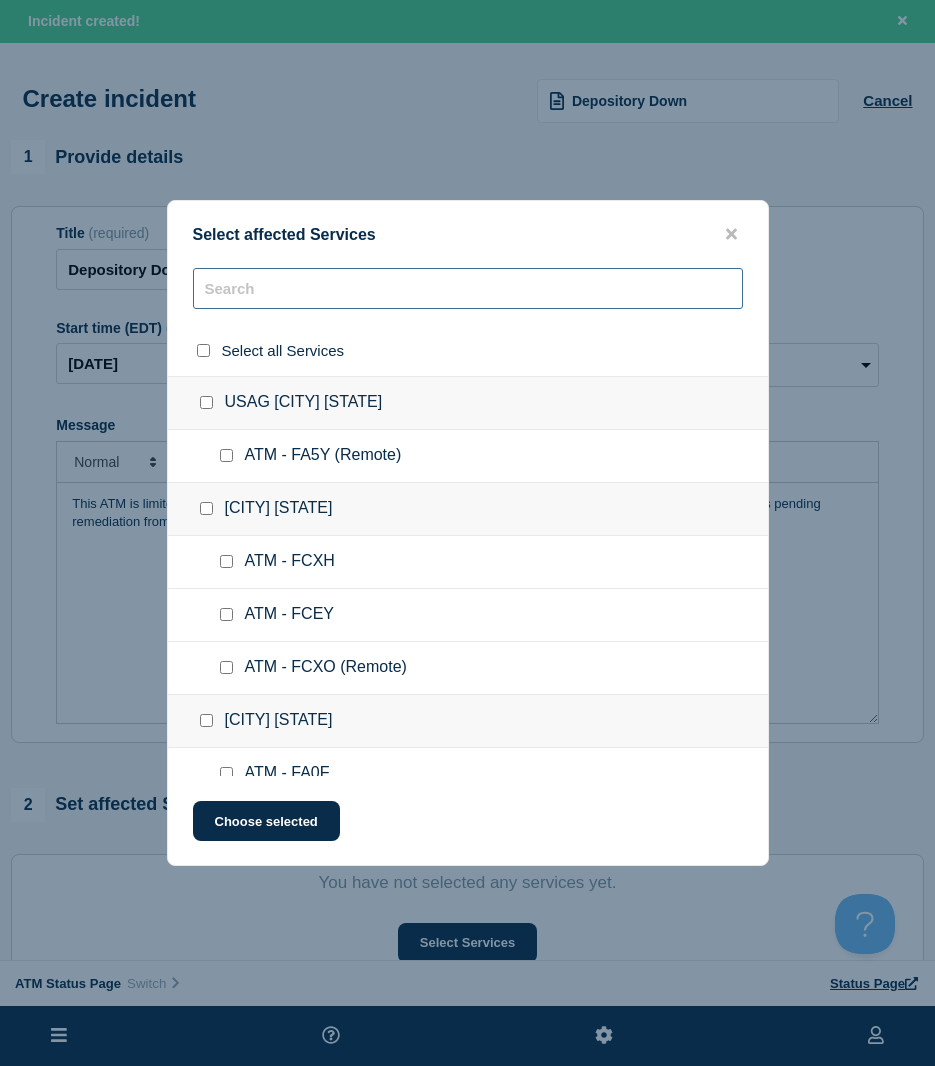 click at bounding box center [468, 288] 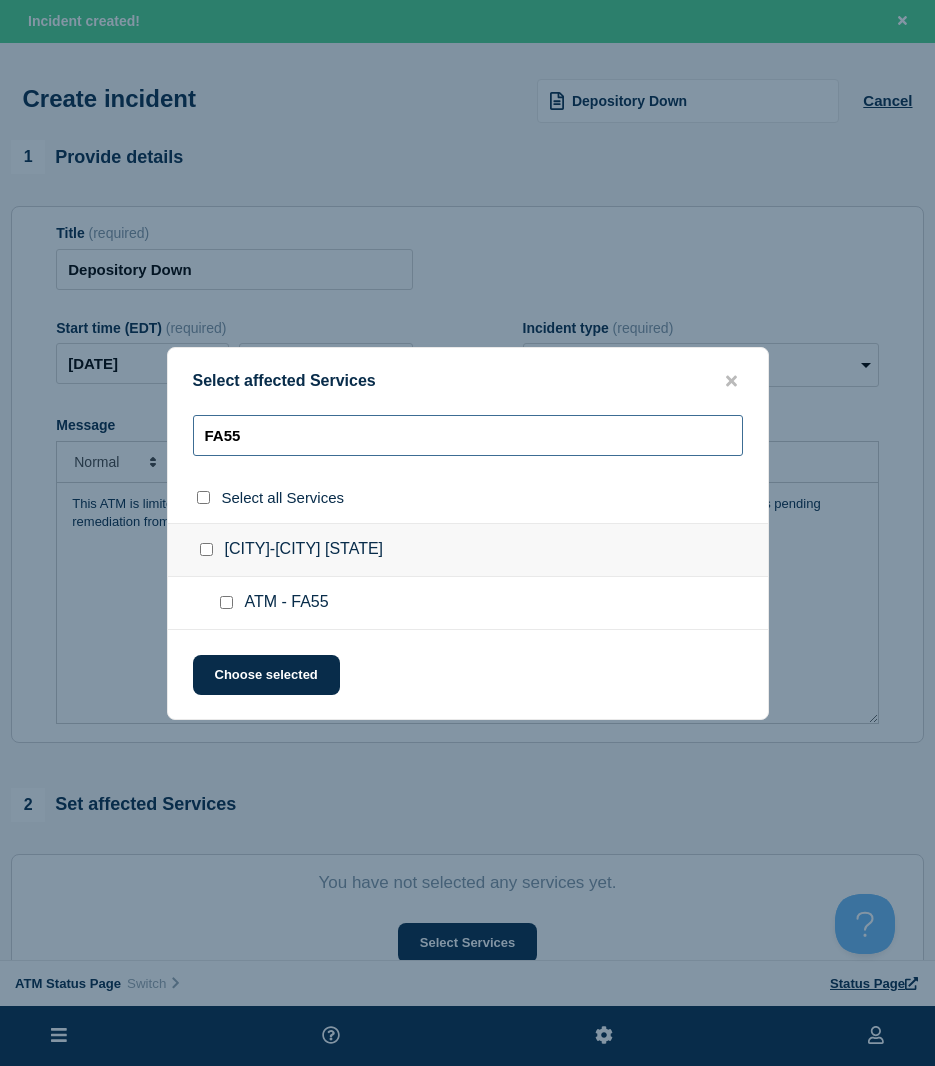 type on "FA55" 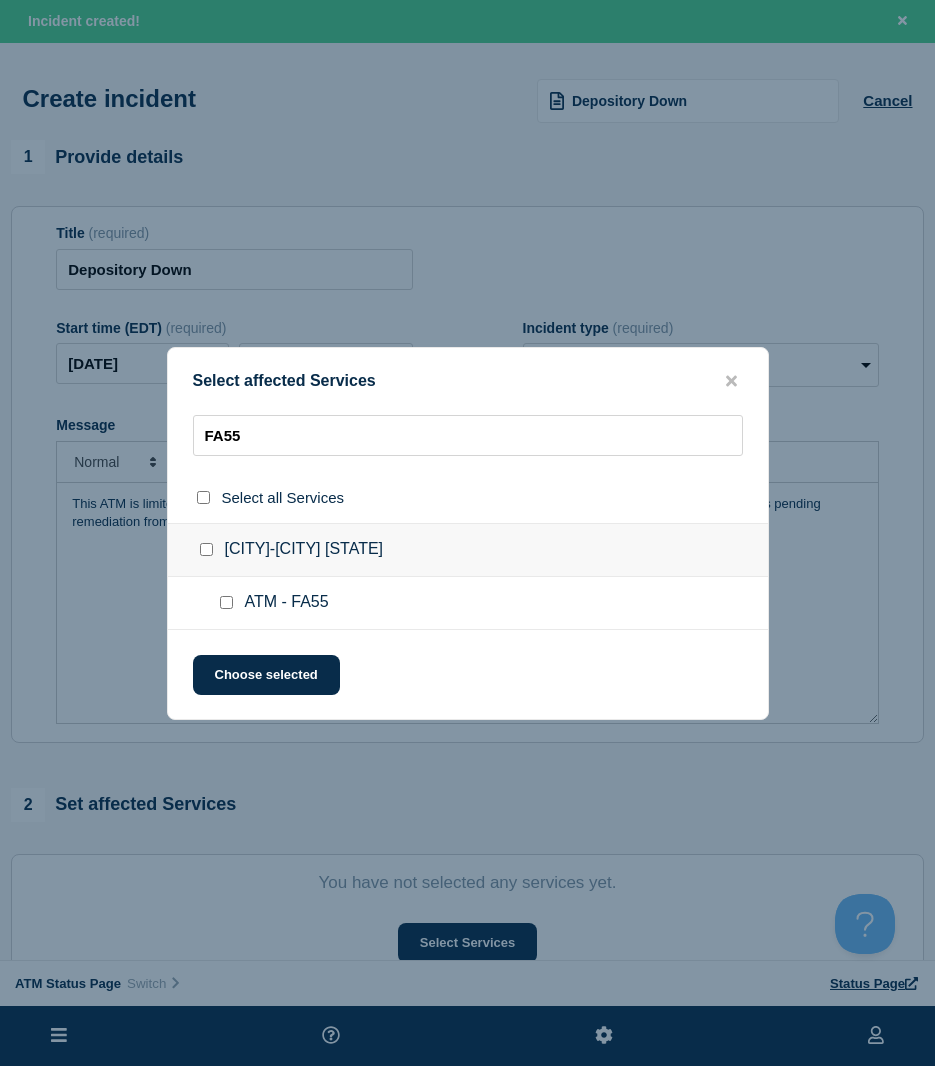 click at bounding box center [230, 603] 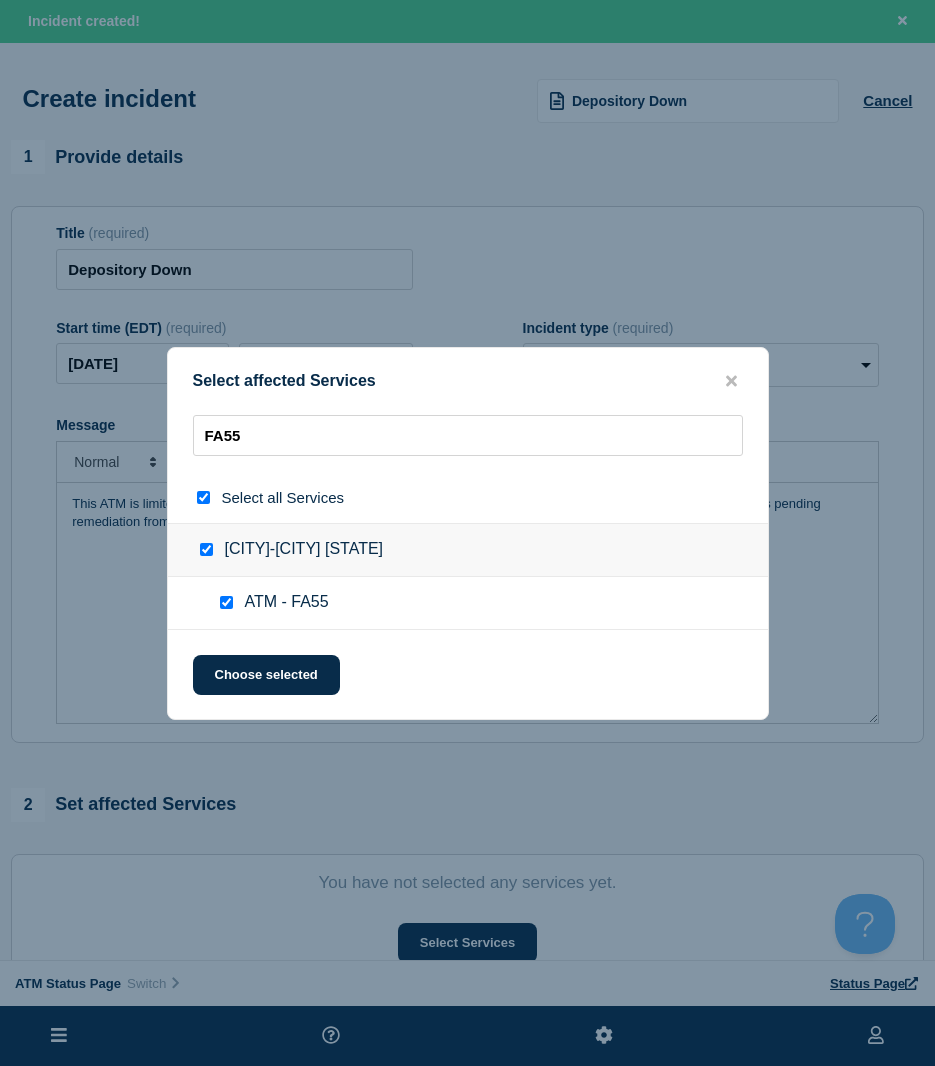 checkbox on "true" 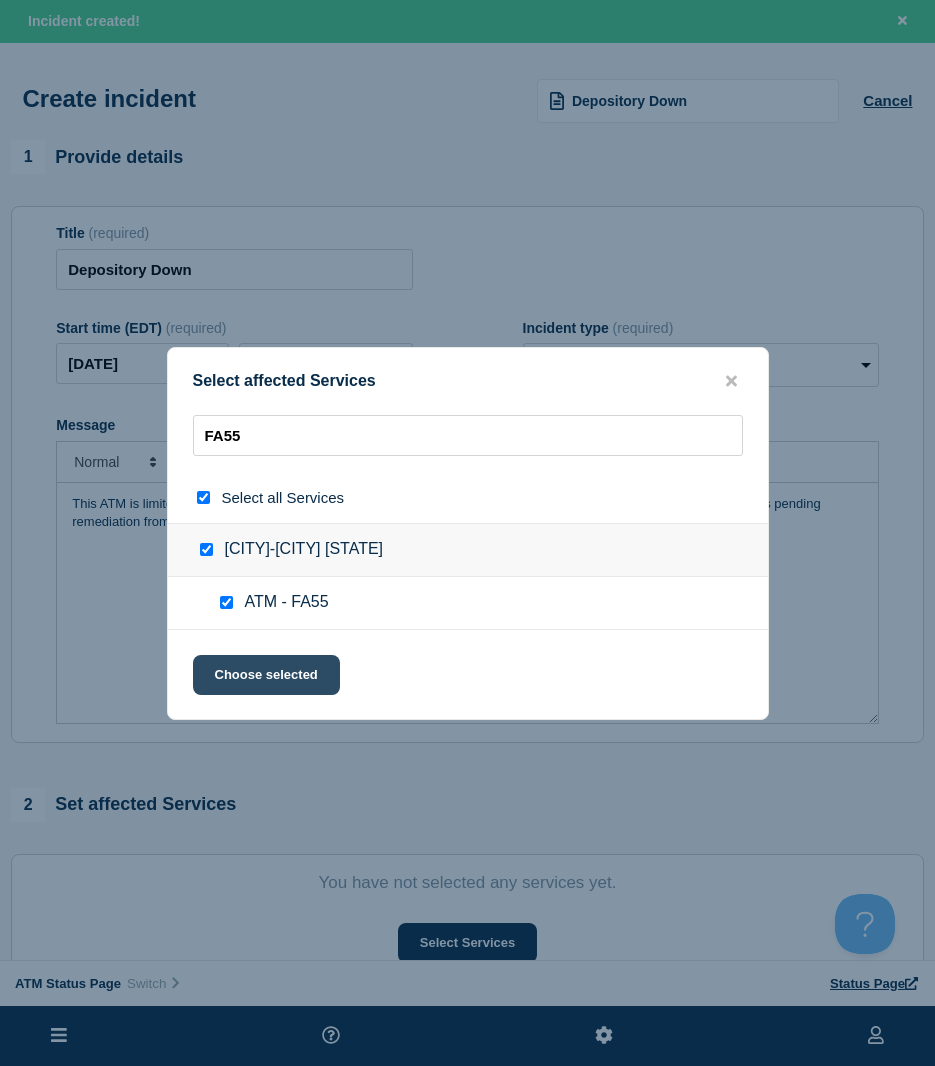 click on "Choose selected" 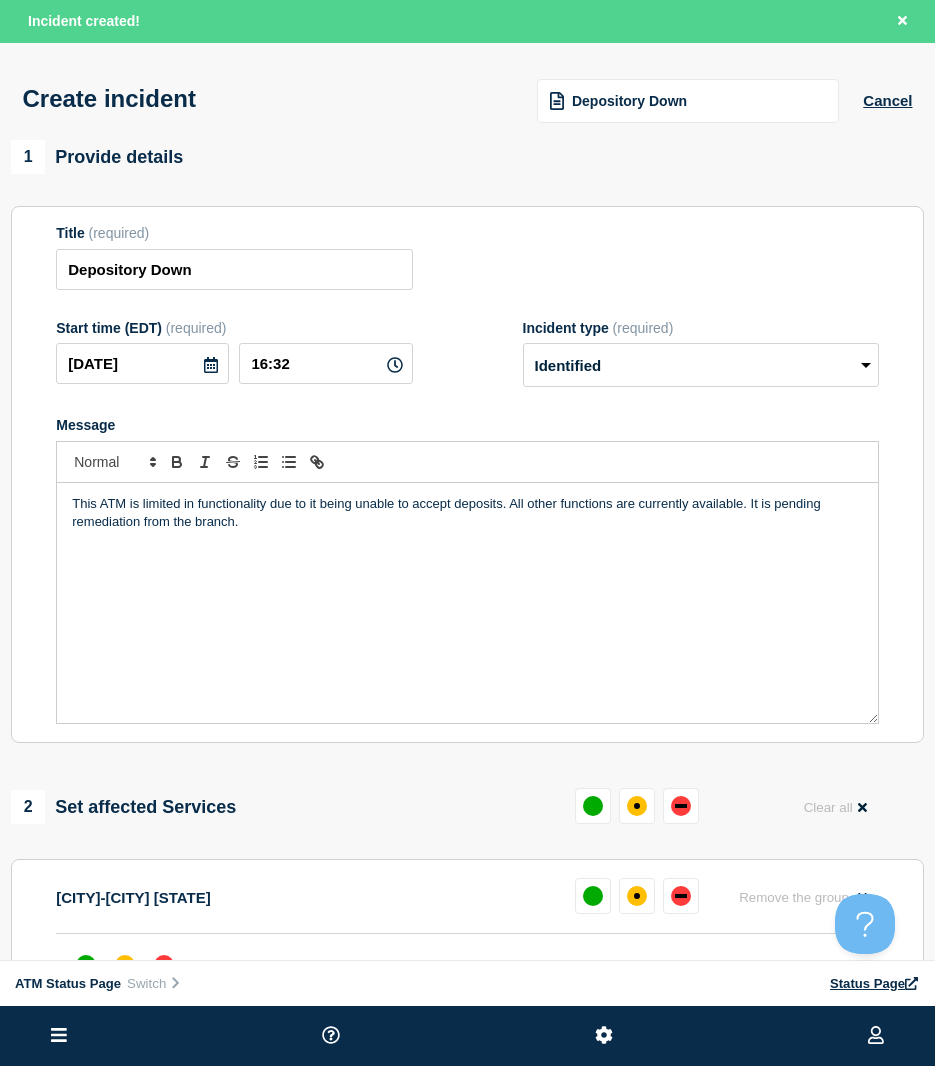 scroll, scrollTop: 200, scrollLeft: 0, axis: vertical 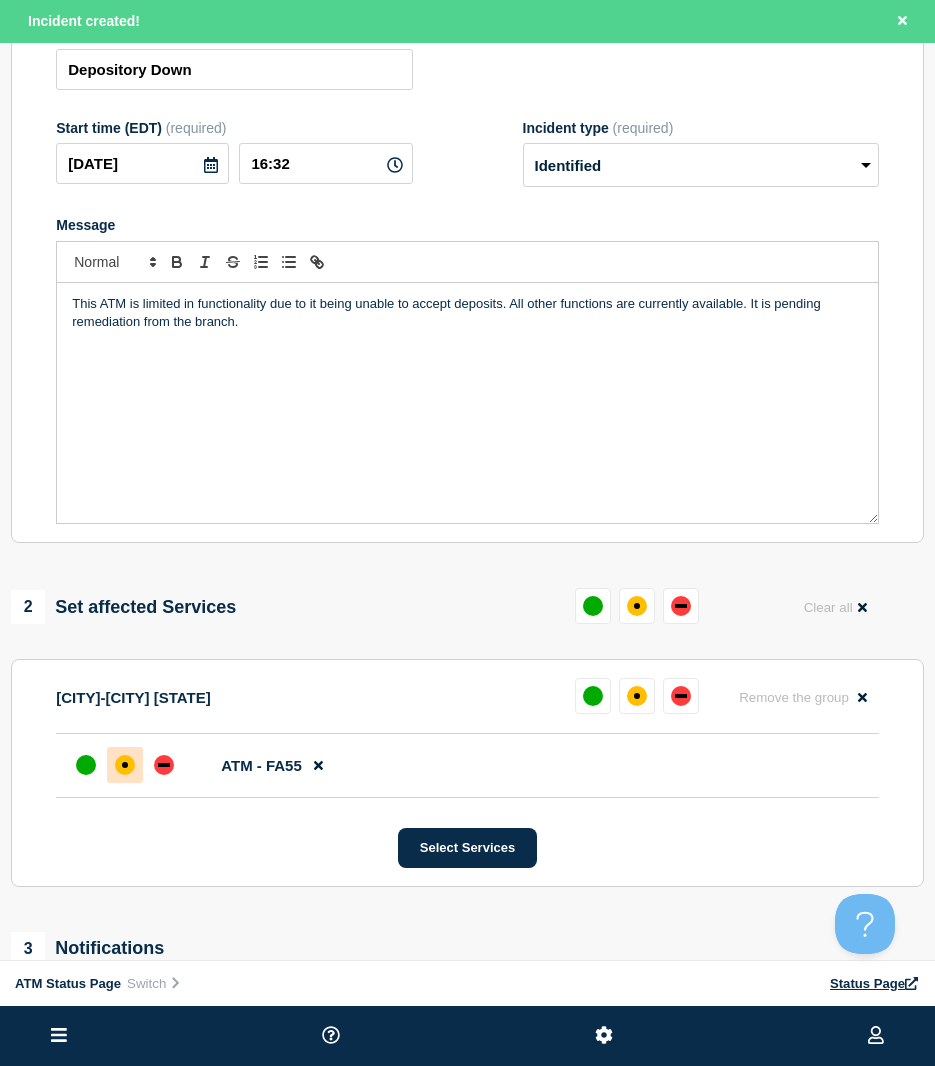 click at bounding box center (125, 765) 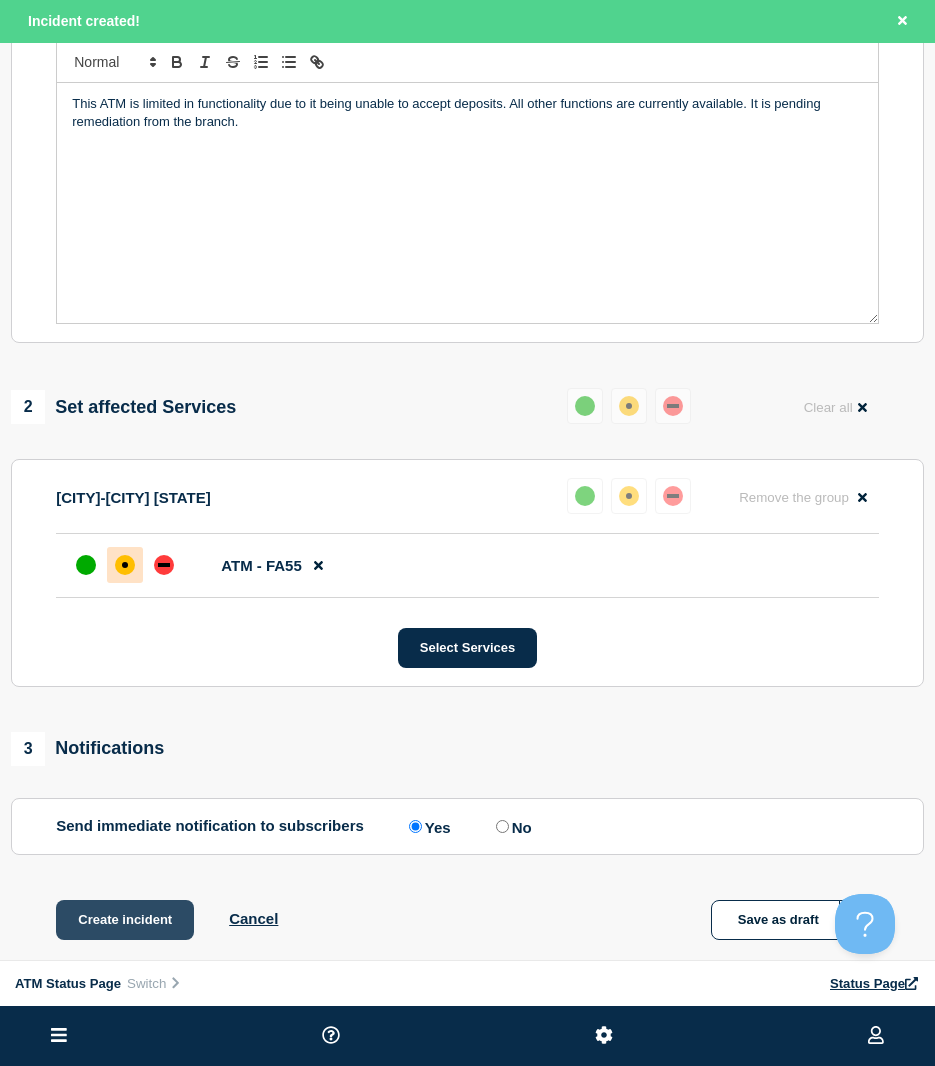 click on "Create incident" at bounding box center (125, 920) 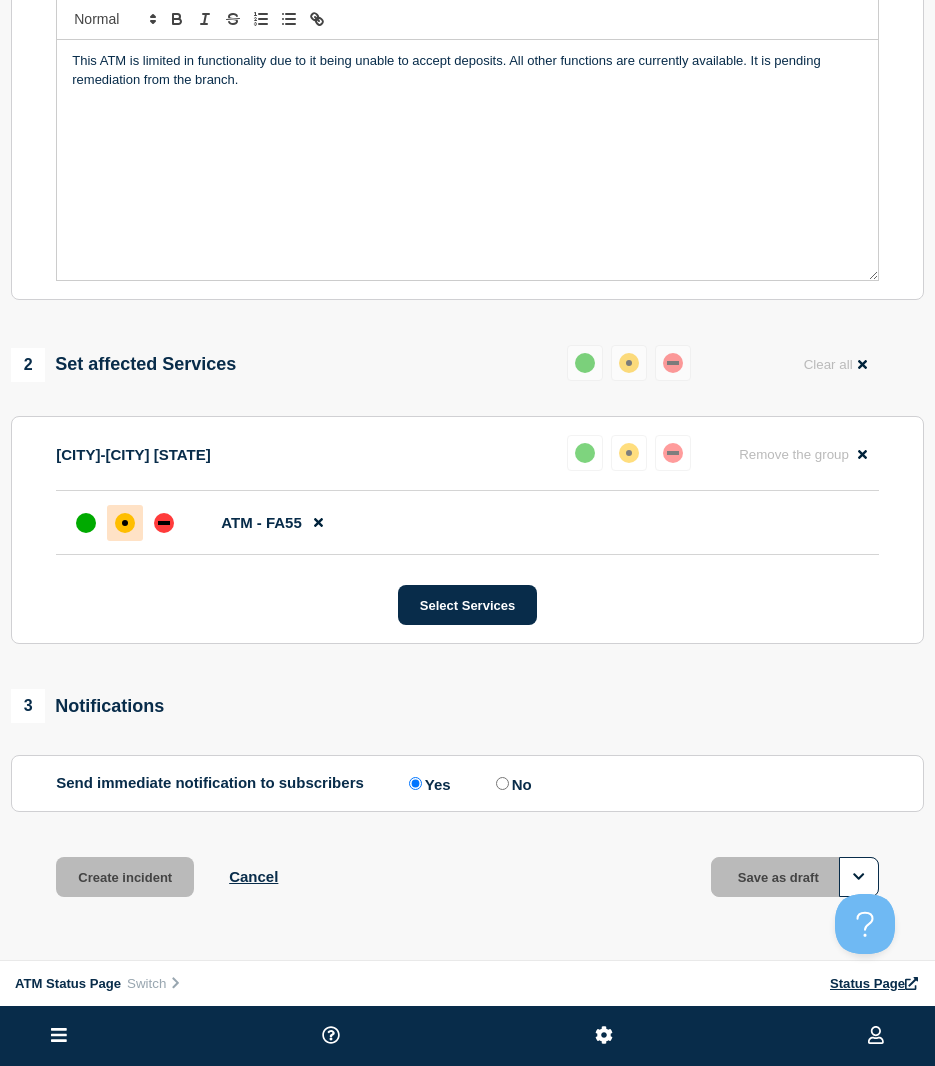 scroll, scrollTop: 358, scrollLeft: 0, axis: vertical 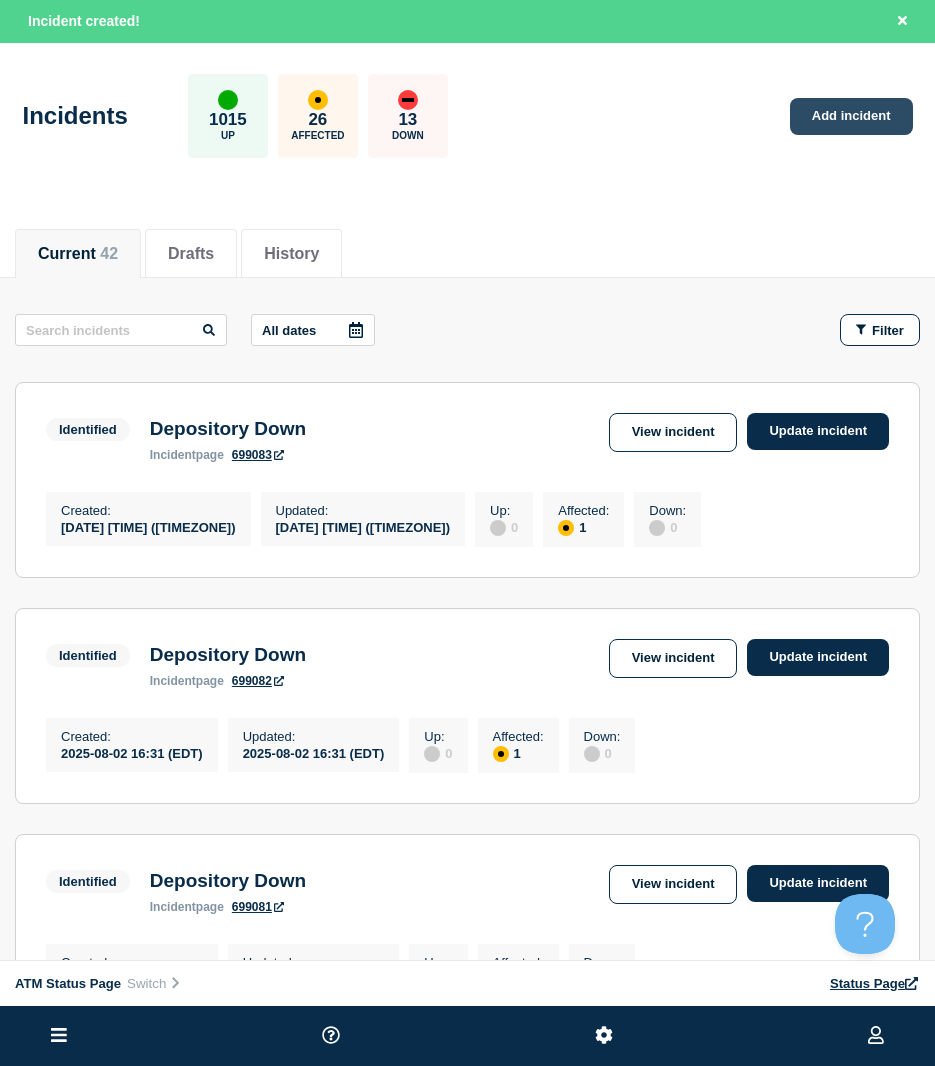 click on "Add incident" 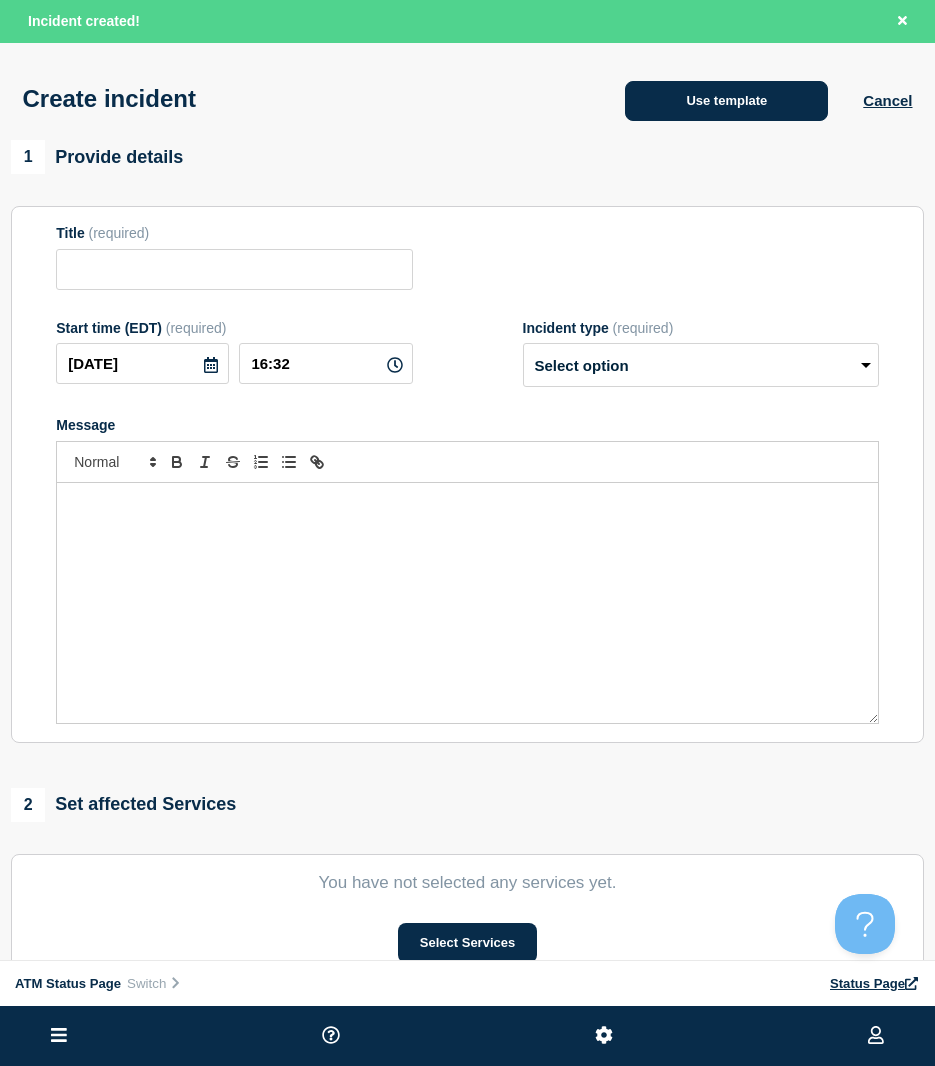 click on "Use template" at bounding box center [726, 101] 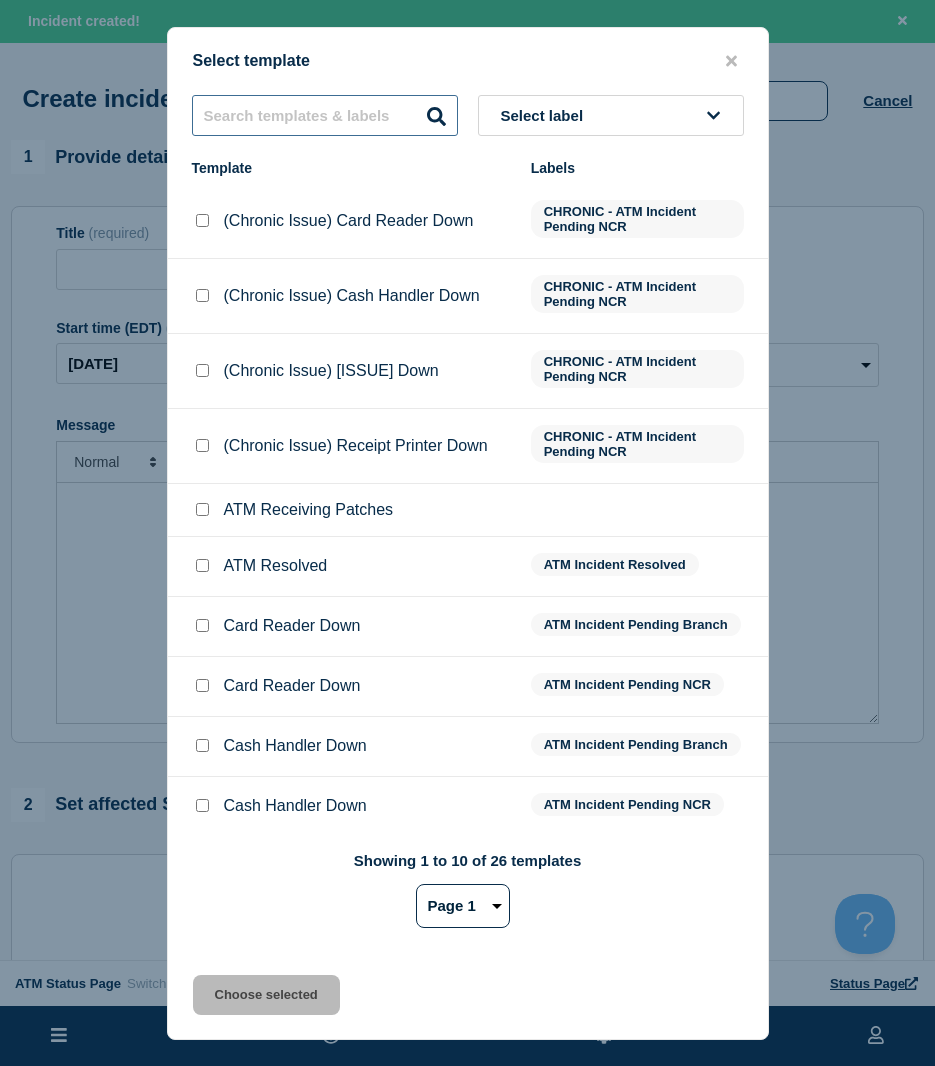click at bounding box center [325, 115] 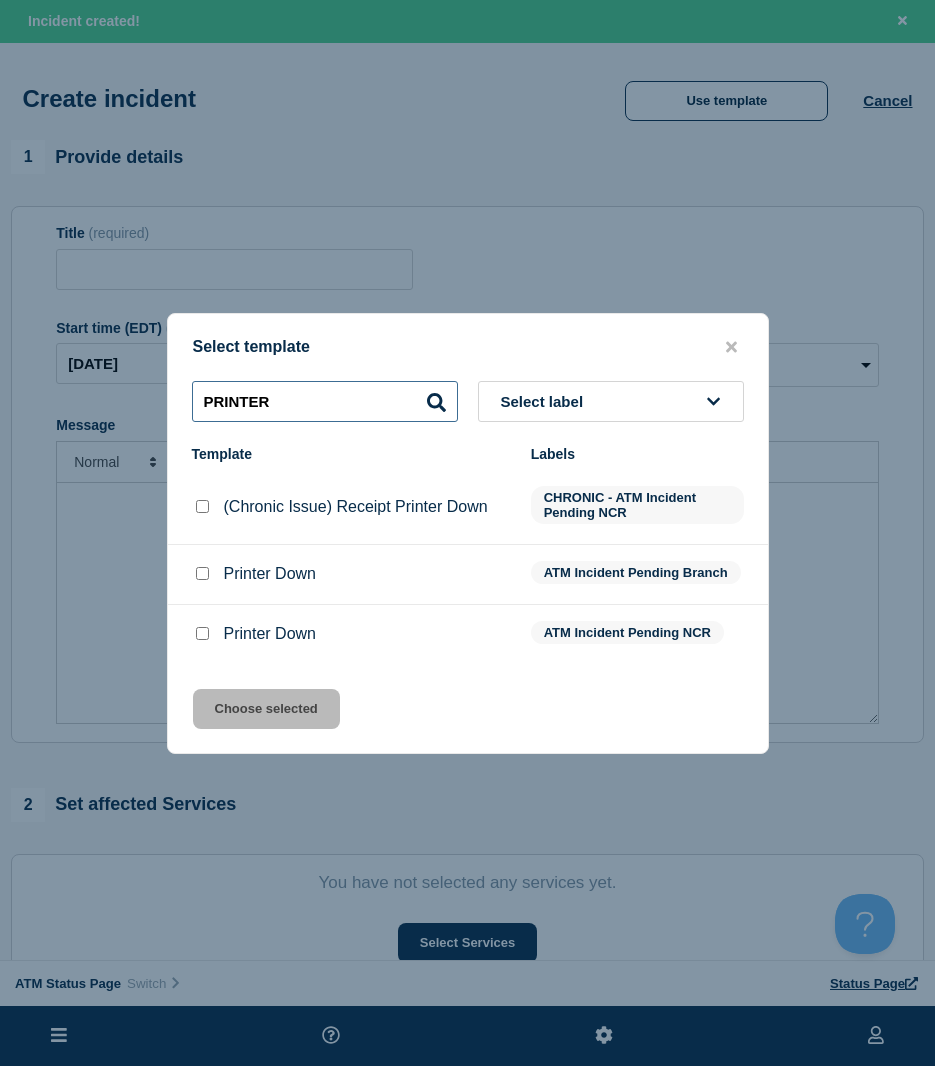type on "PRINTER" 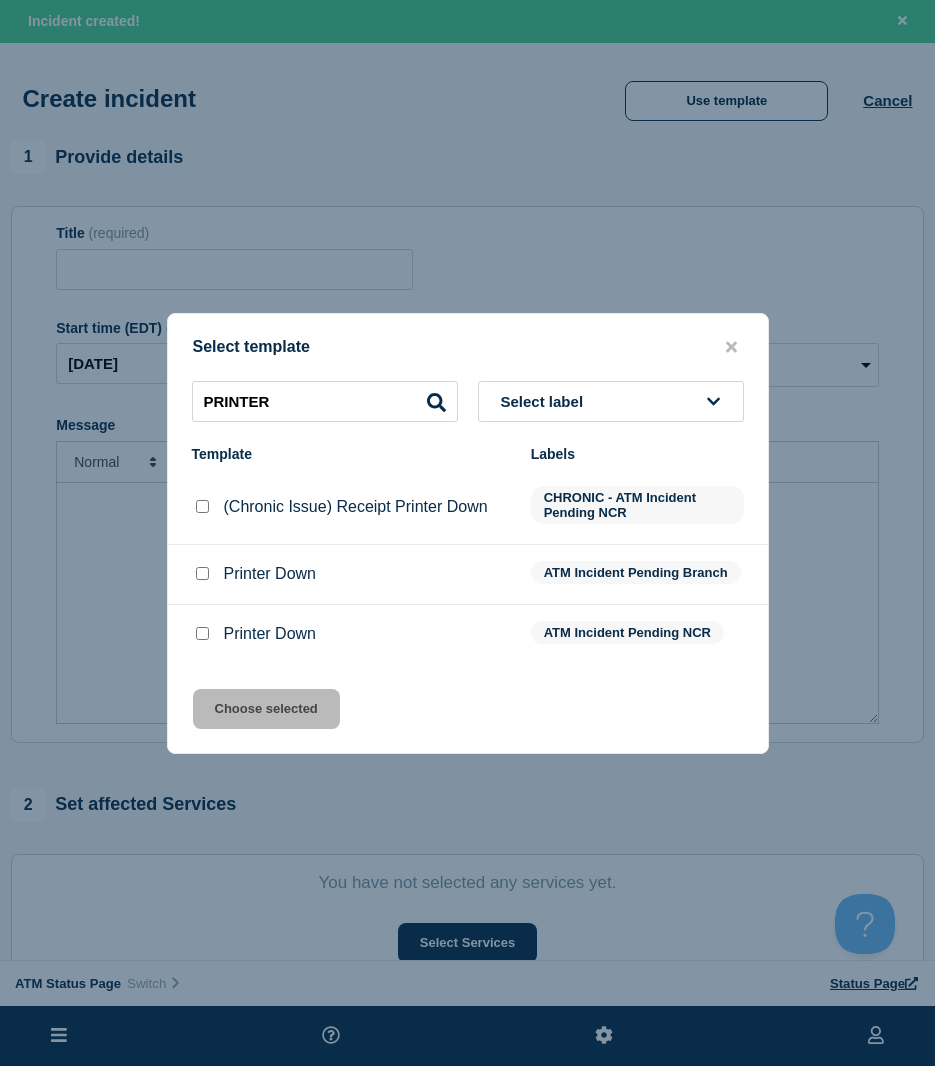 click at bounding box center (202, 573) 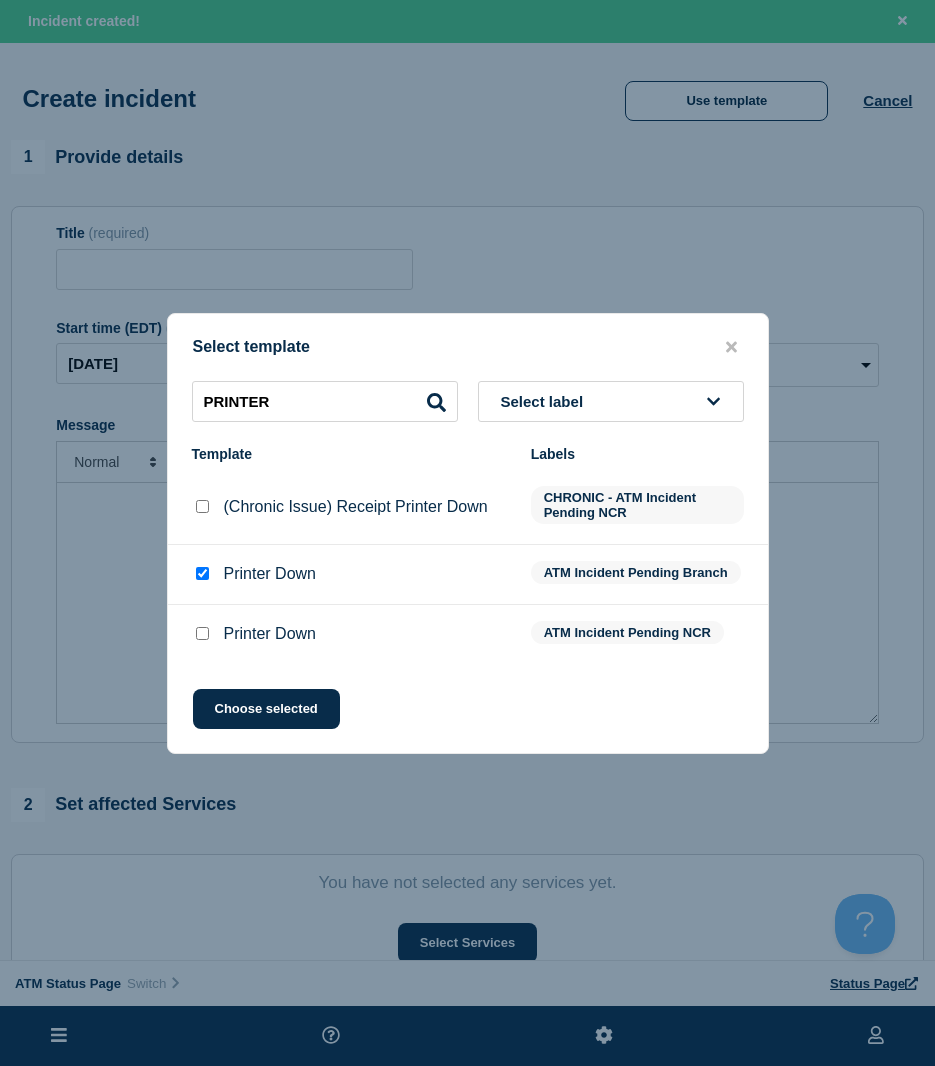 click on "Select template PRINTER Select label  Template Labels (Chronic Issue) Receipt Printer Down CHRONIC - ATM Incident Pending NCR Printer Down ATM Incident Pending Branch Printer Down ATM Incident Pending NCR Choose selected" at bounding box center (468, 533) 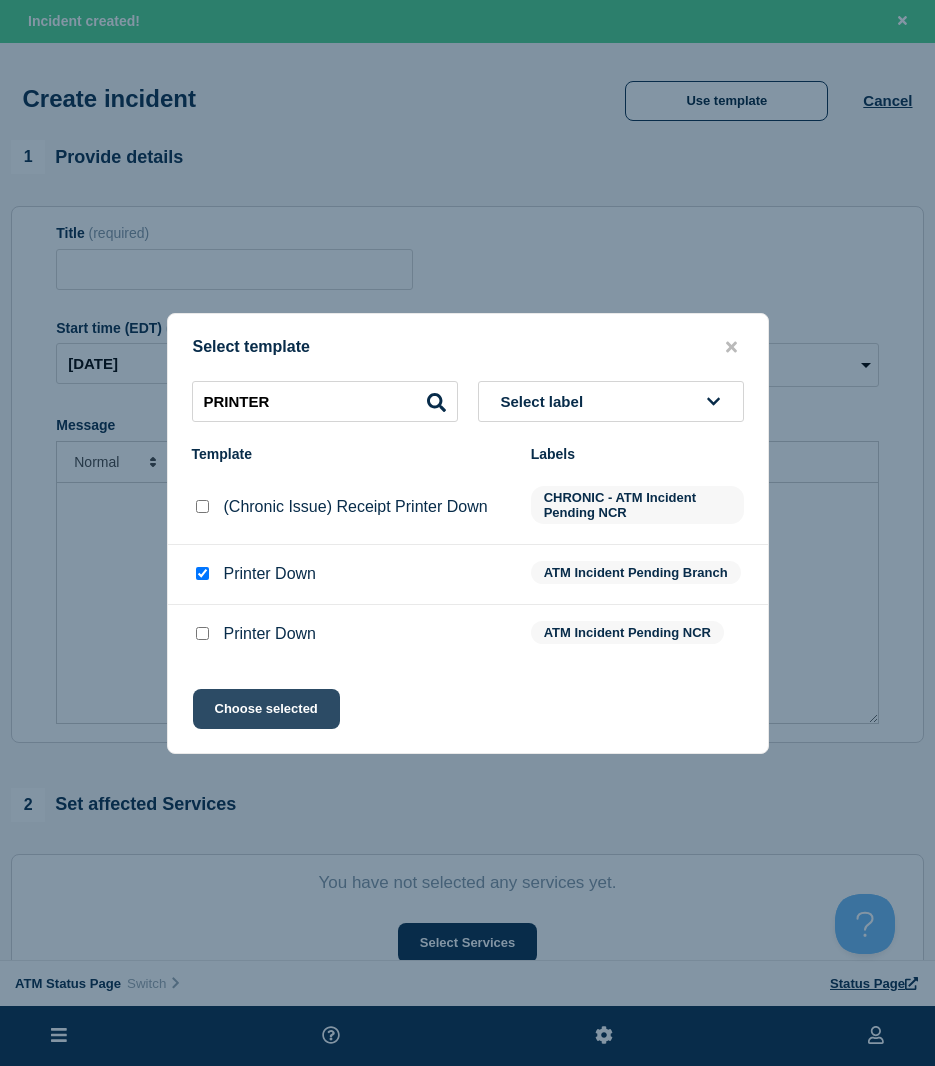 click on "Choose selected" 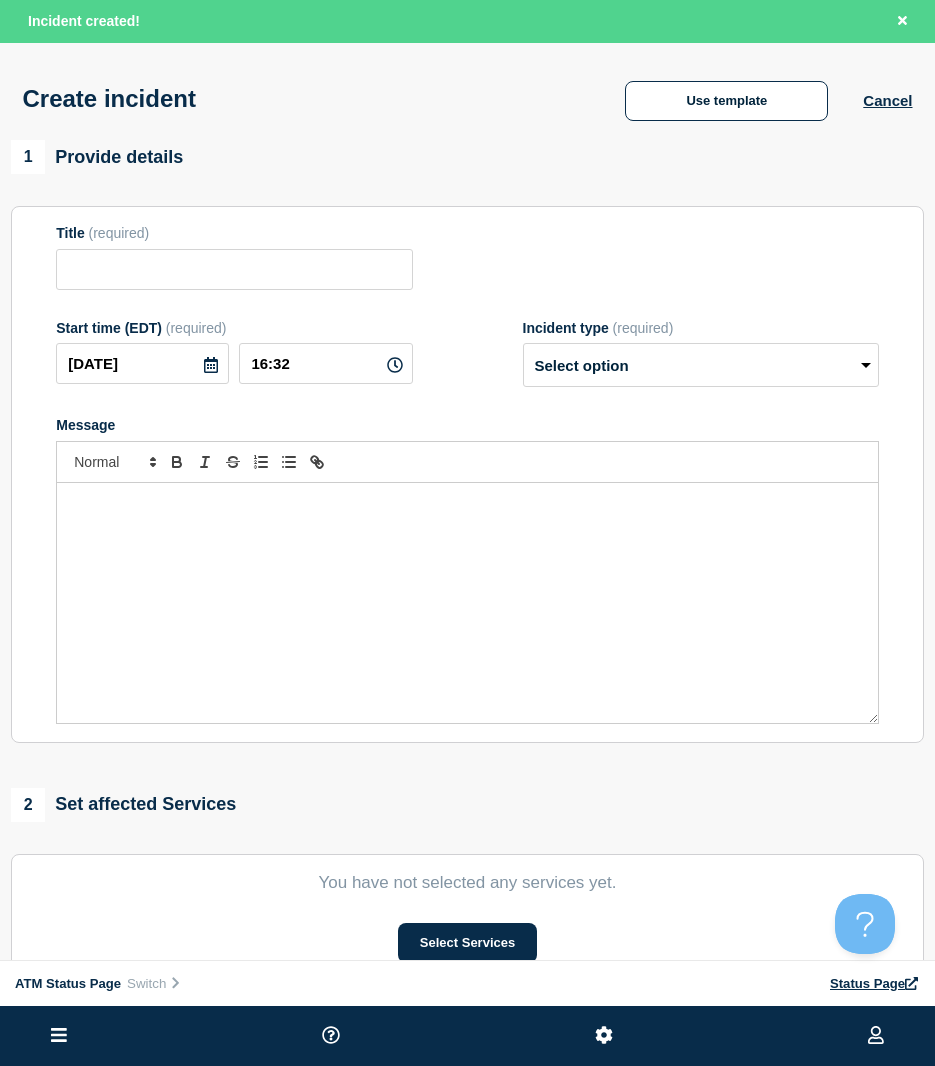type on "Printer Down" 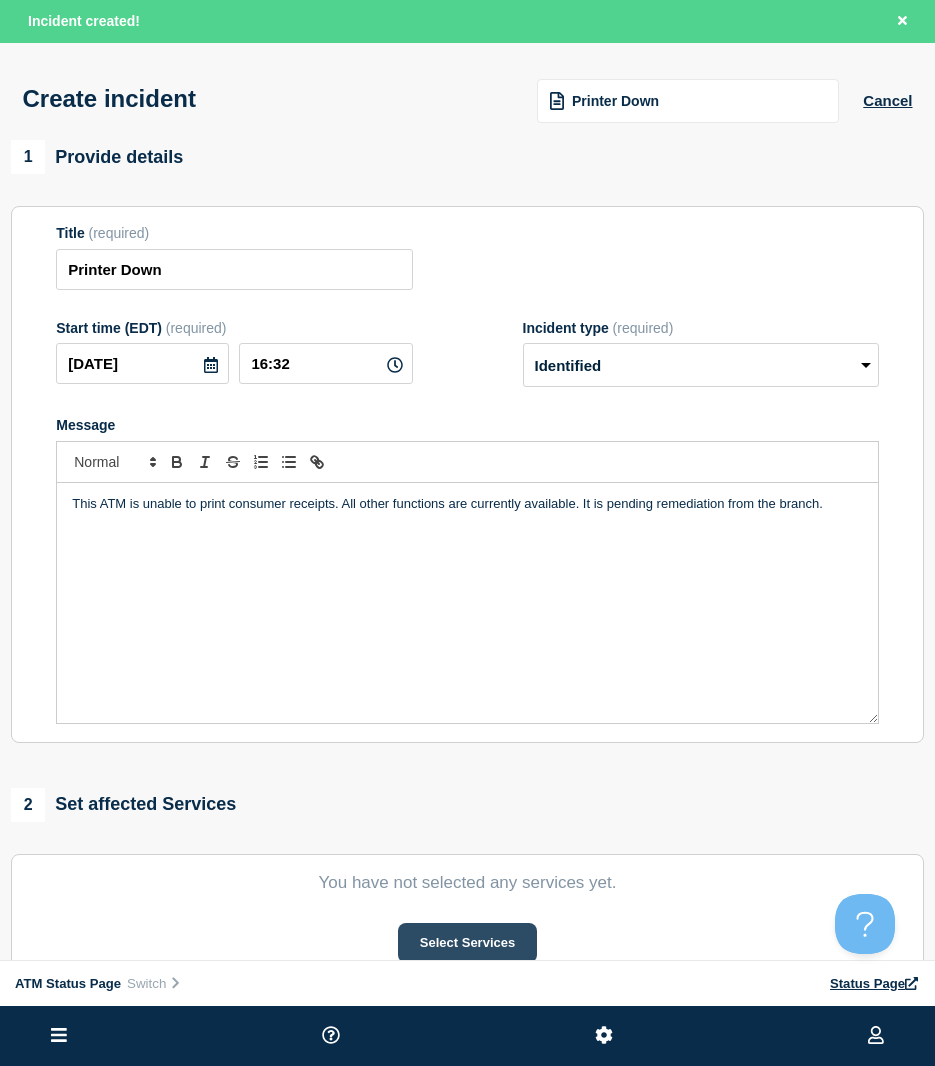 click on "Select Services" at bounding box center (467, 943) 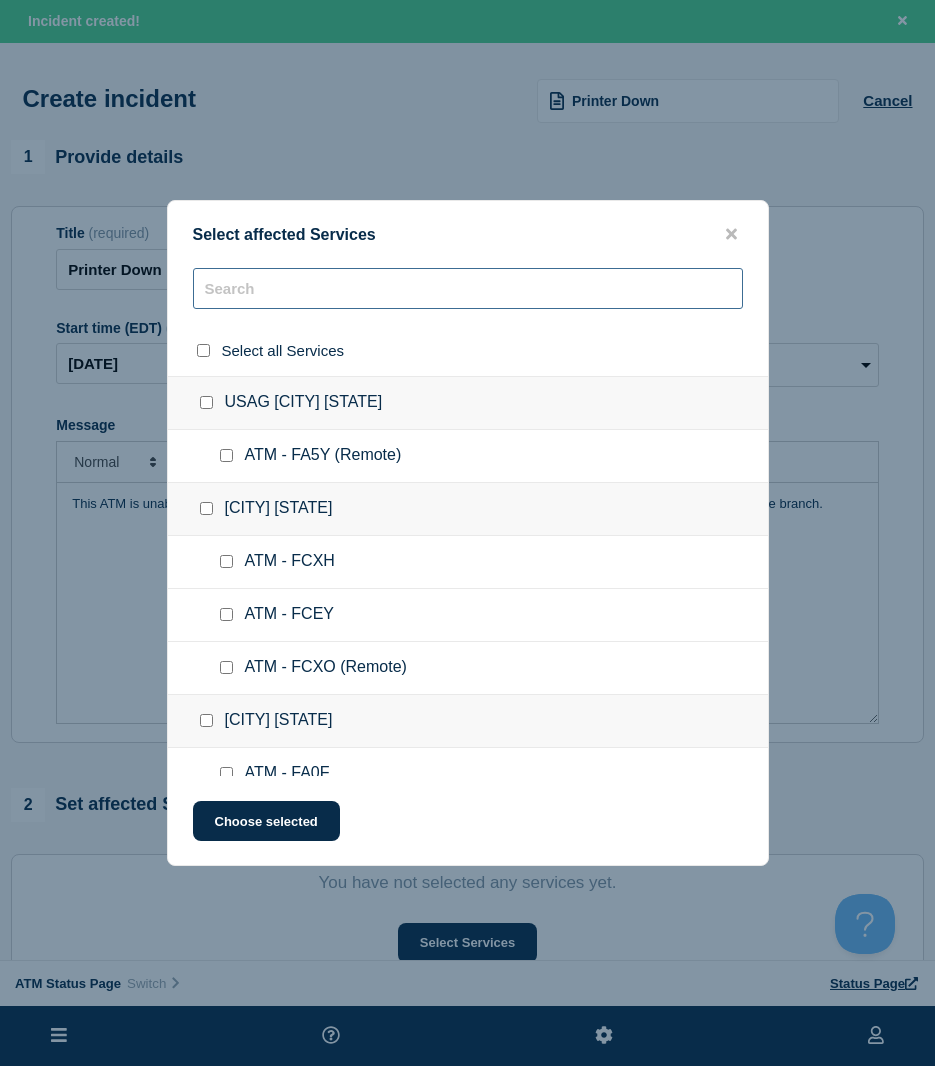 click at bounding box center (468, 288) 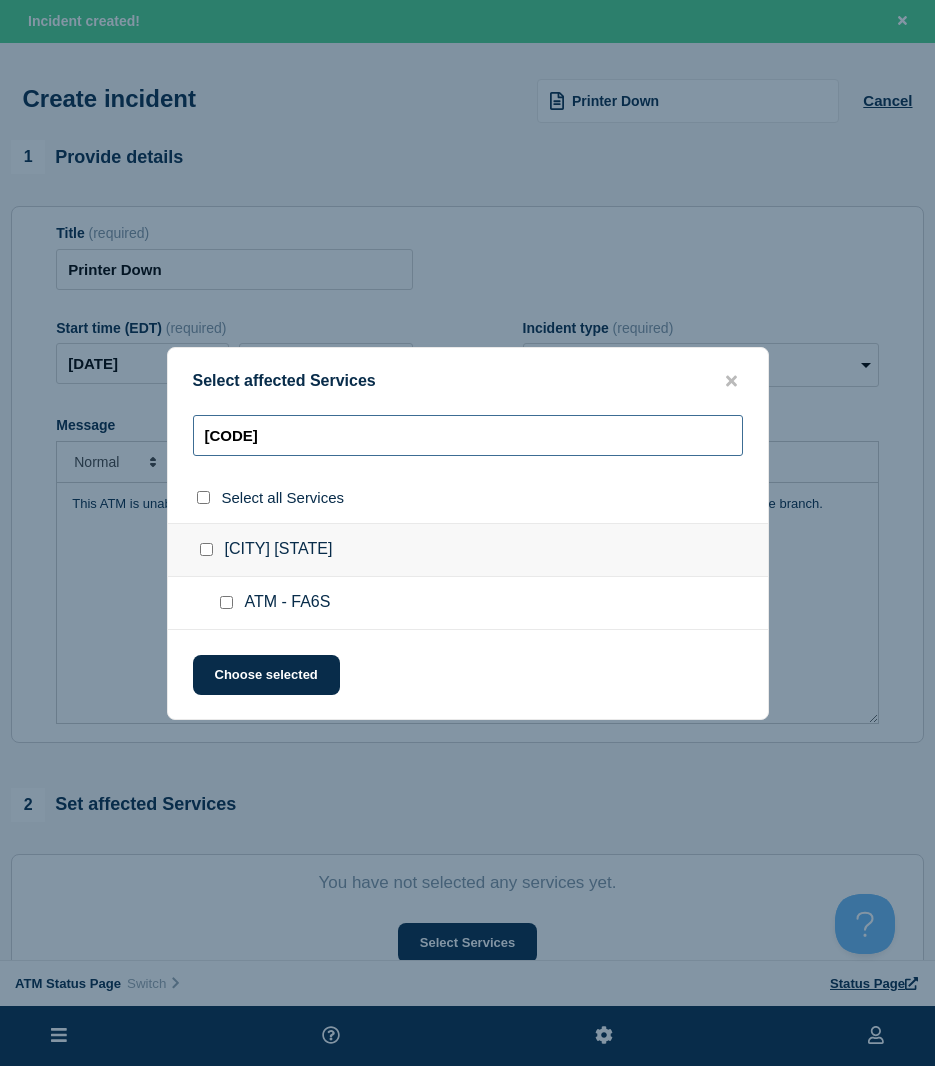 type on "[CODE]" 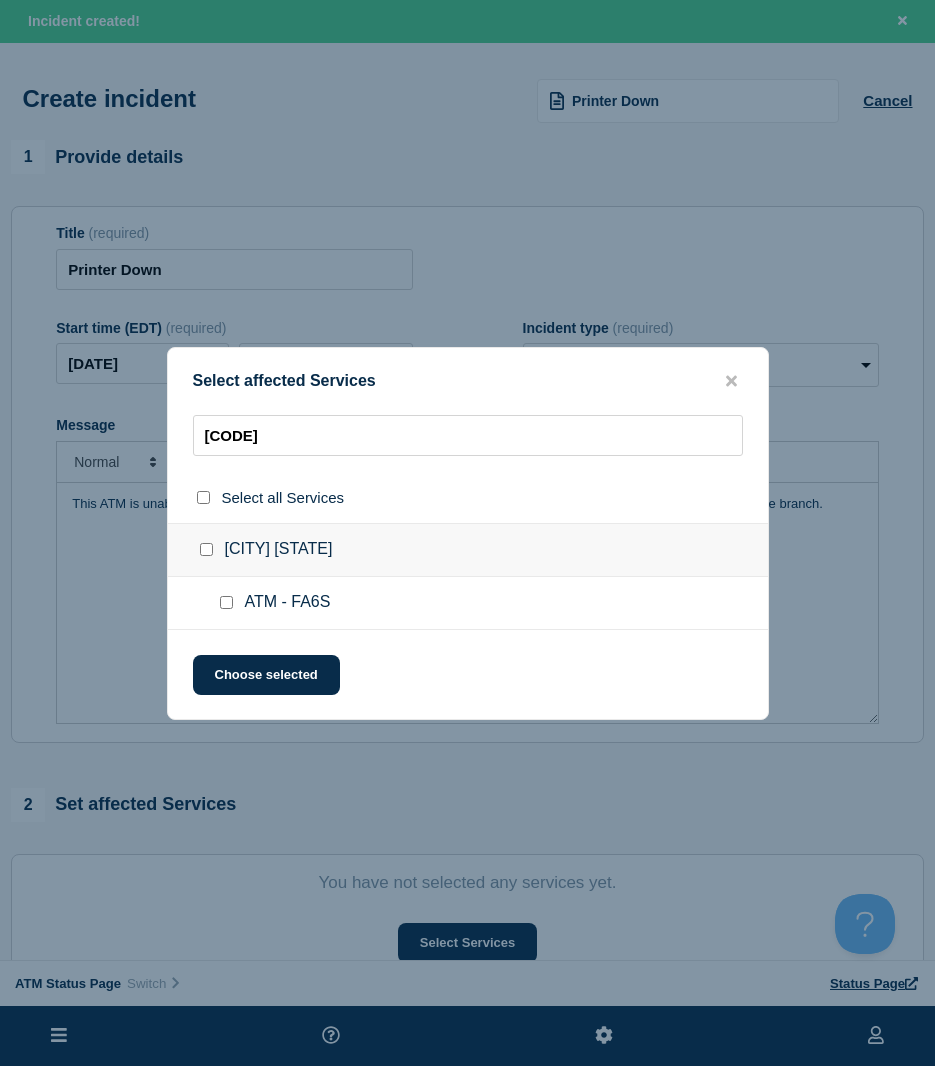 click at bounding box center (226, 602) 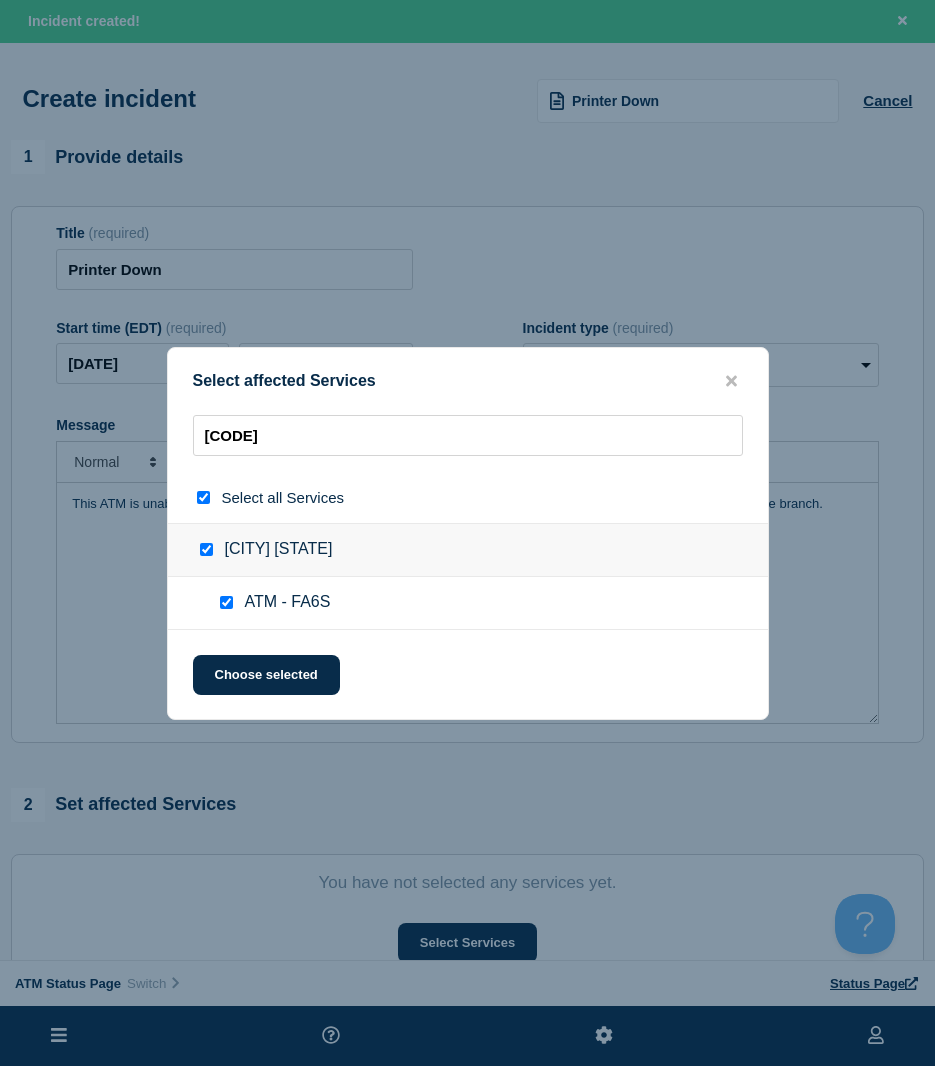 checkbox on "true" 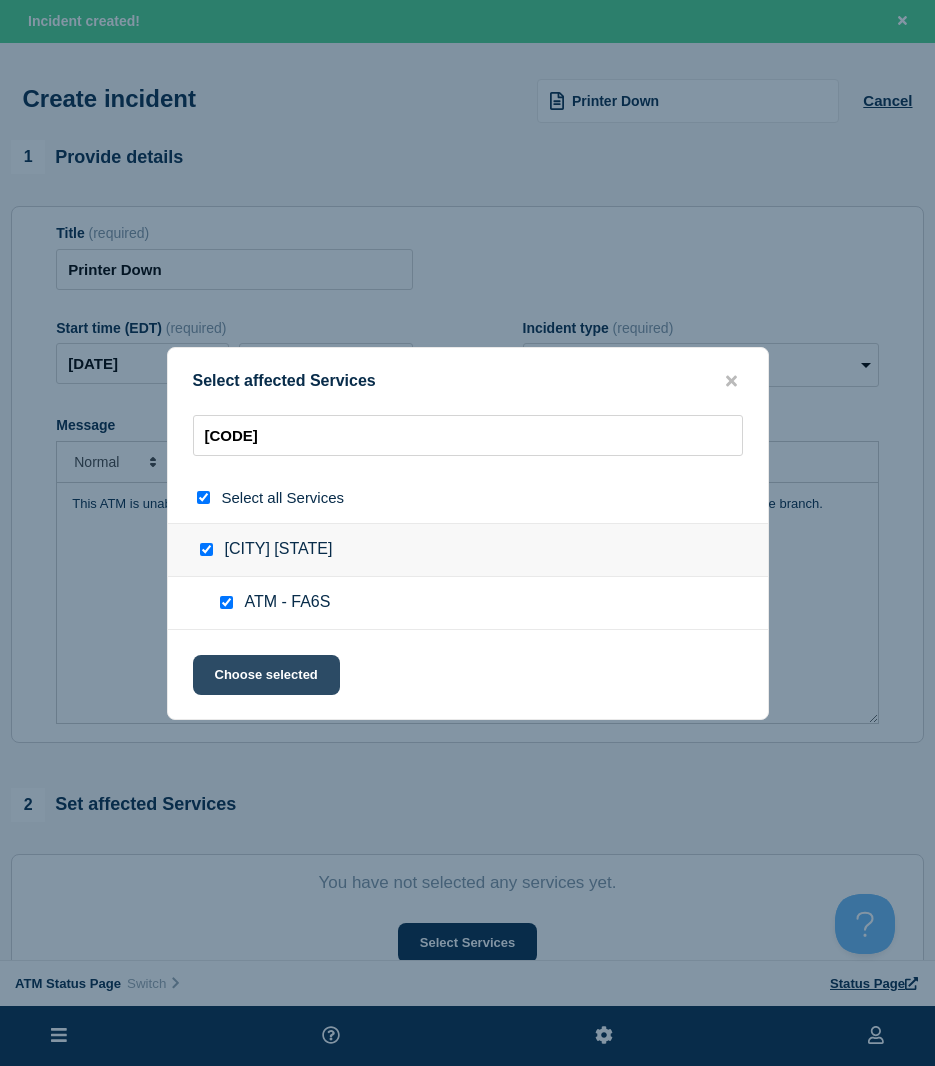 click on "Choose selected" 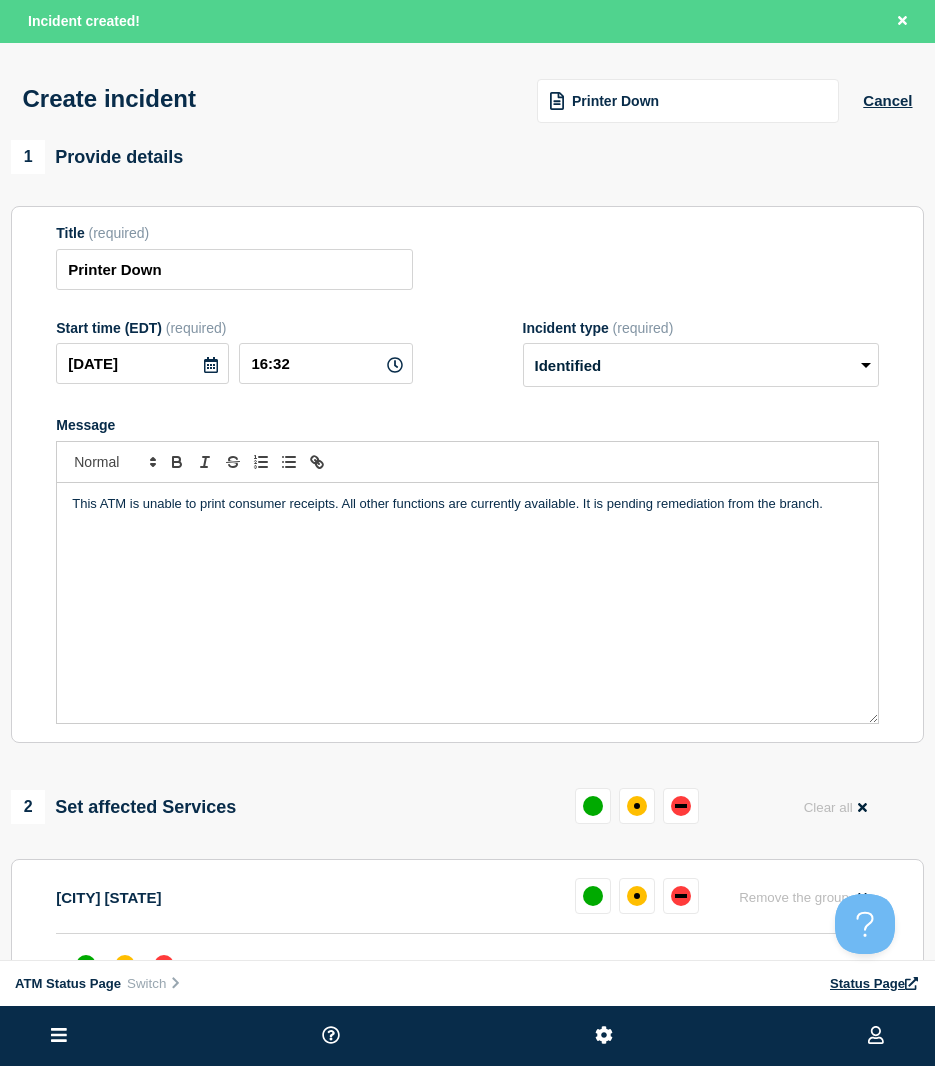 scroll, scrollTop: 100, scrollLeft: 0, axis: vertical 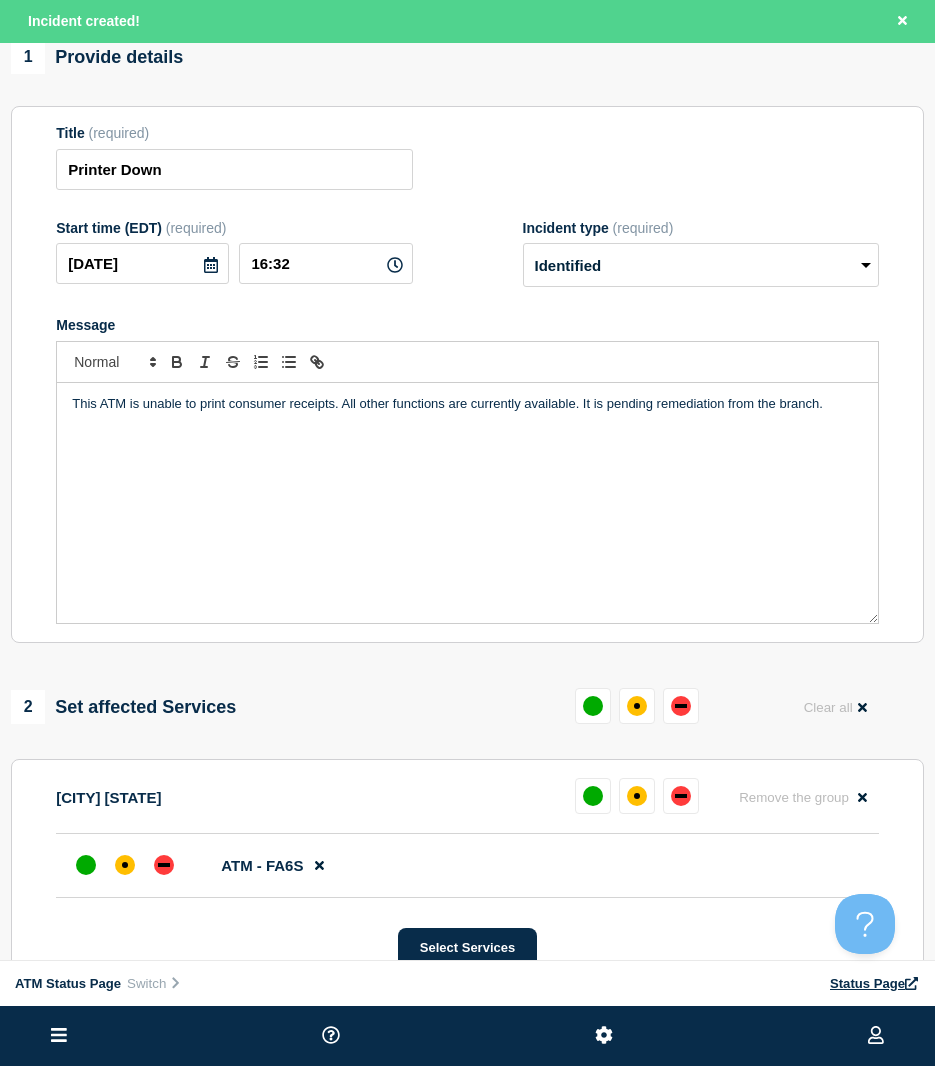 click on "ATM - FA6S" 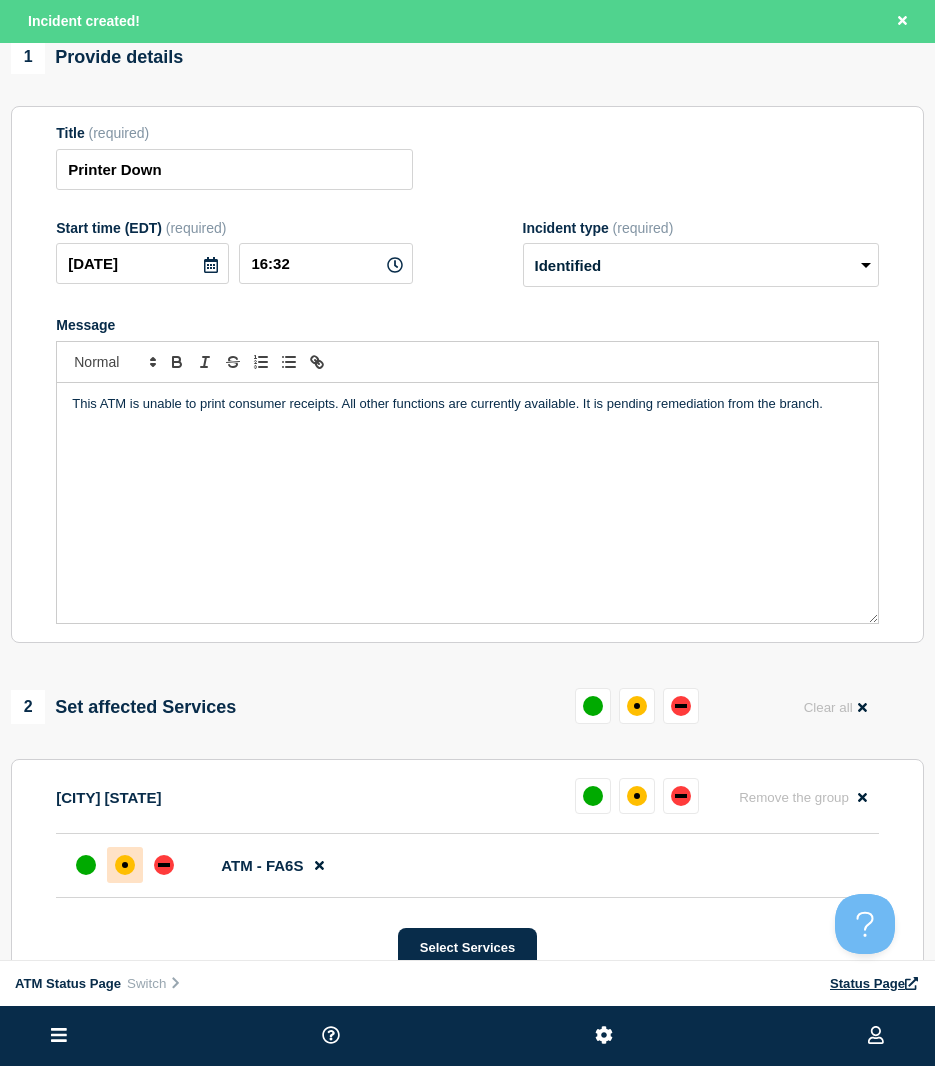 click at bounding box center [125, 865] 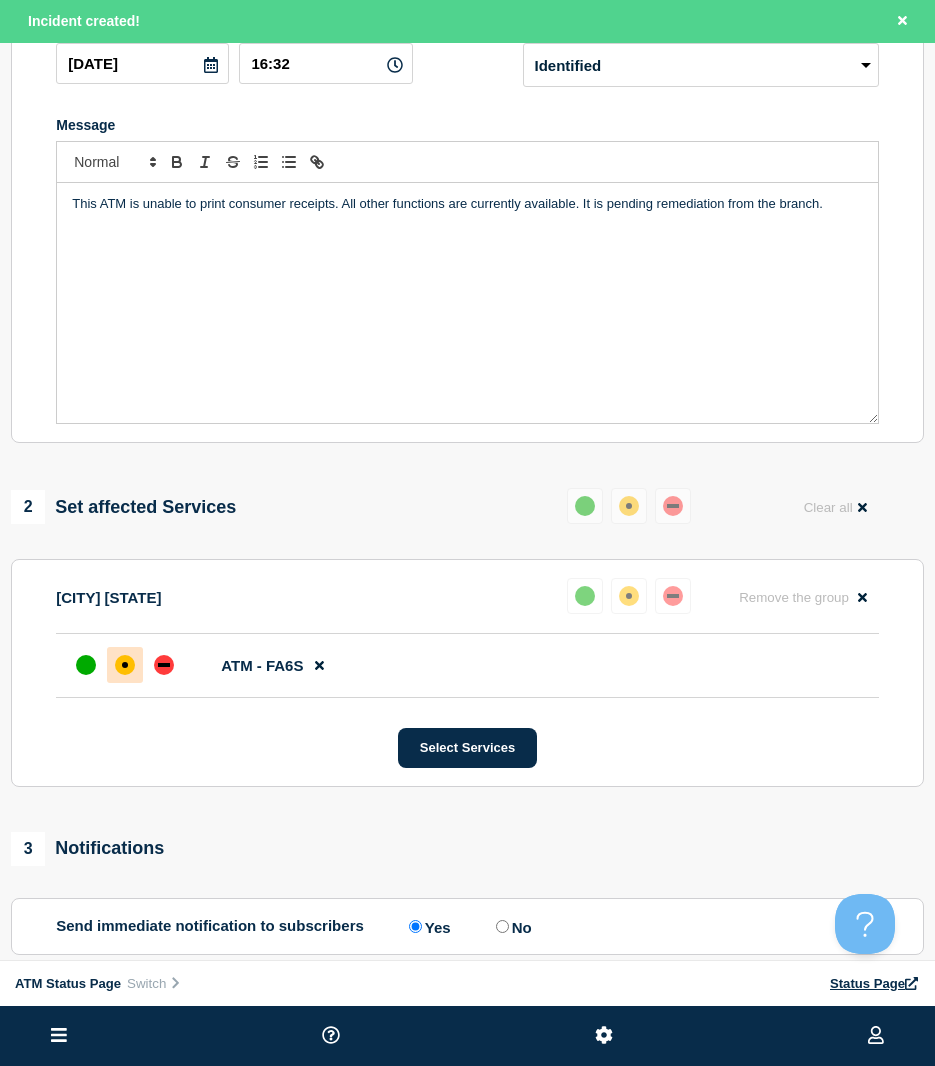 scroll, scrollTop: 500, scrollLeft: 0, axis: vertical 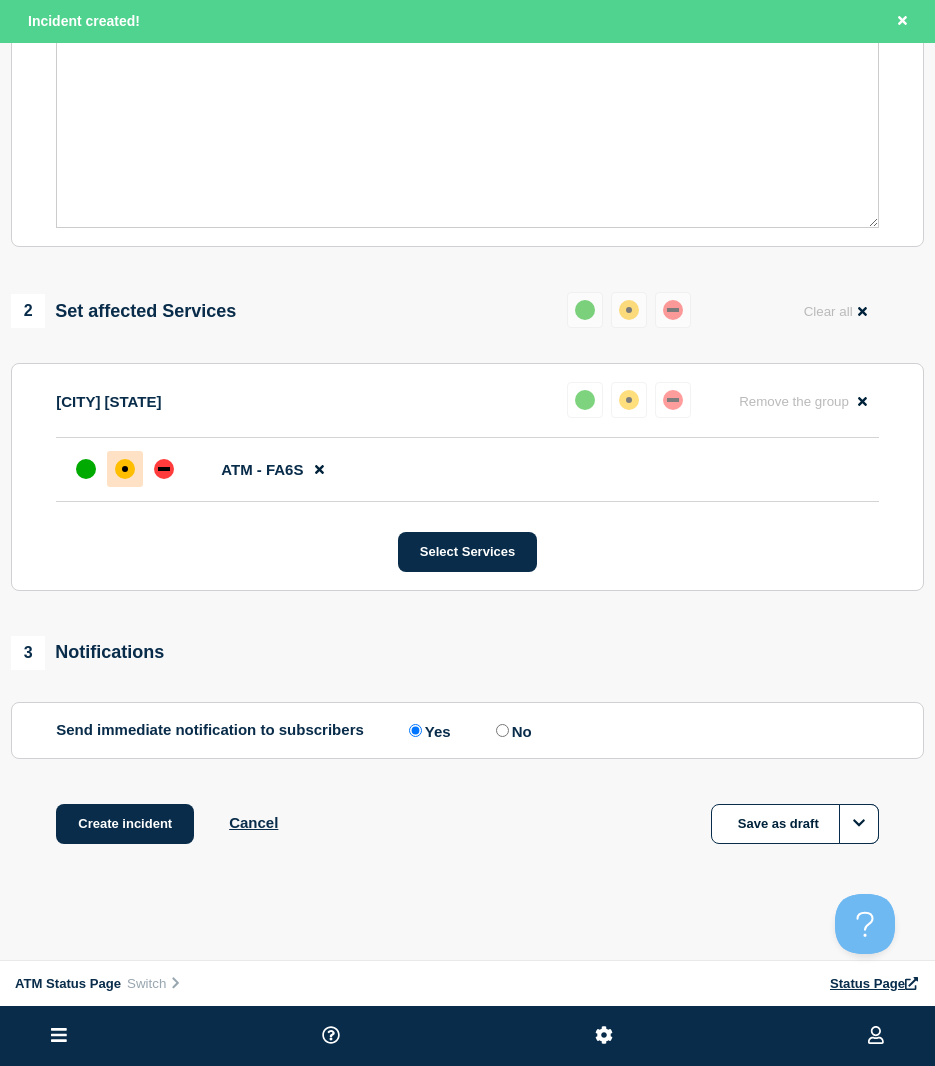 click on "Create incident Cancel Save as draft" 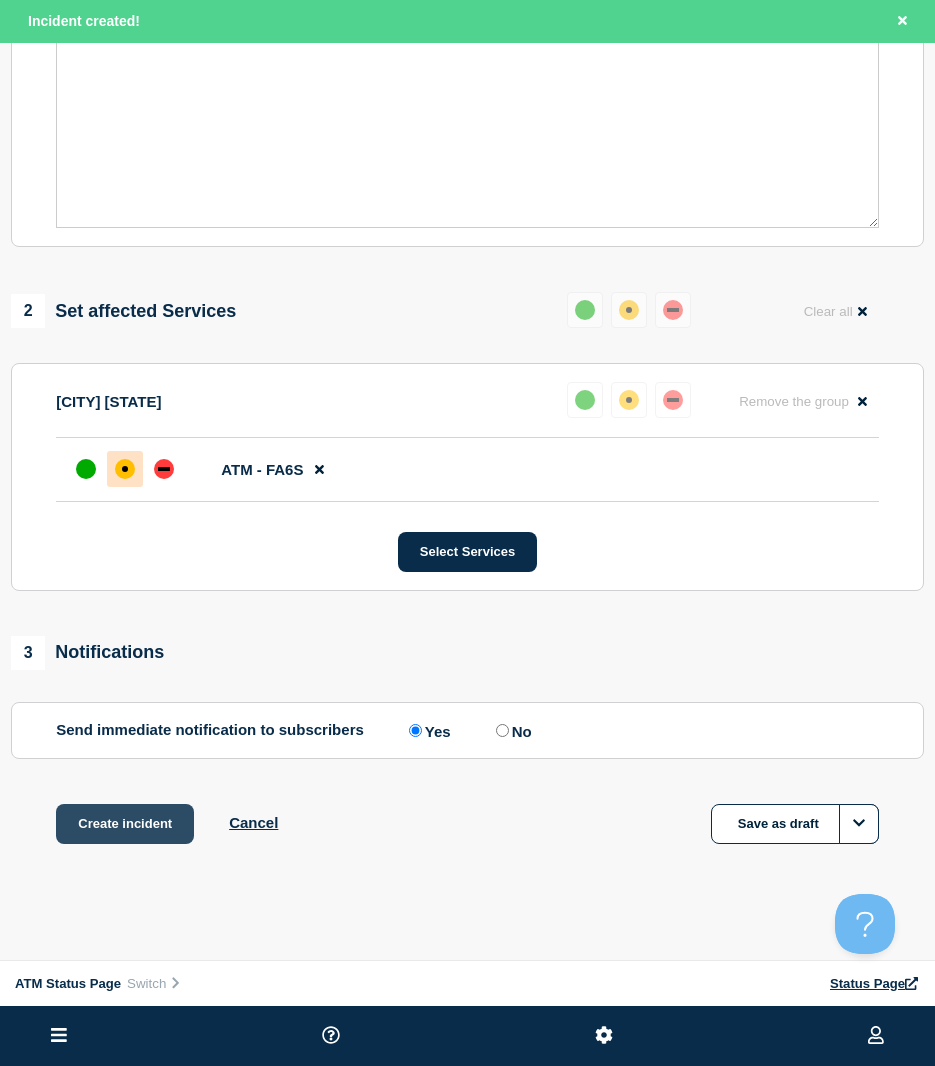 click on "Create incident" at bounding box center [125, 824] 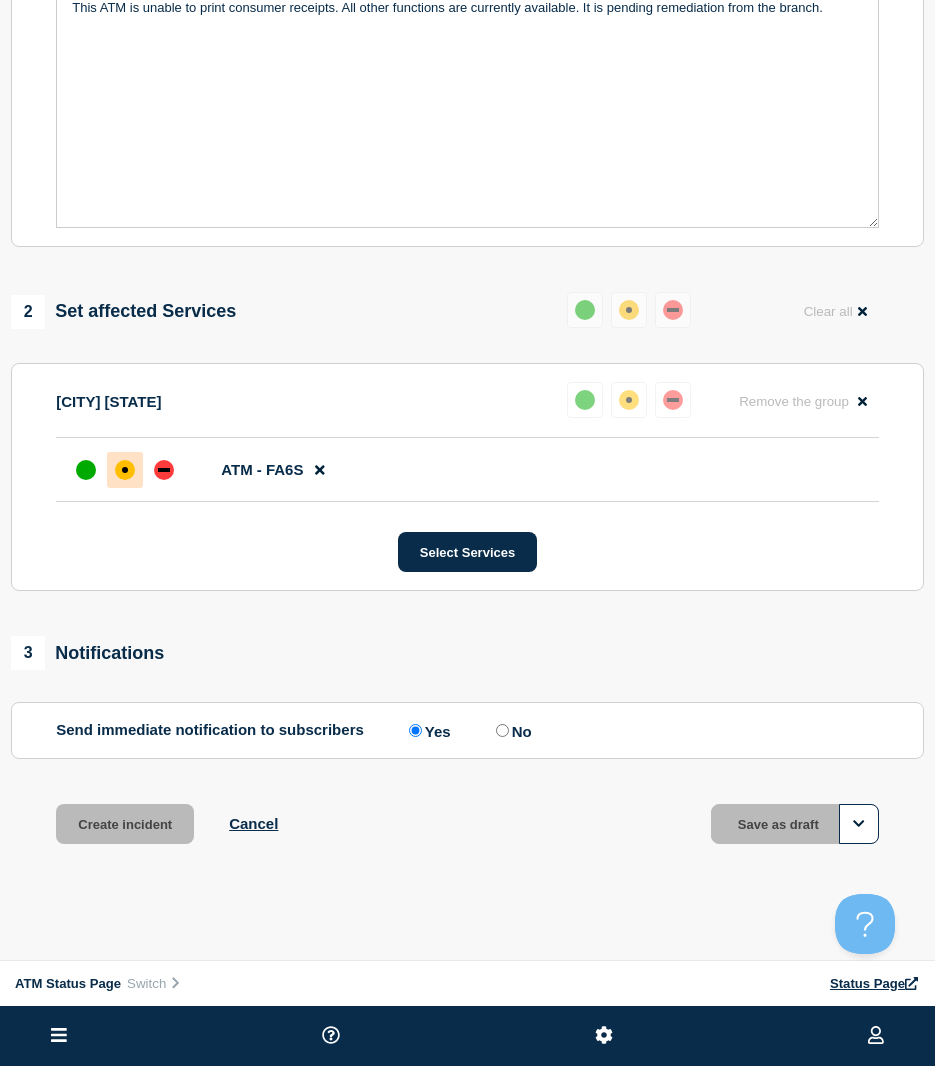 scroll, scrollTop: 457, scrollLeft: 0, axis: vertical 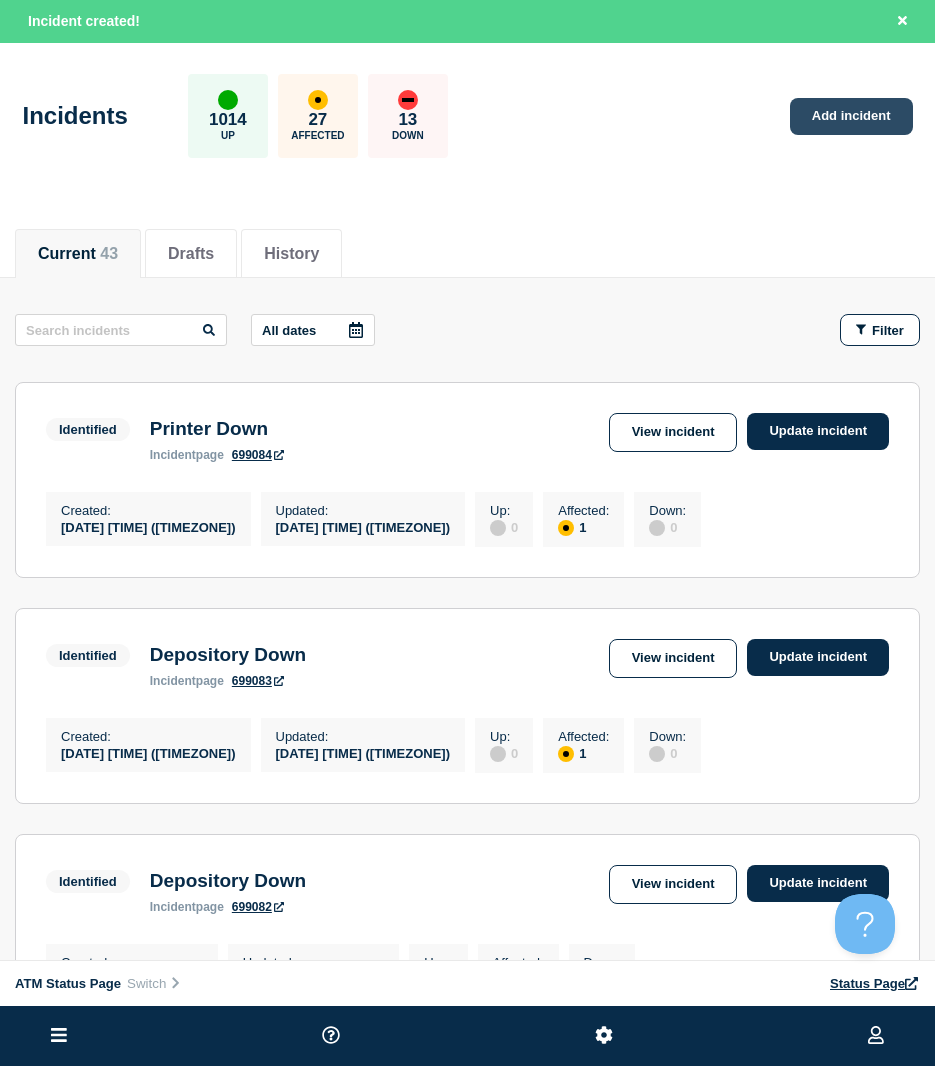 click on "Add incident" 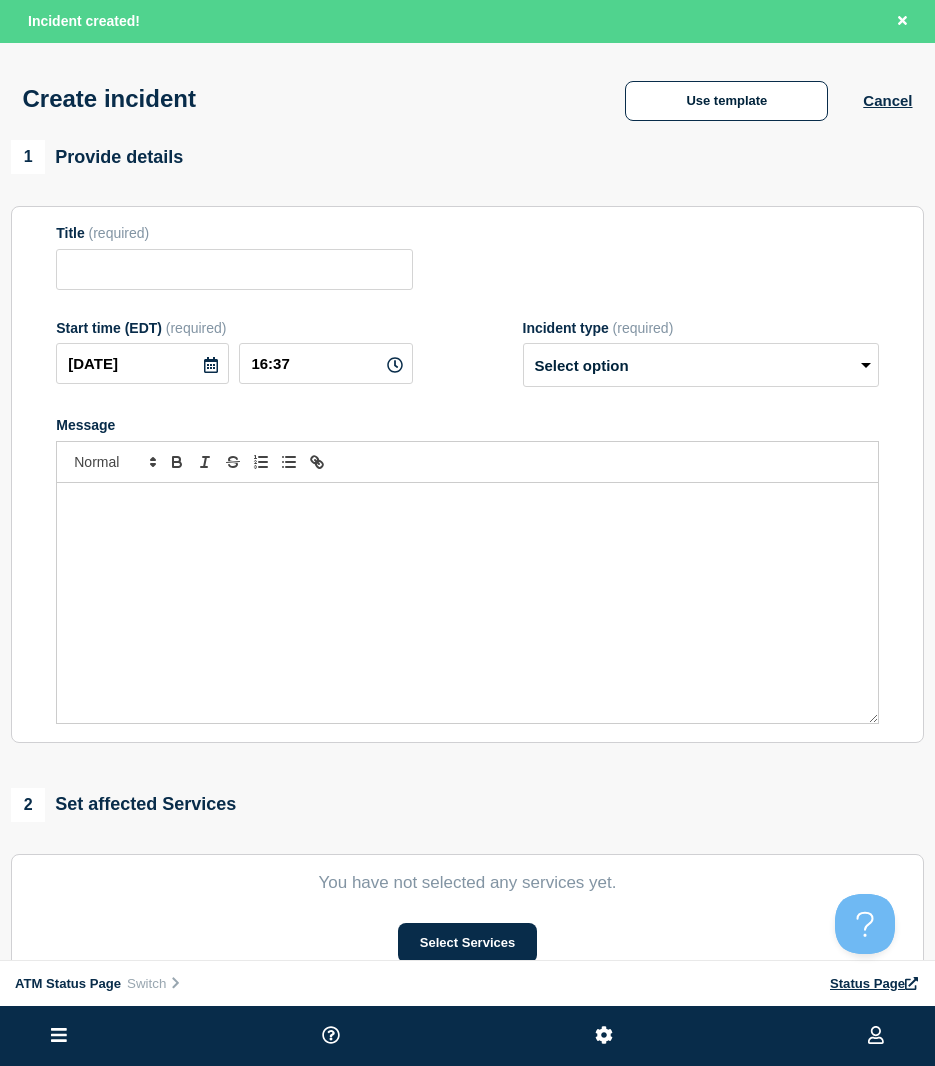 click on "Use template" at bounding box center [726, 101] 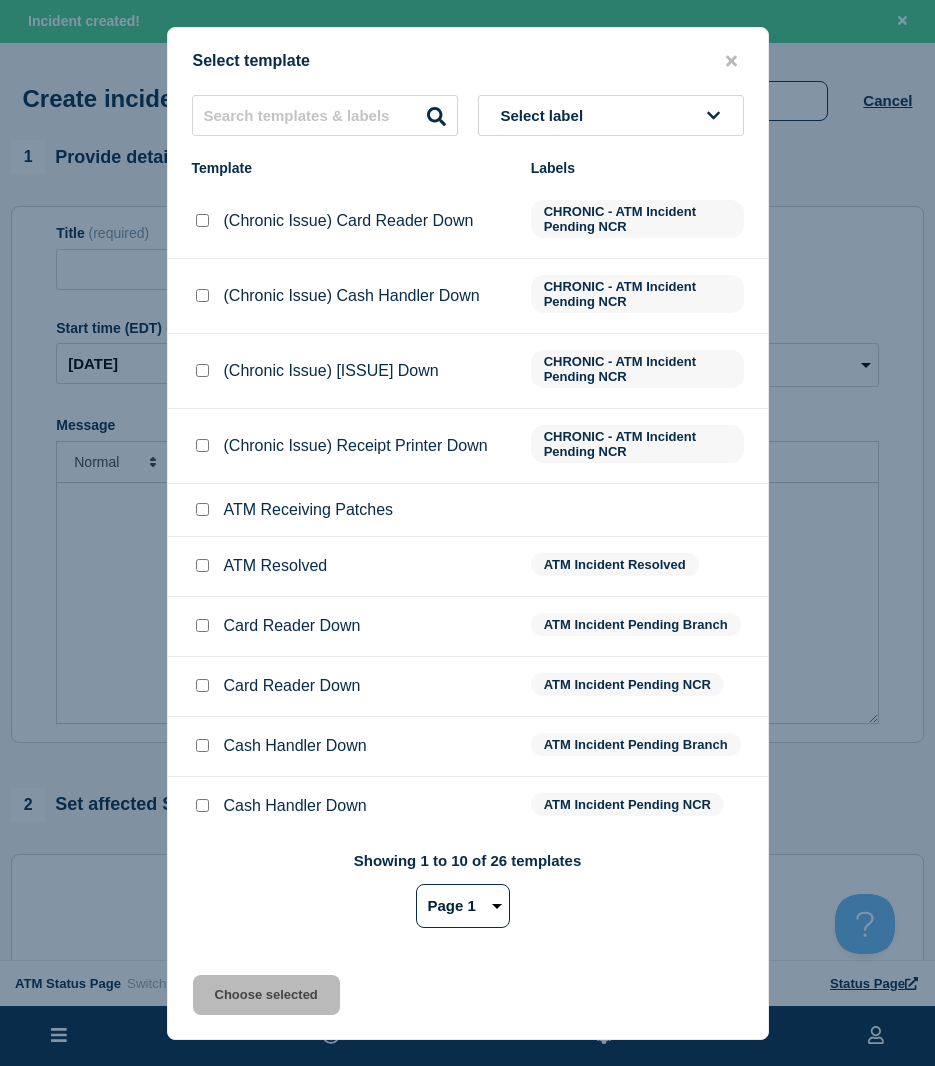 click on "Select label  Template Labels (Chronic Issue) Card Reader Down CHRONIC - ATM Incident Pending NCR (Chronic Issue) Cash Handler Down CHRONIC - ATM Incident Pending NCR (Chronic Issue) Depository Down CHRONIC - ATM Incident Pending NCR (Chronic Issue) Receipt Printer Down CHRONIC - ATM Incident Pending NCR ATM Receiving Patches ATM Resolved ATM Incident Resolved Card Reader Down ATM Incident Pending Branch Card Reader Down ATM Incident Pending NCR Cash Handler Down ATM Incident Pending Branch Cash Handler Down ATM Incident Pending NCR Showing 1 to 10 of 26 templates Page 1 Page 2 Page 3 1 2 3" 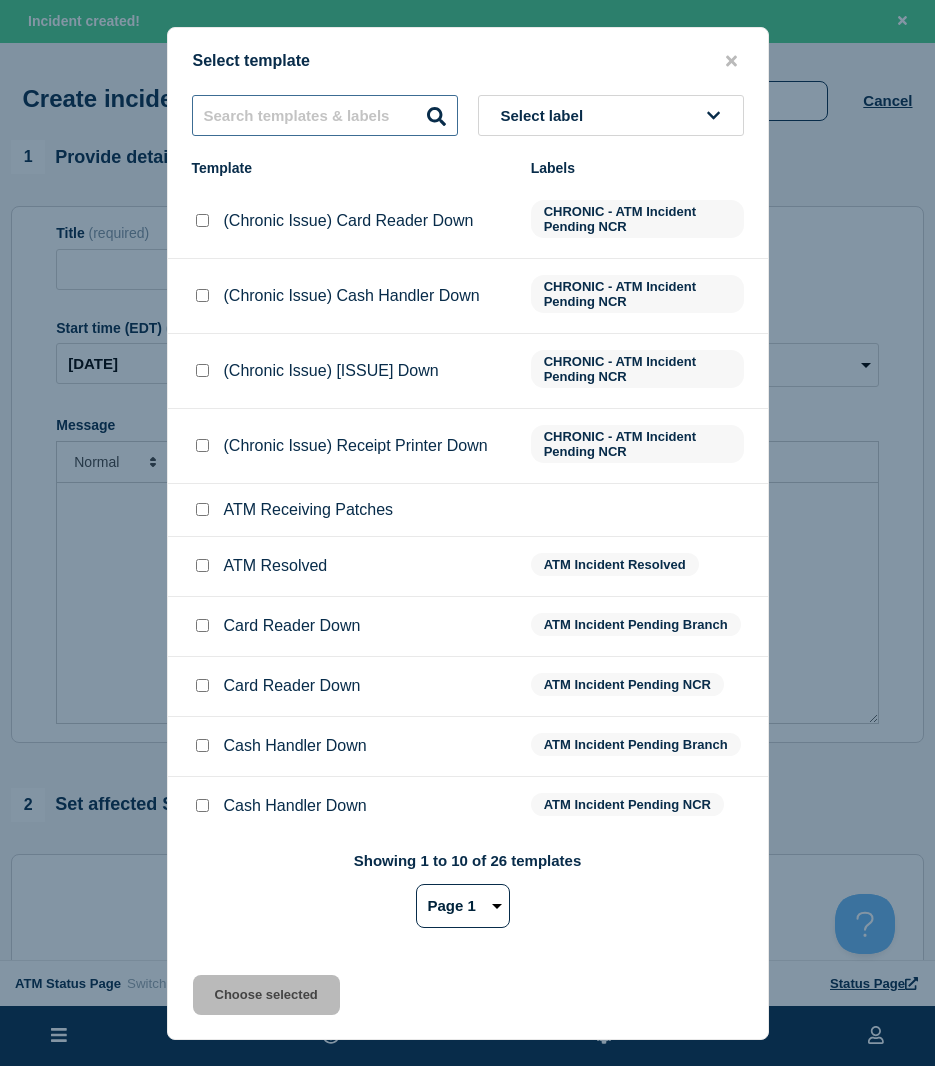 click at bounding box center [325, 115] 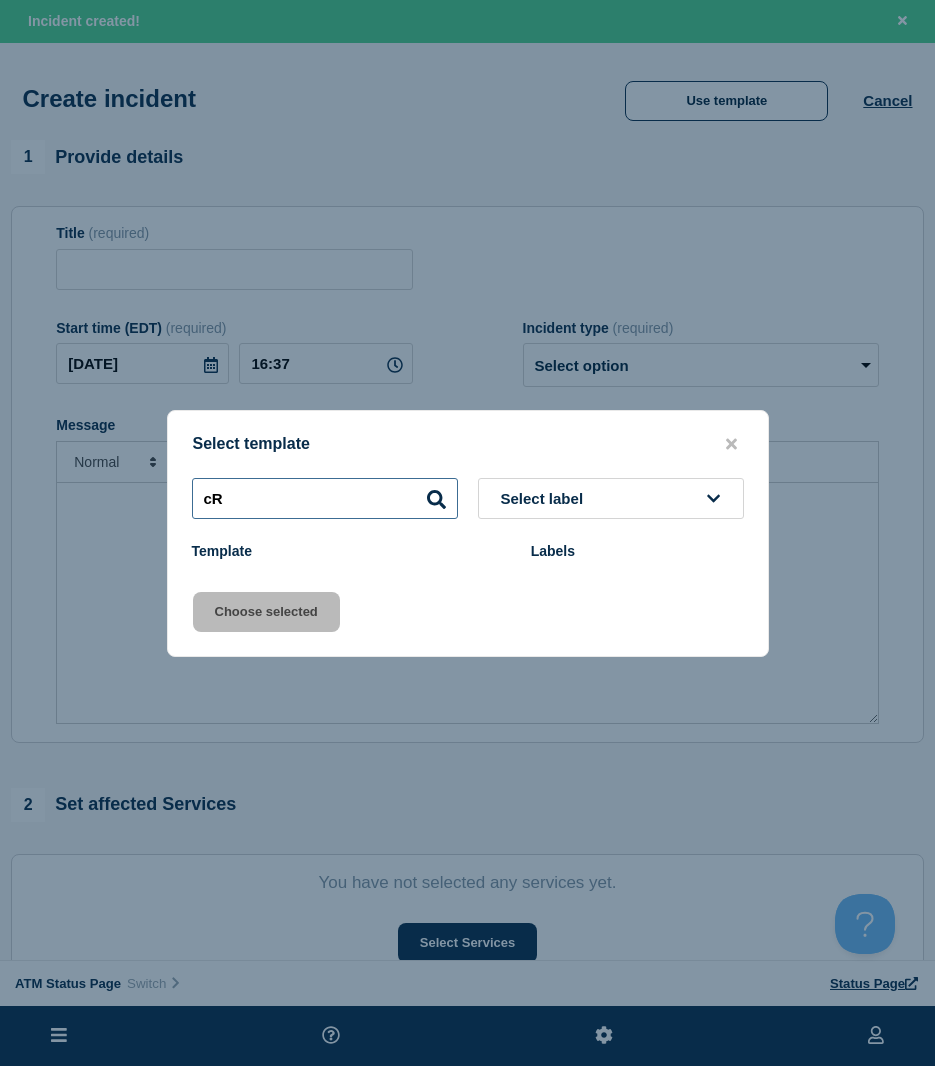 type on "c" 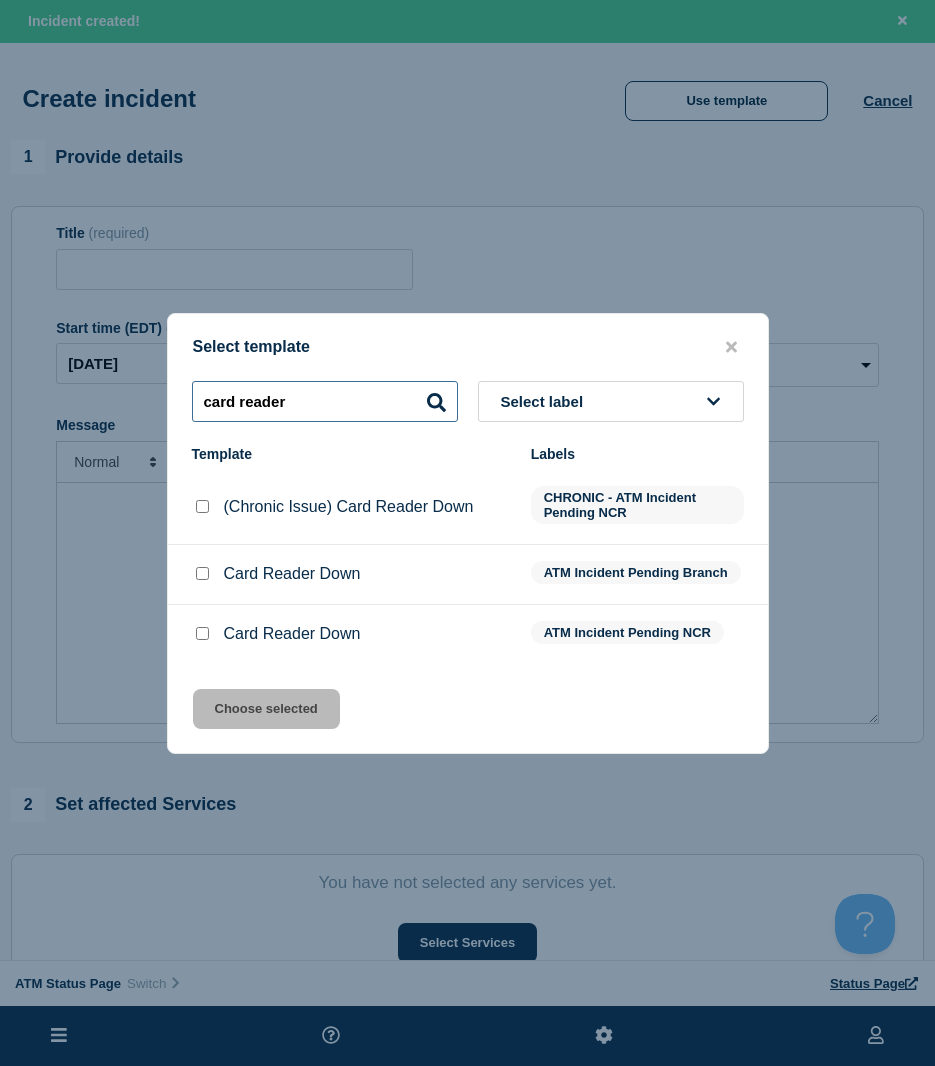 type on "card reader" 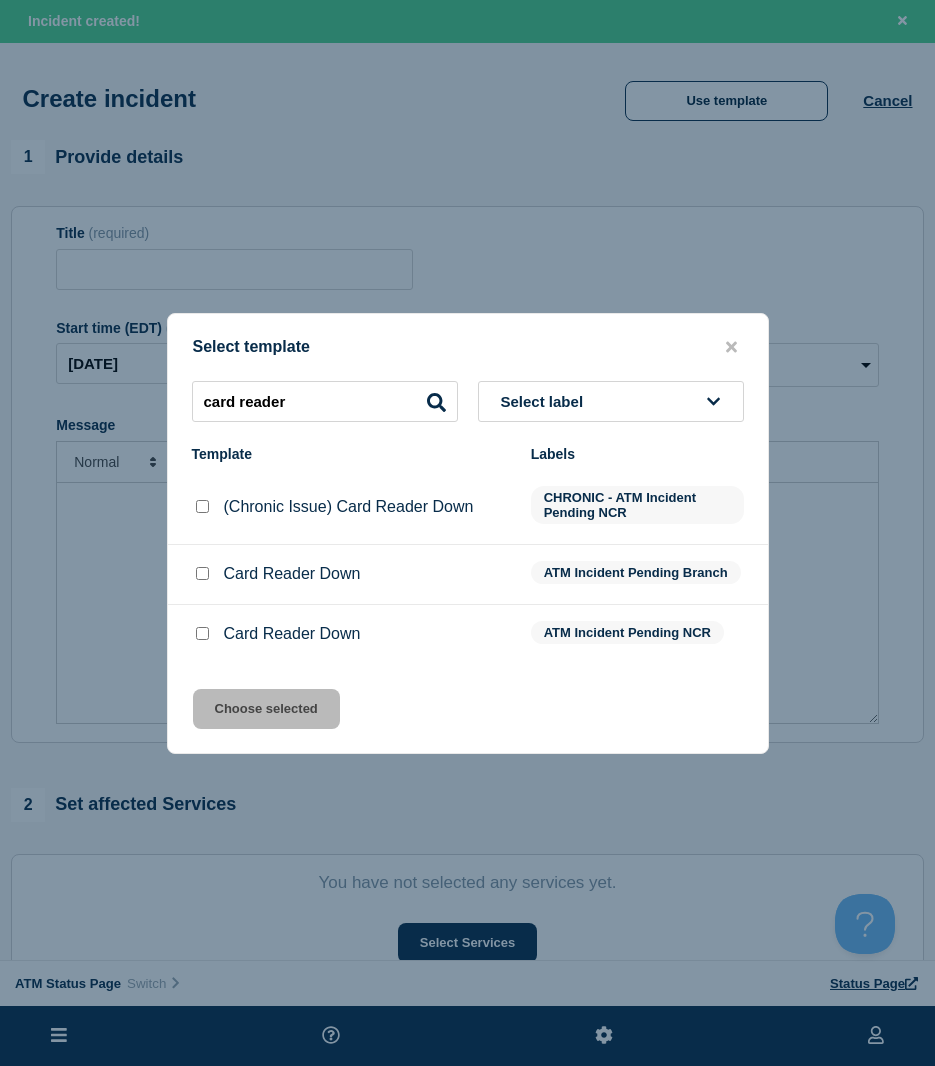 click at bounding box center (202, 634) 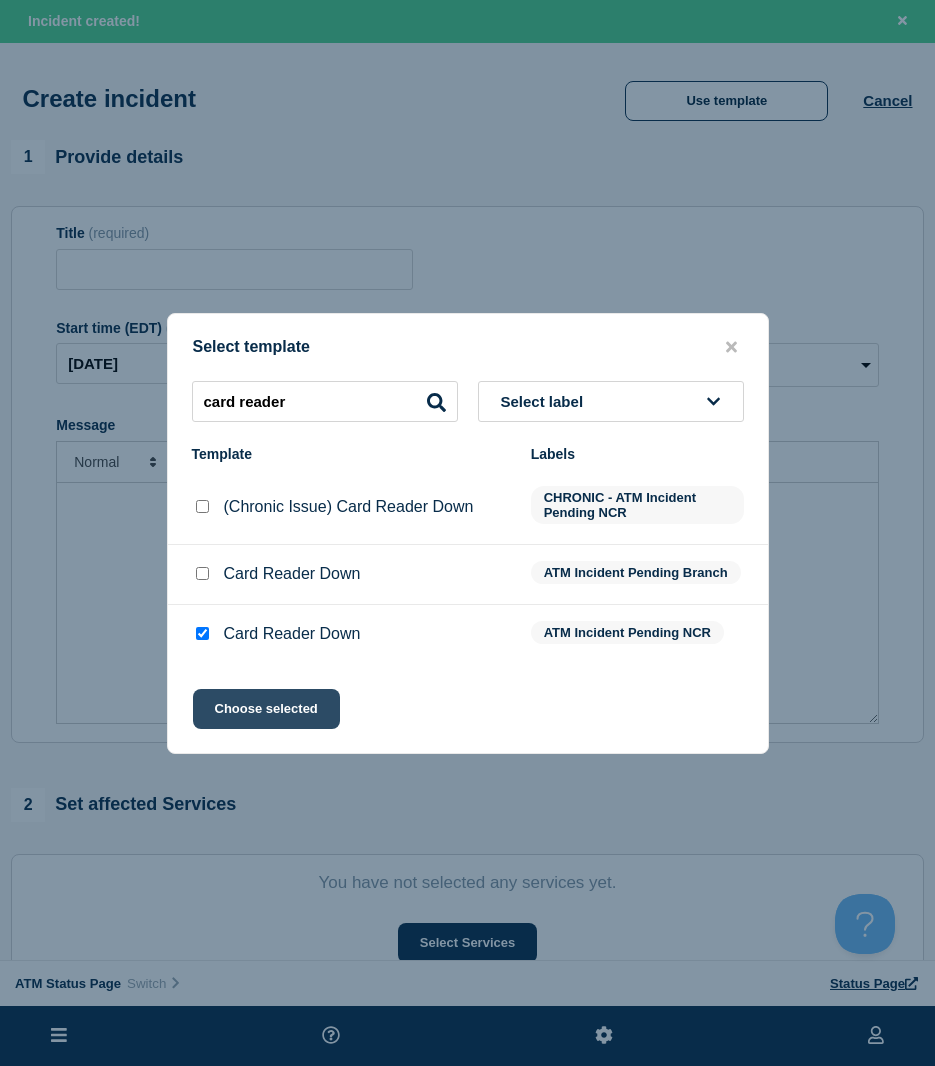 click on "Choose selected" 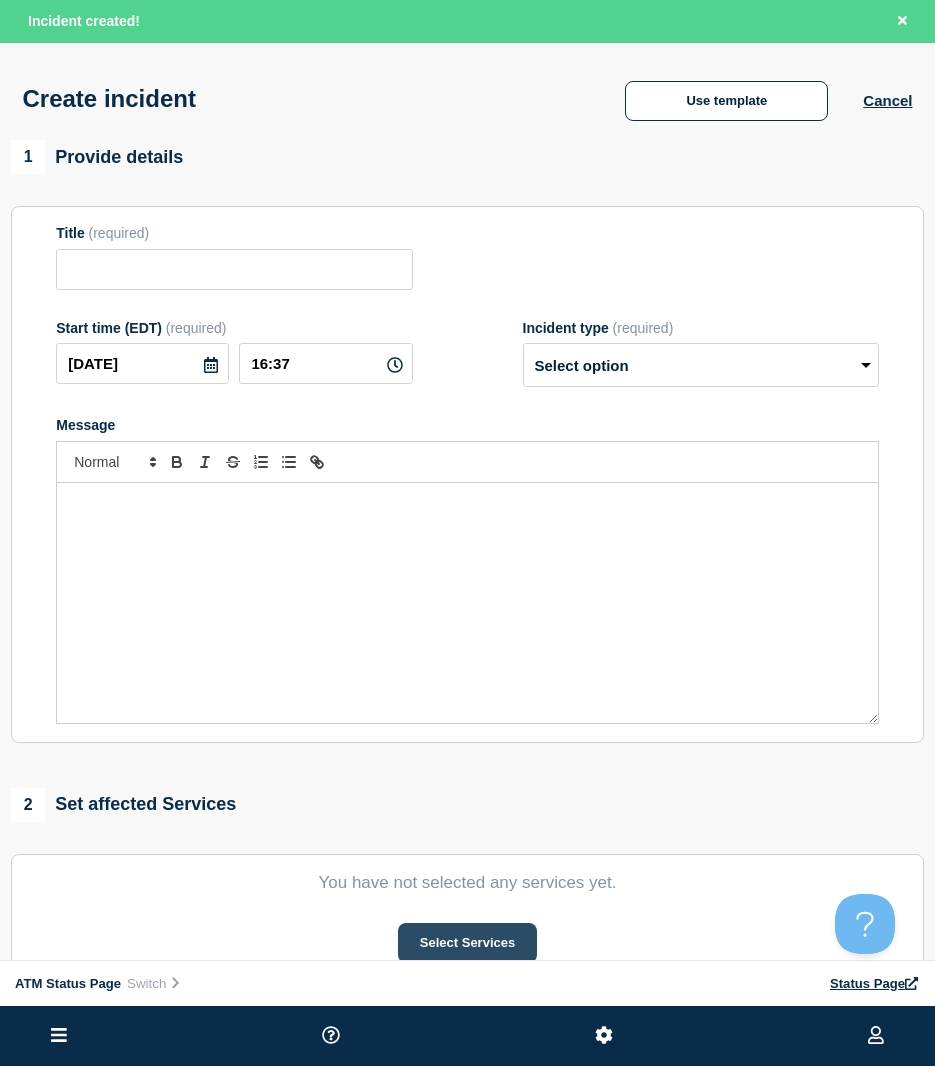 type on "Card Reader Down" 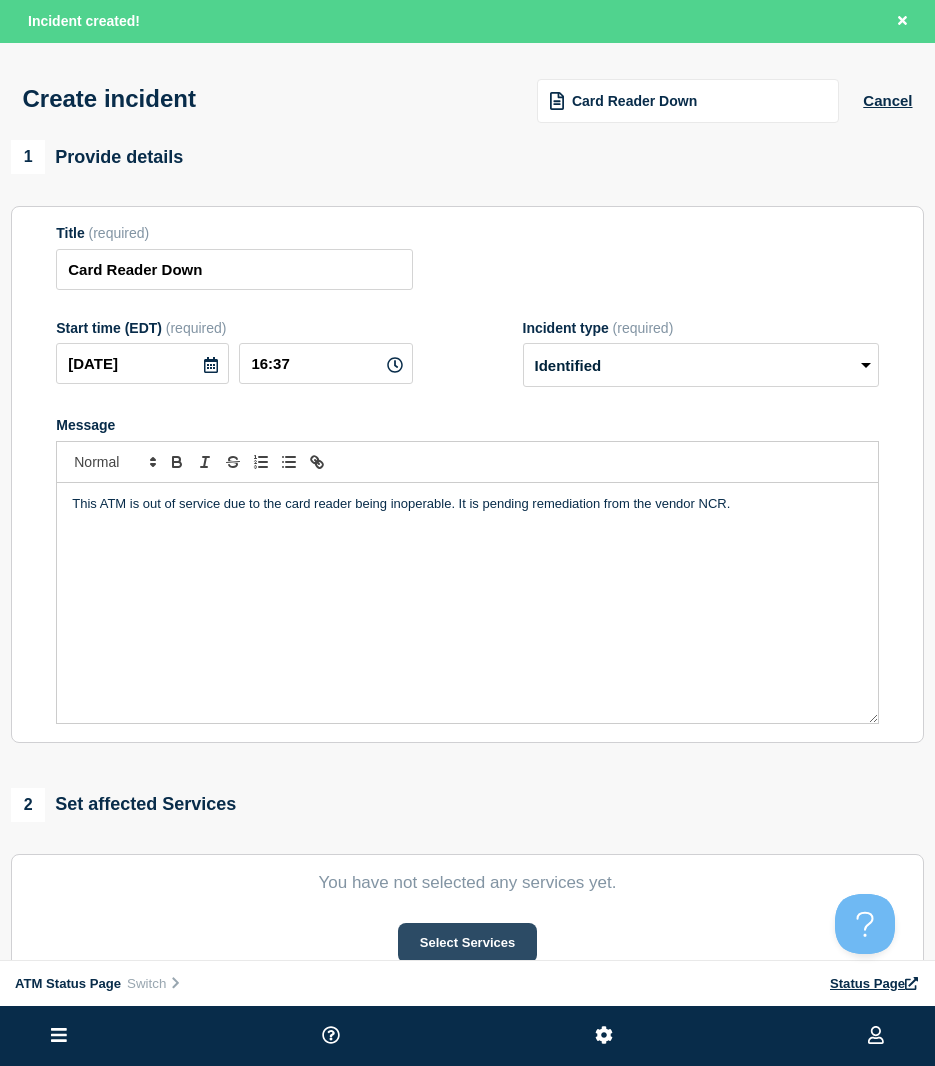 click on "Select Services" at bounding box center (467, 943) 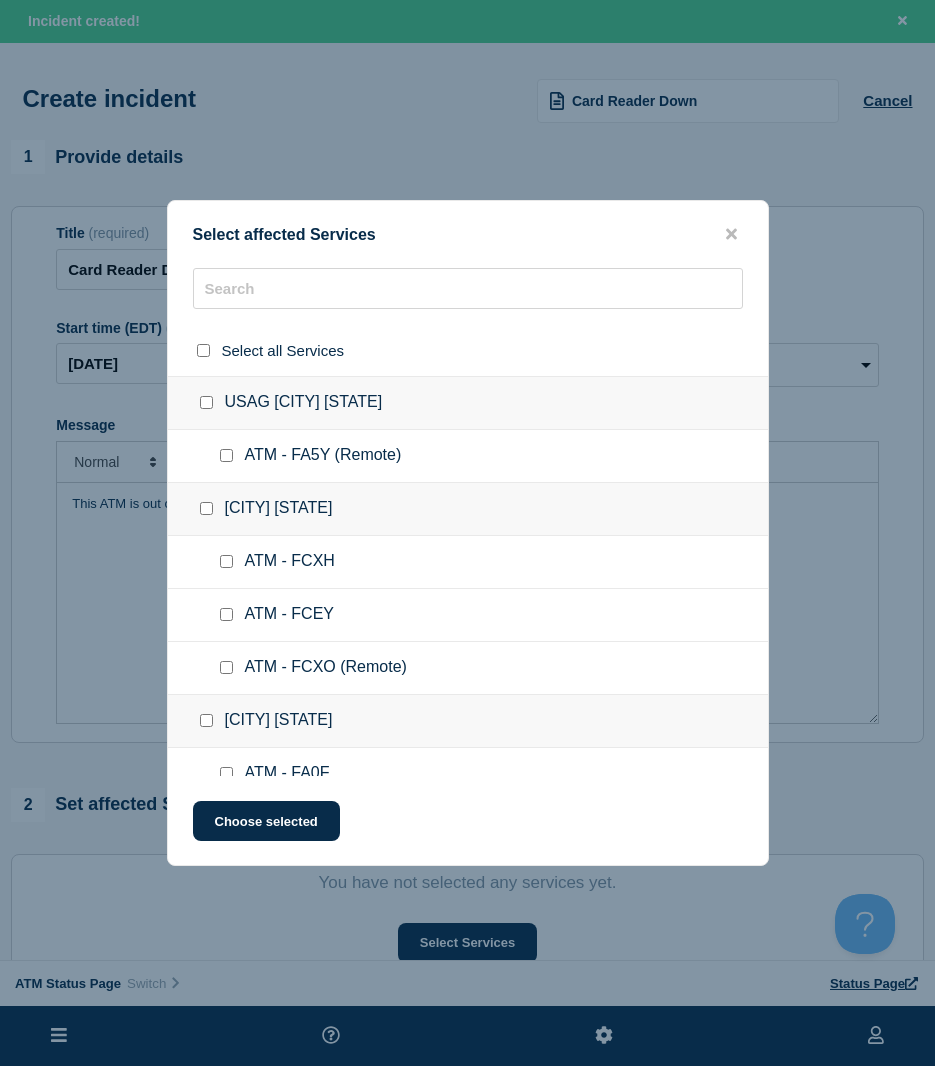 click 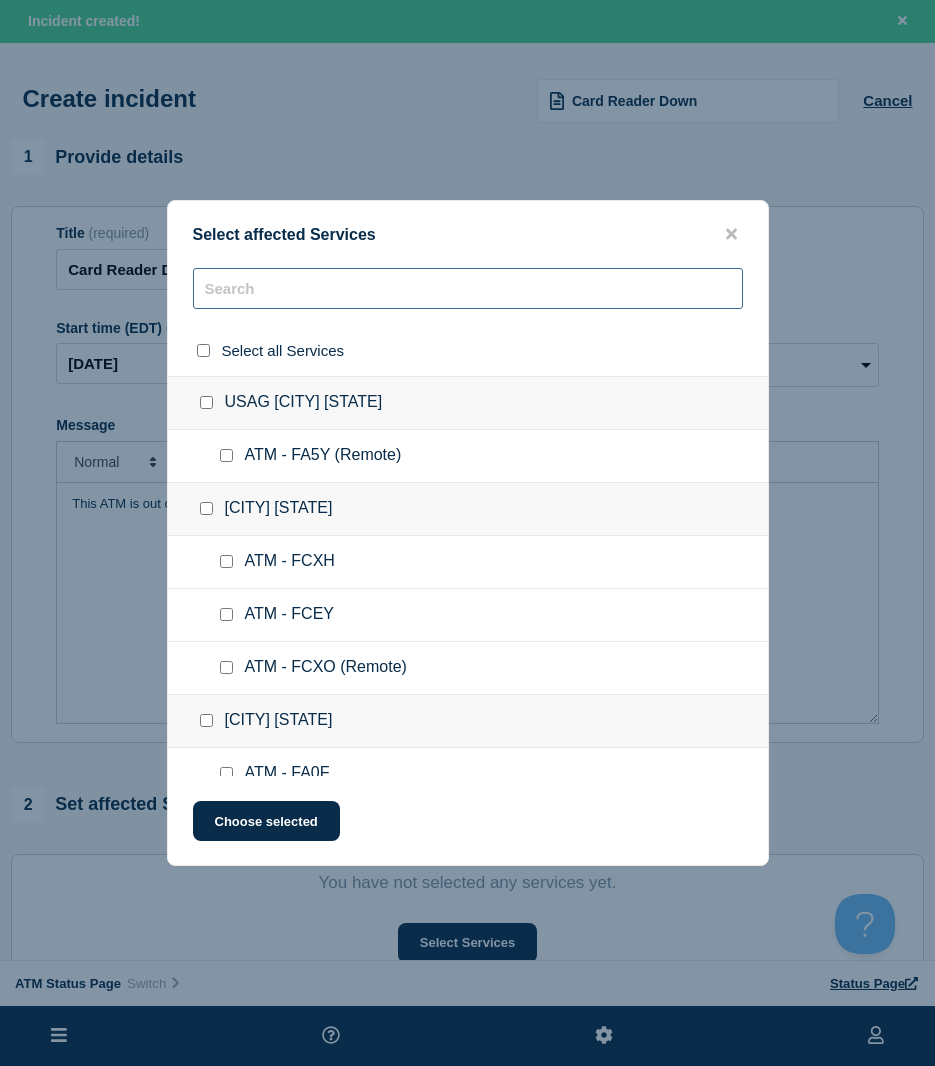 click at bounding box center (468, 288) 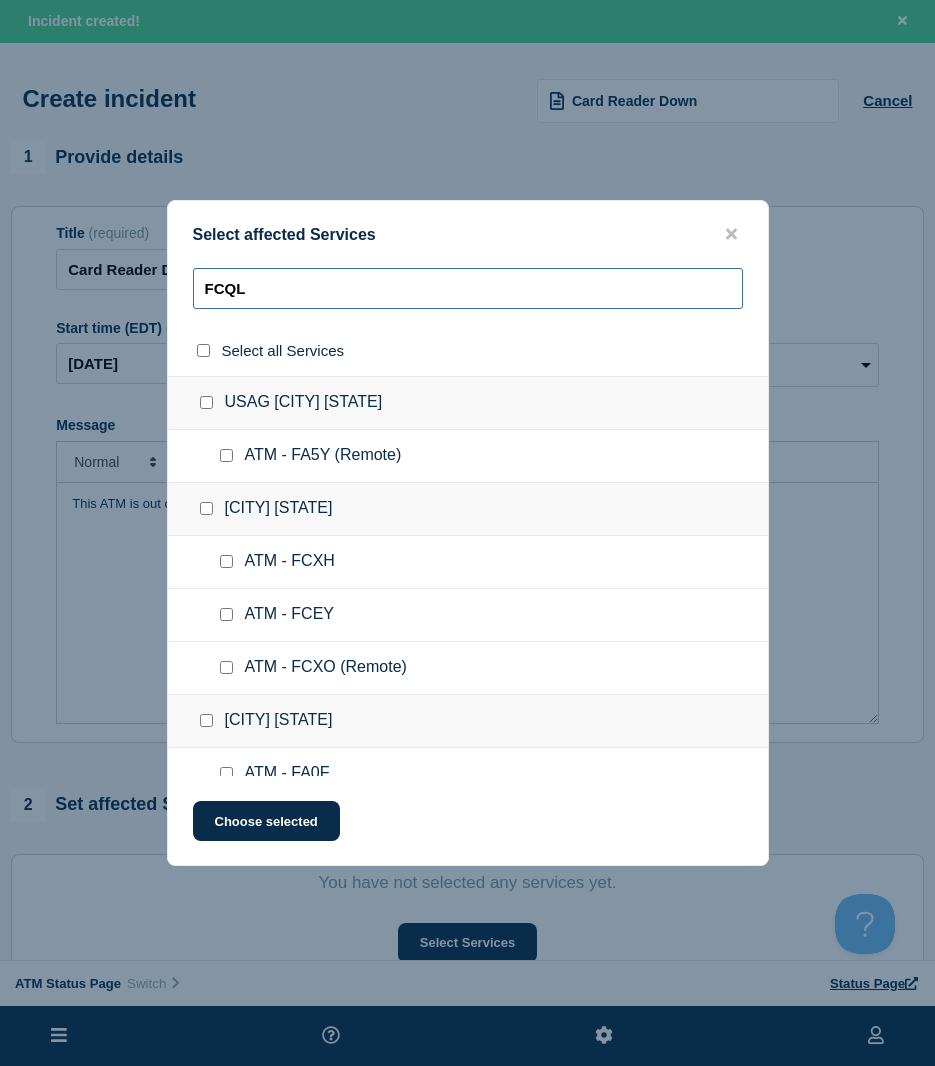 type on "FCQL" 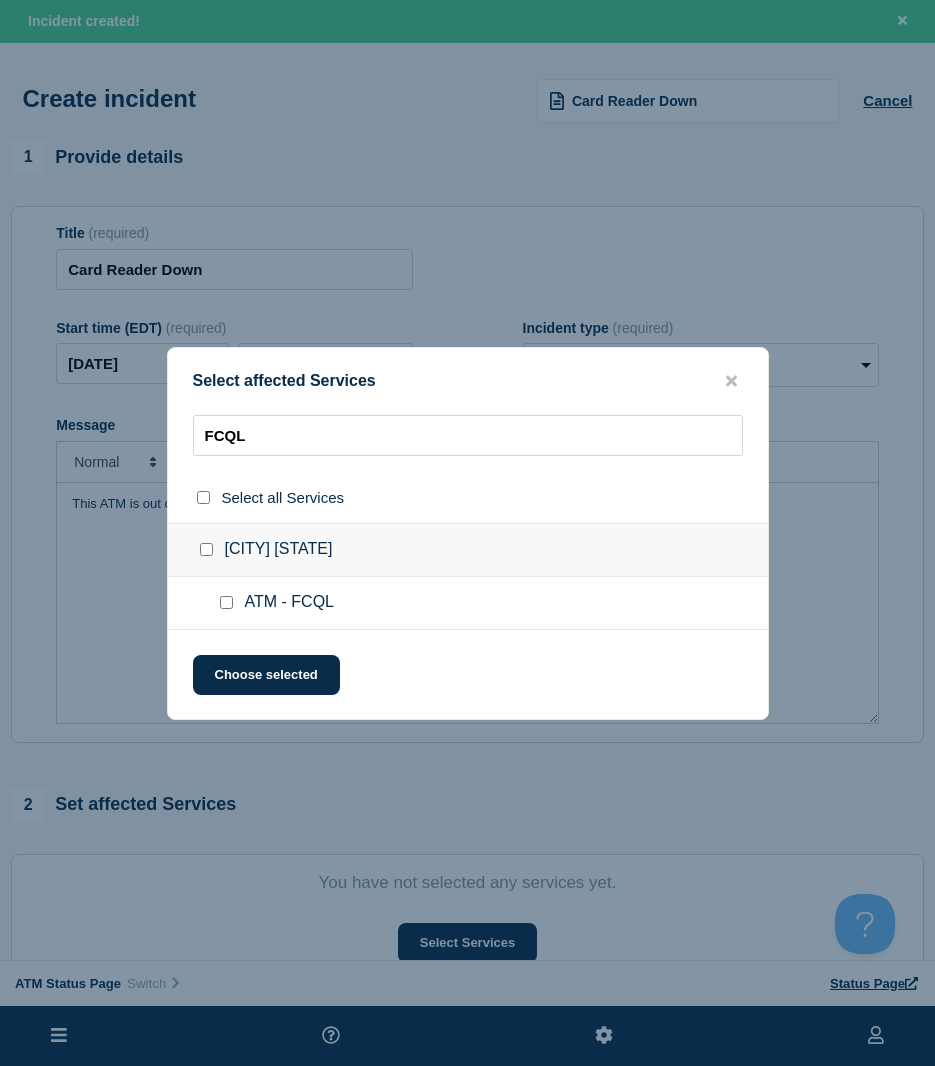 click at bounding box center (226, 602) 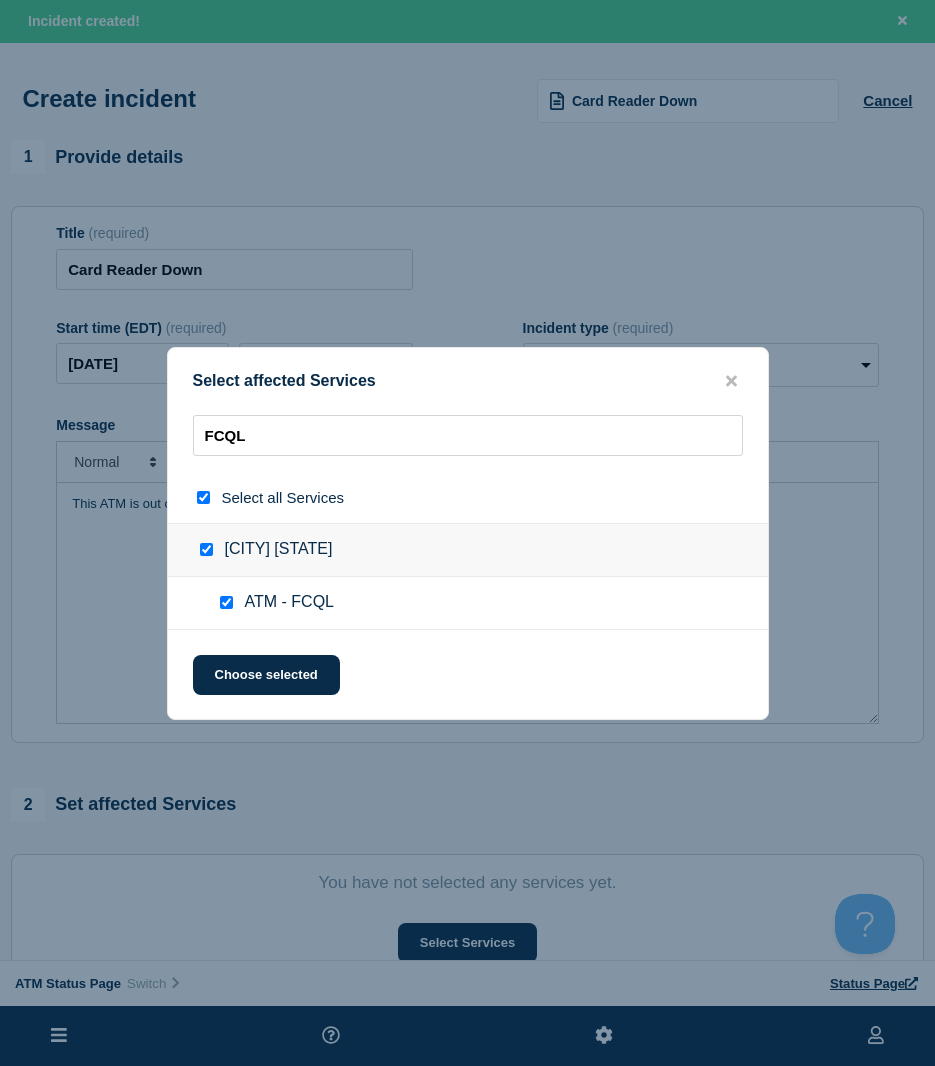 checkbox on "true" 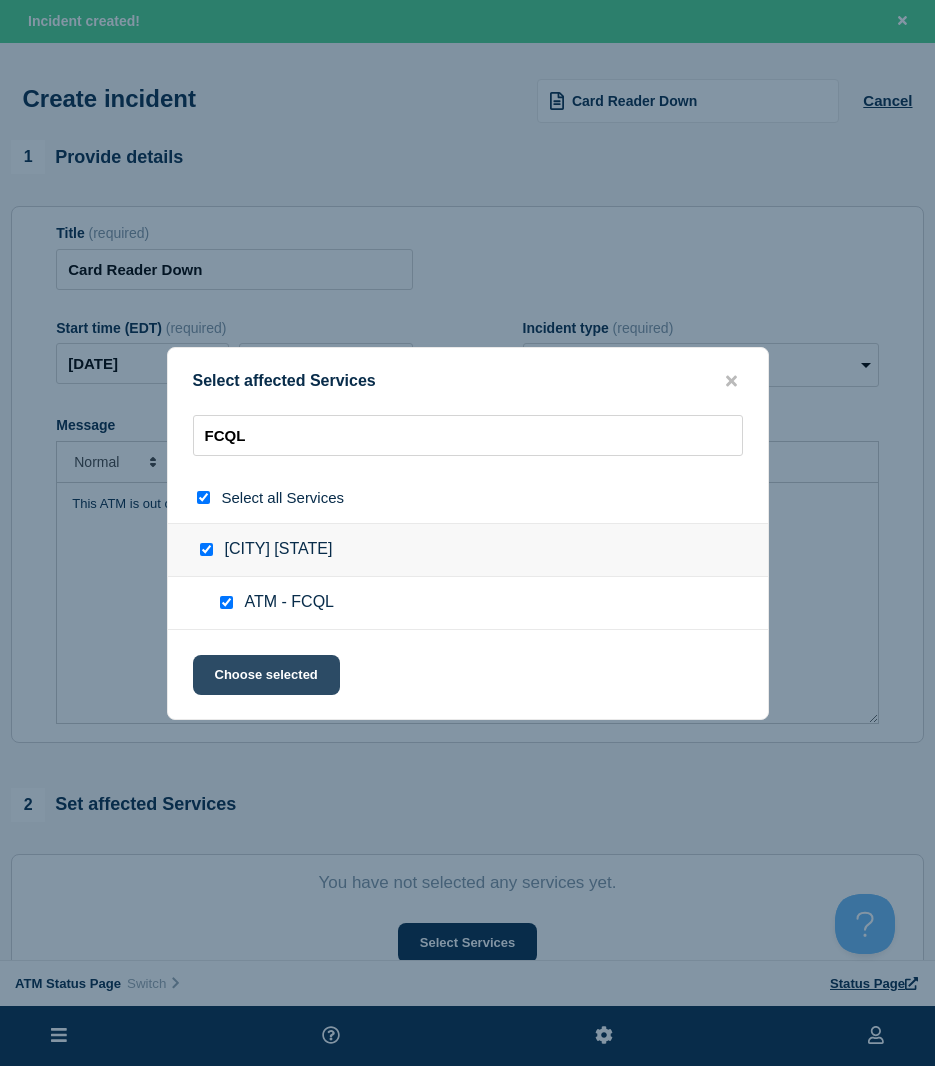 click on "Choose selected" 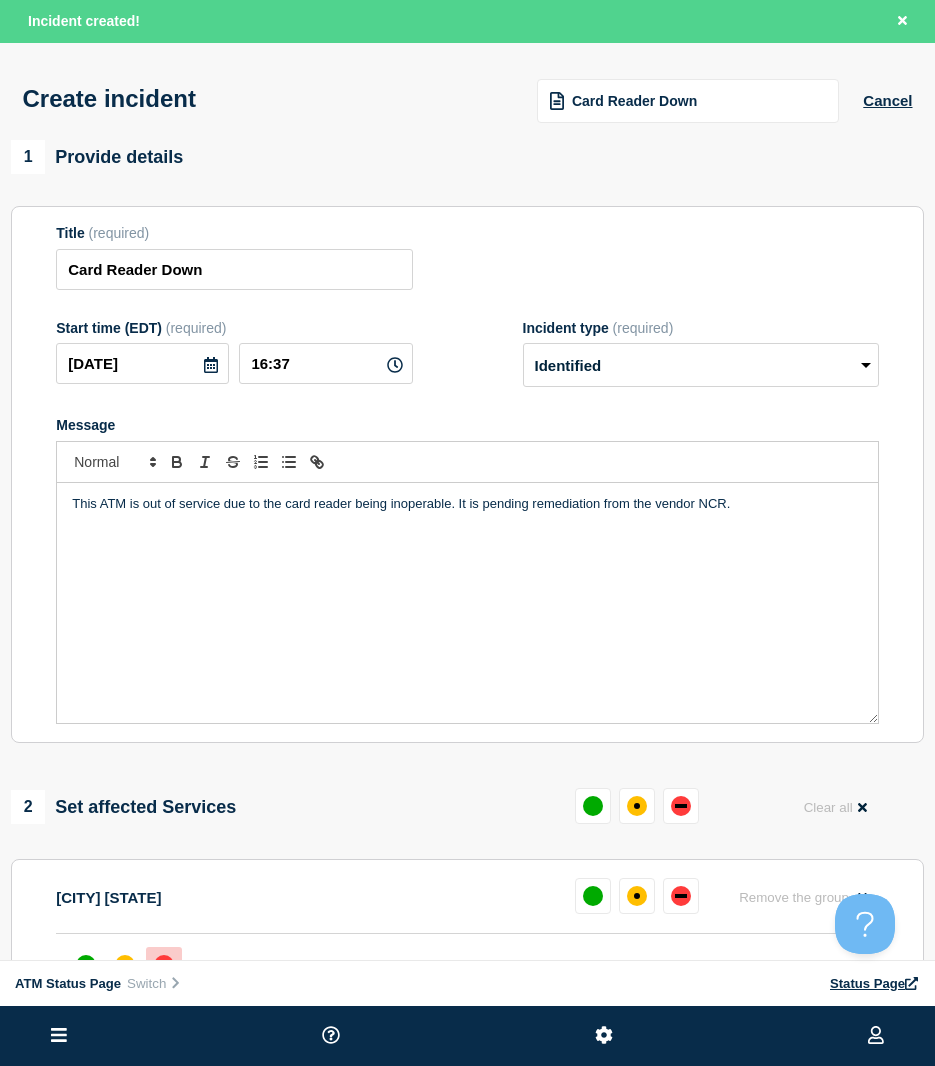 scroll, scrollTop: 100, scrollLeft: 0, axis: vertical 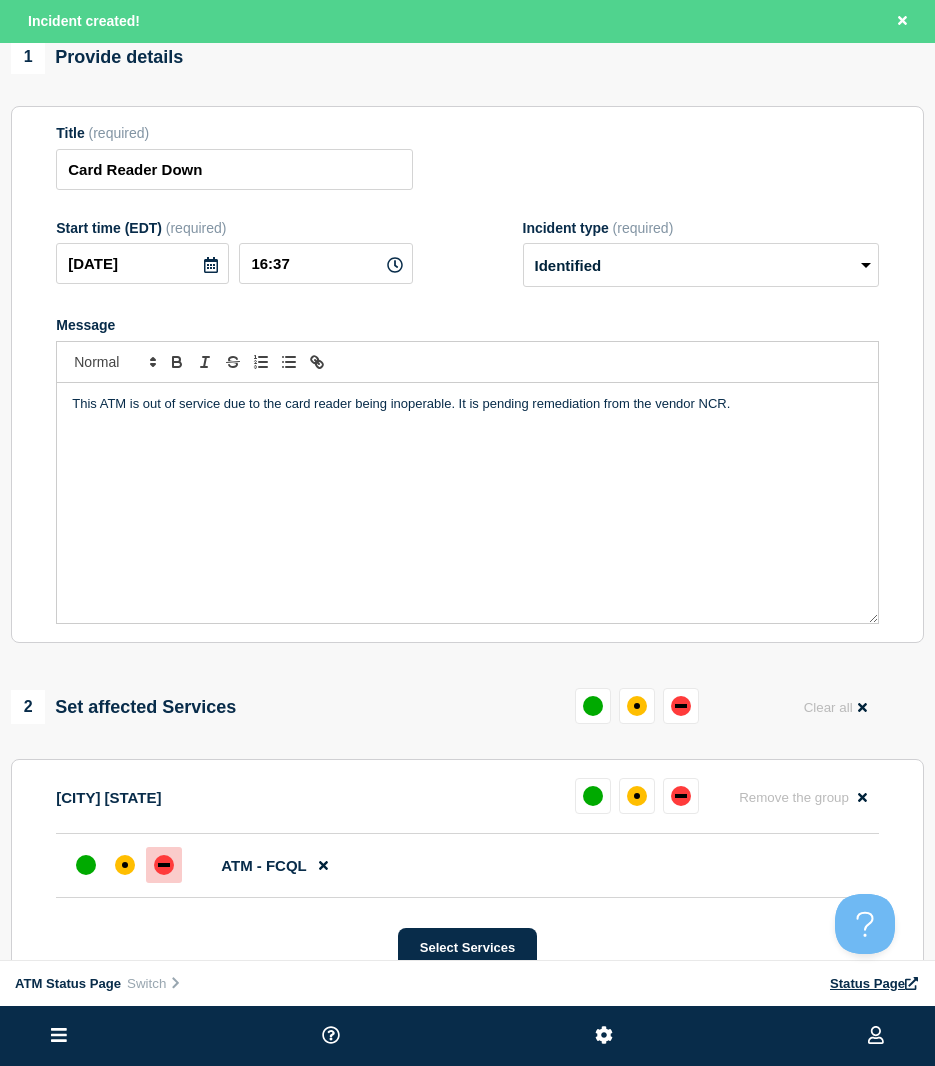 click at bounding box center [164, 865] 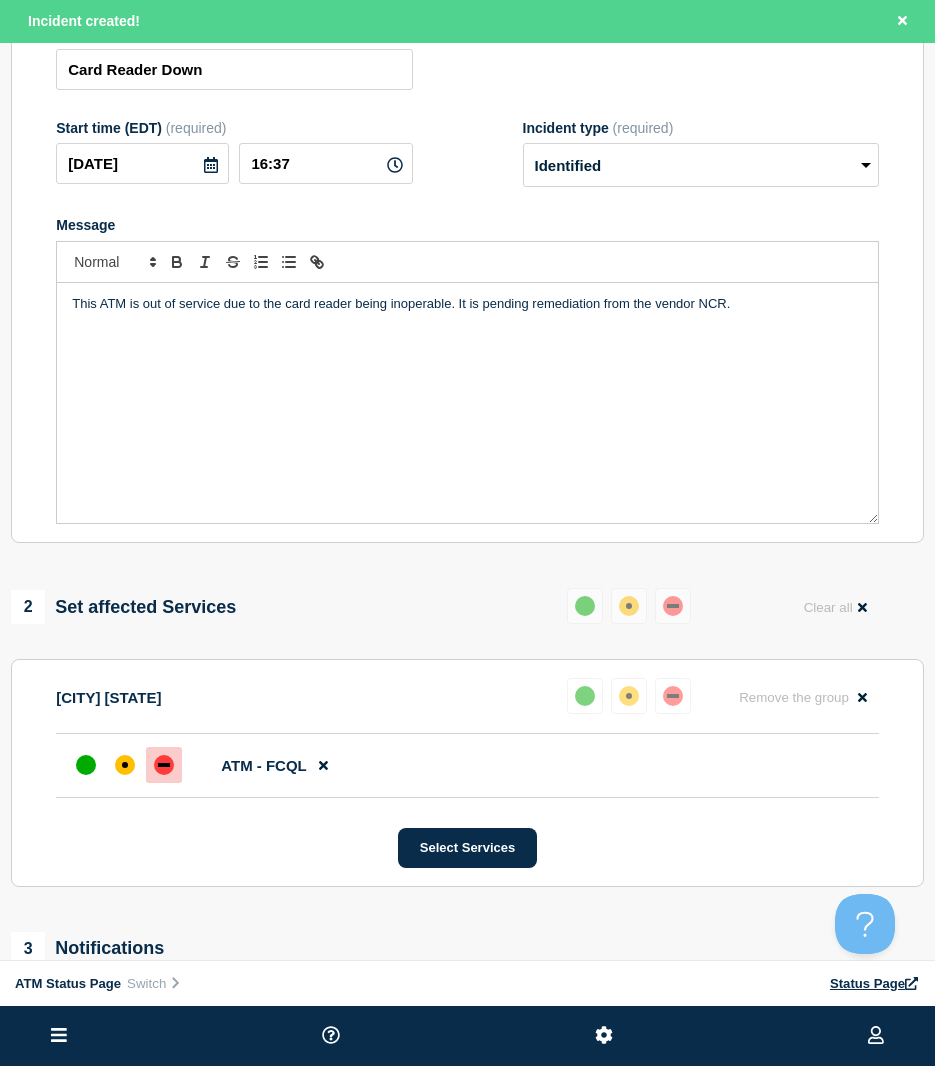 scroll, scrollTop: 300, scrollLeft: 0, axis: vertical 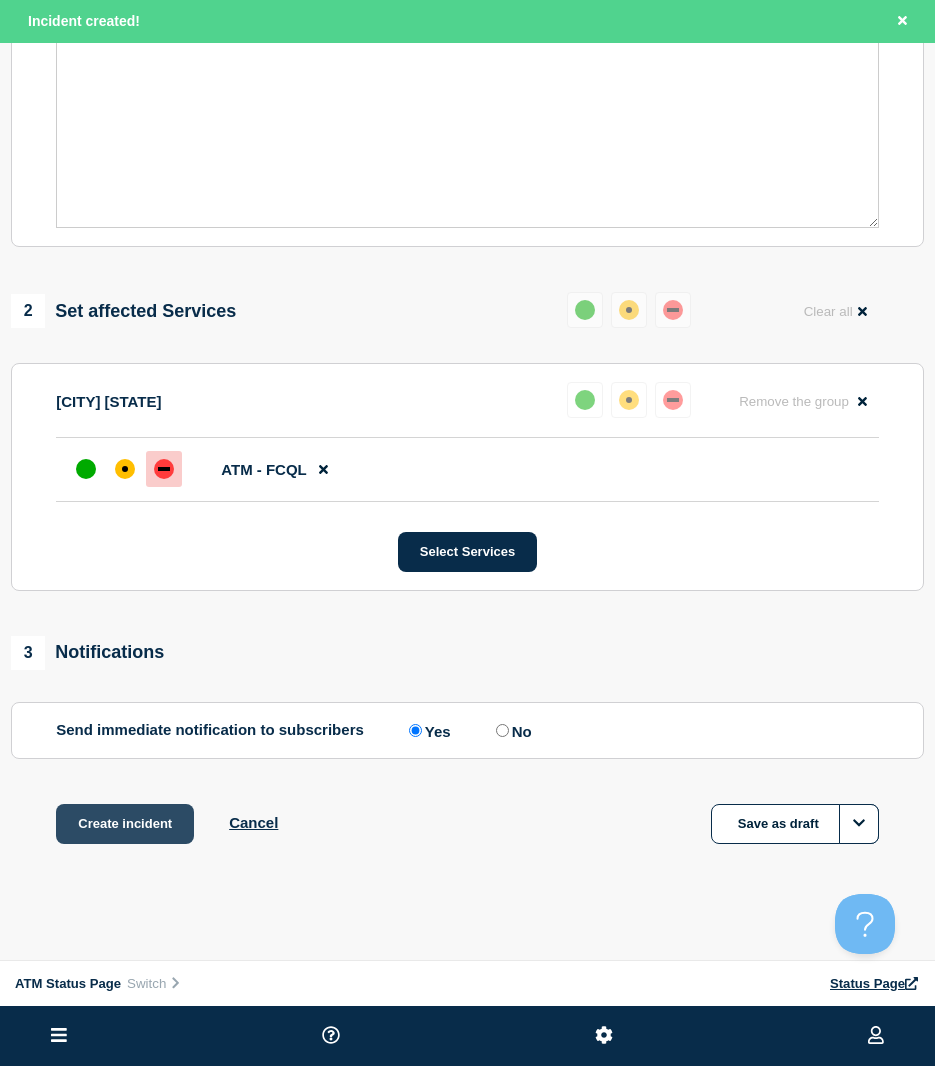click on "Create incident" at bounding box center [125, 824] 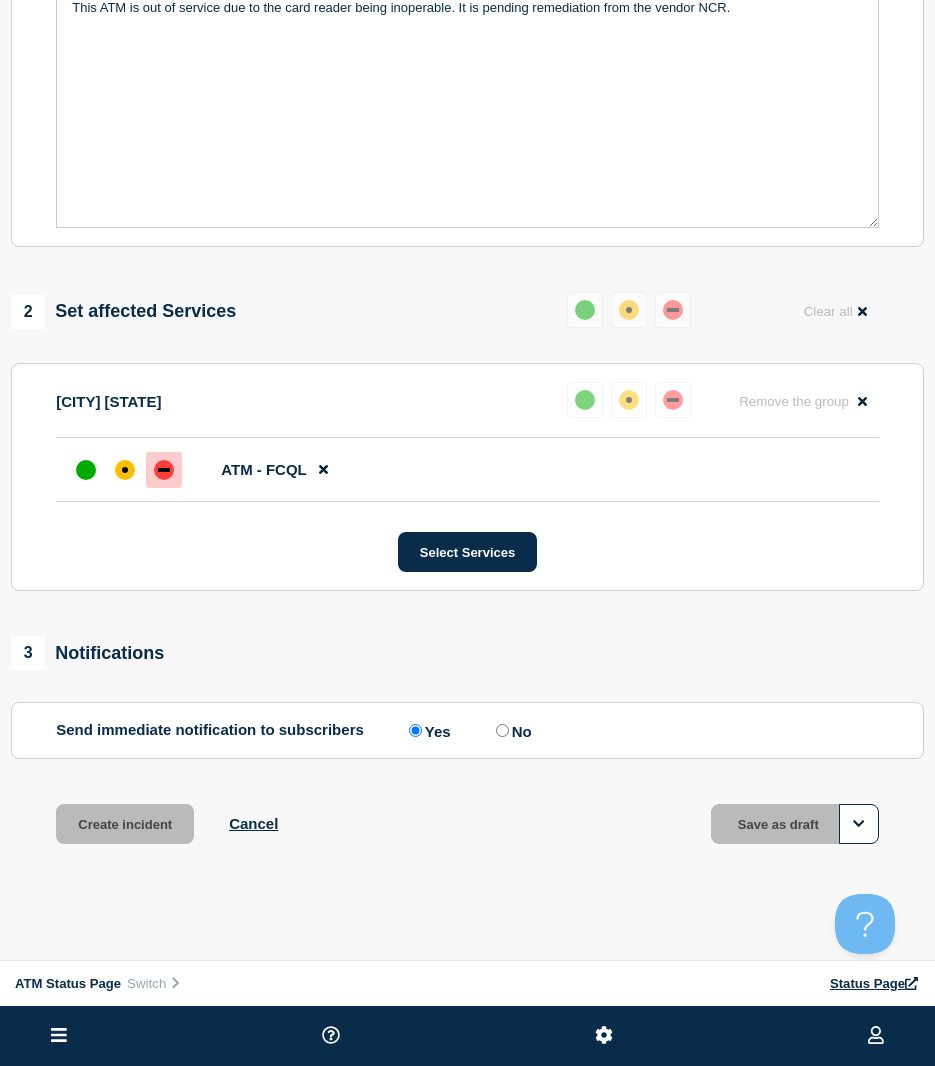 scroll, scrollTop: 458, scrollLeft: 0, axis: vertical 